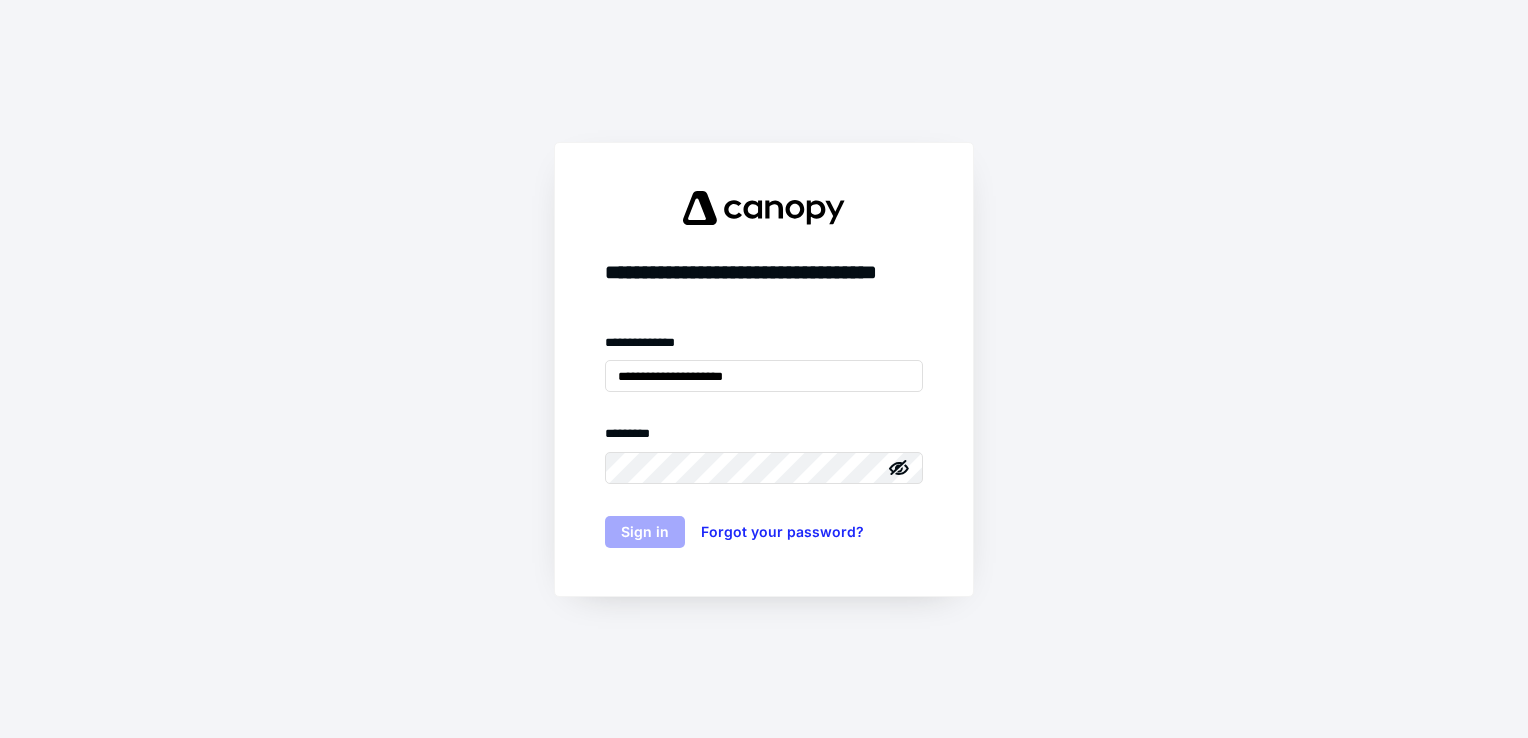 scroll, scrollTop: 0, scrollLeft: 0, axis: both 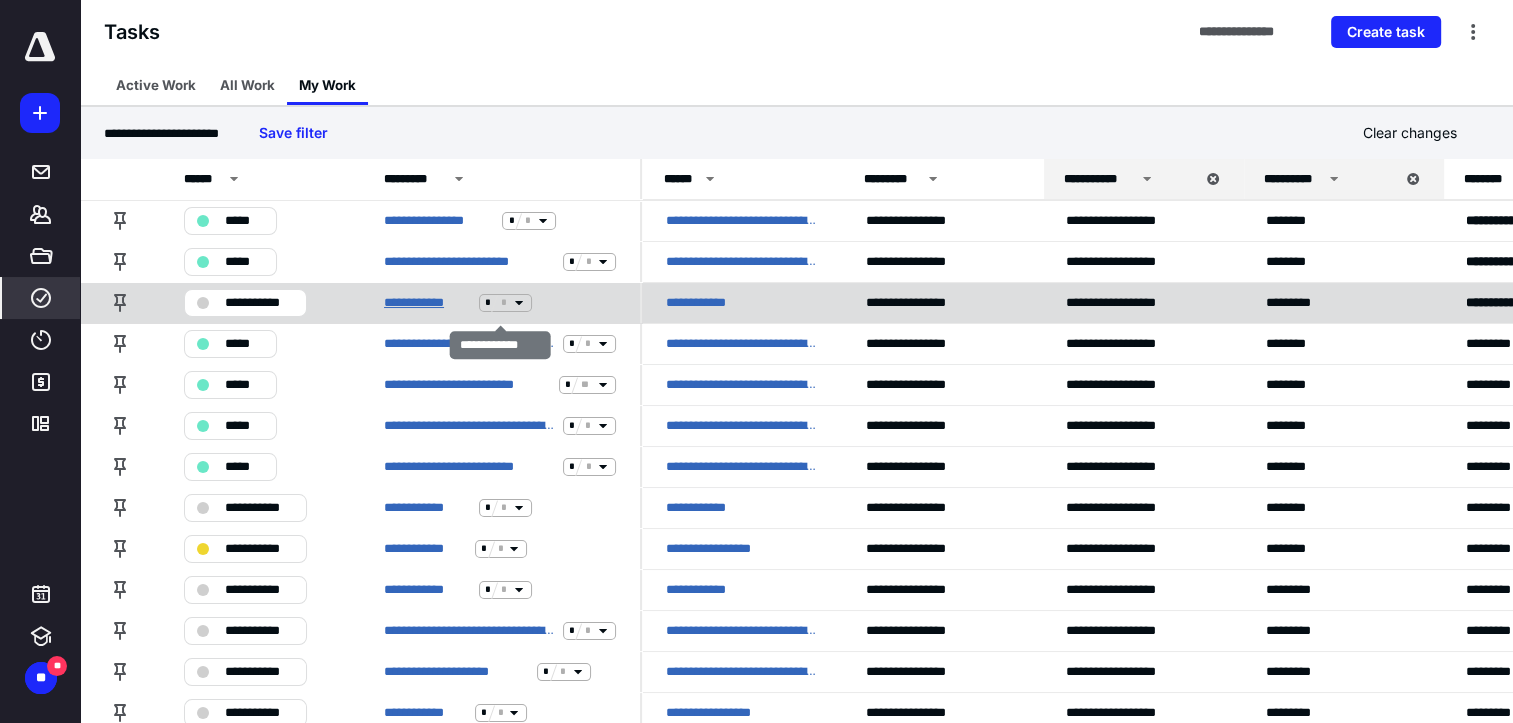 click on "**********" at bounding box center [427, 303] 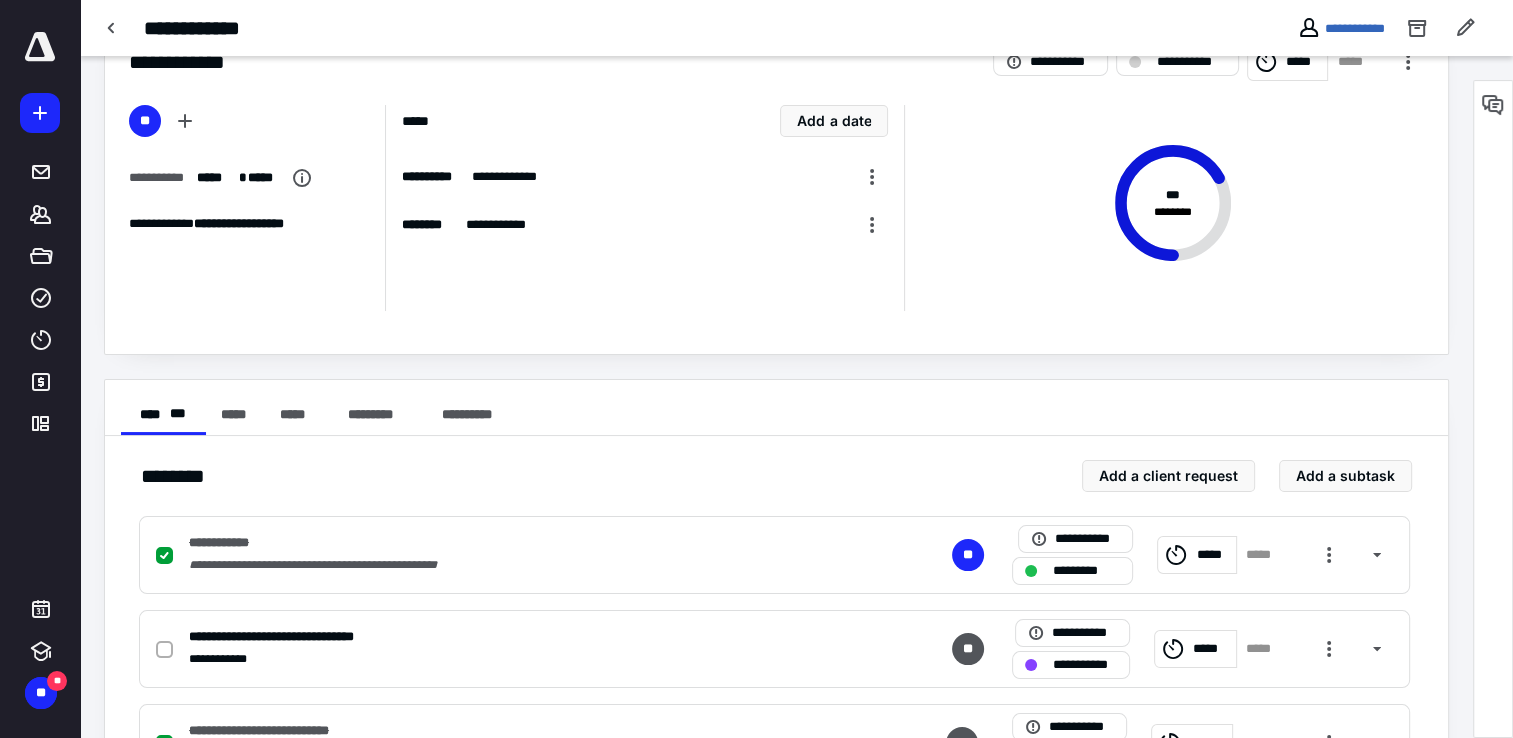 scroll, scrollTop: 0, scrollLeft: 0, axis: both 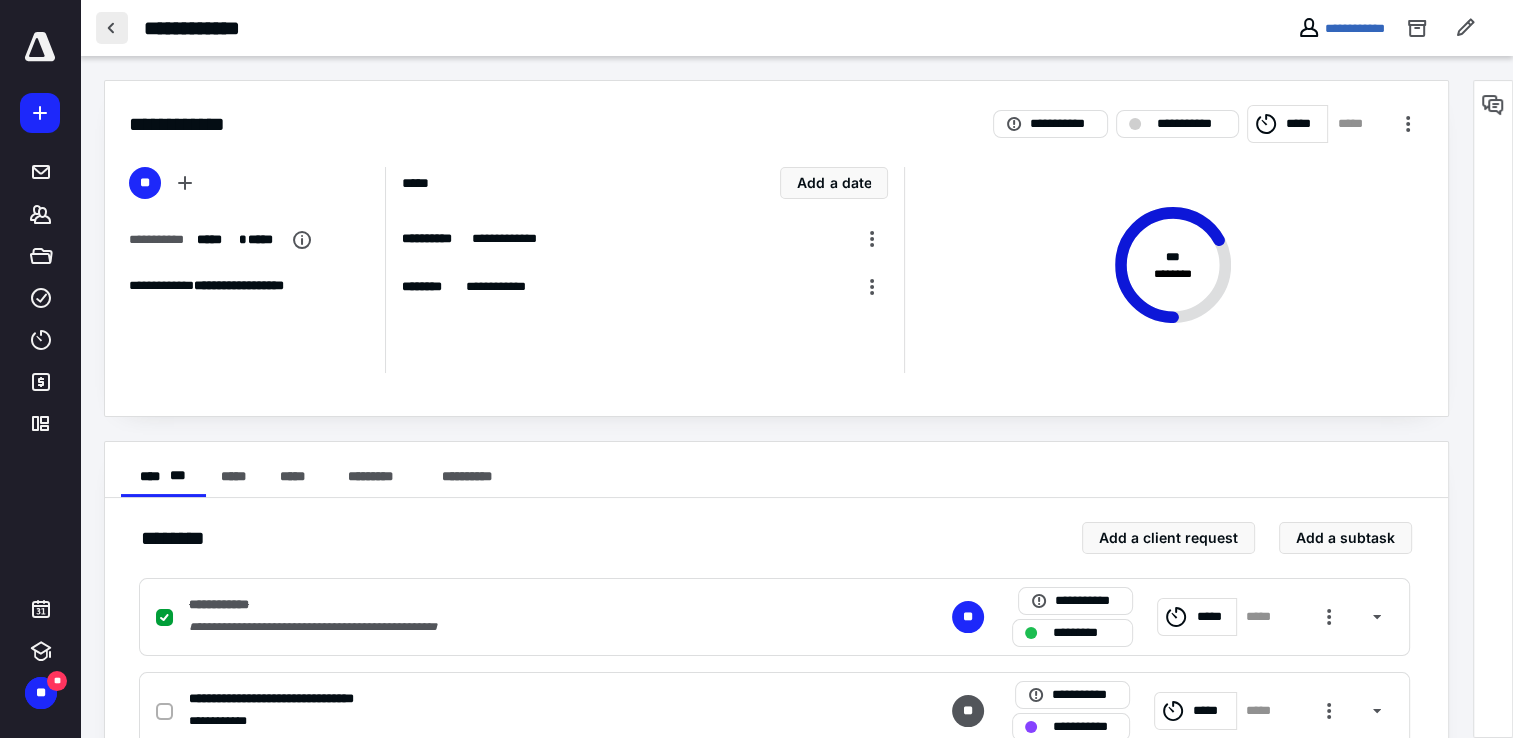 click at bounding box center (112, 28) 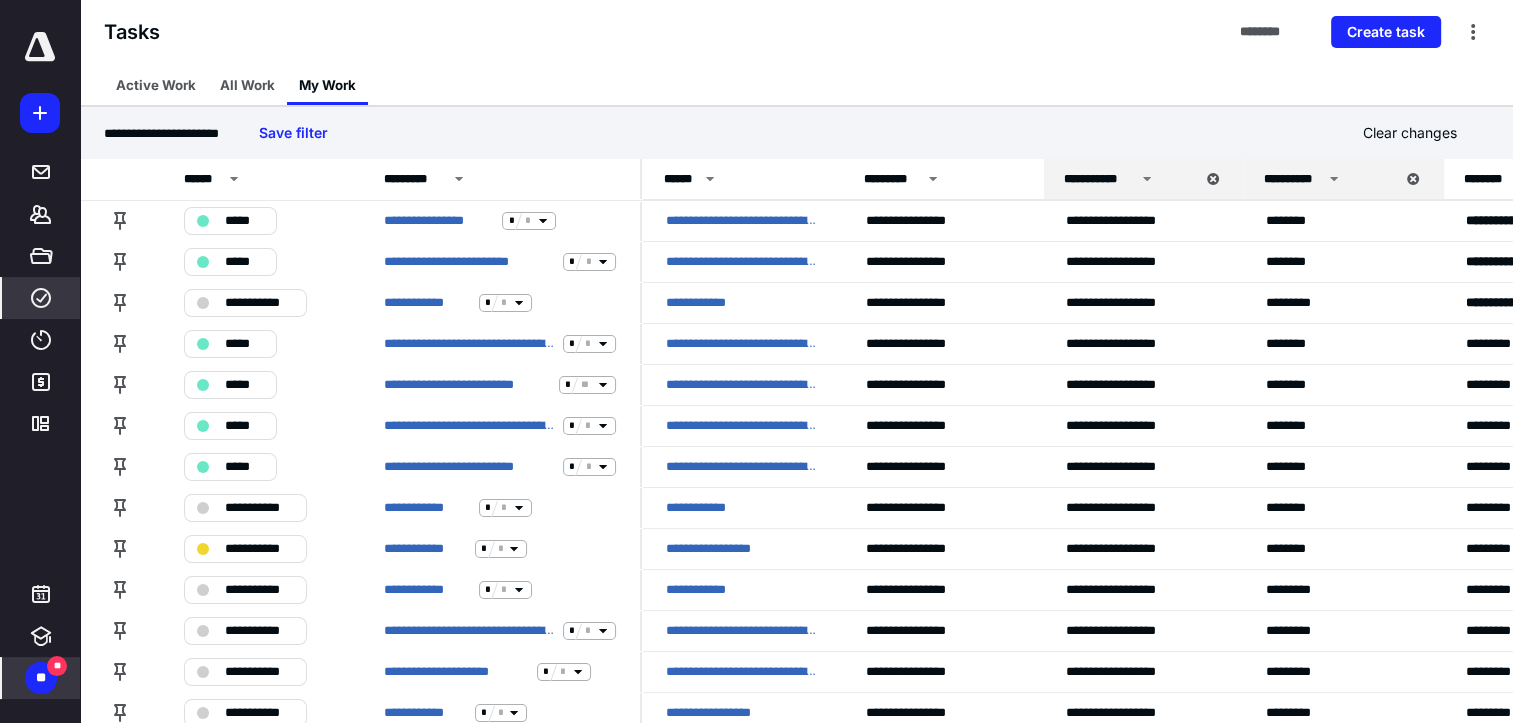 click on "** **" at bounding box center [41, 678] 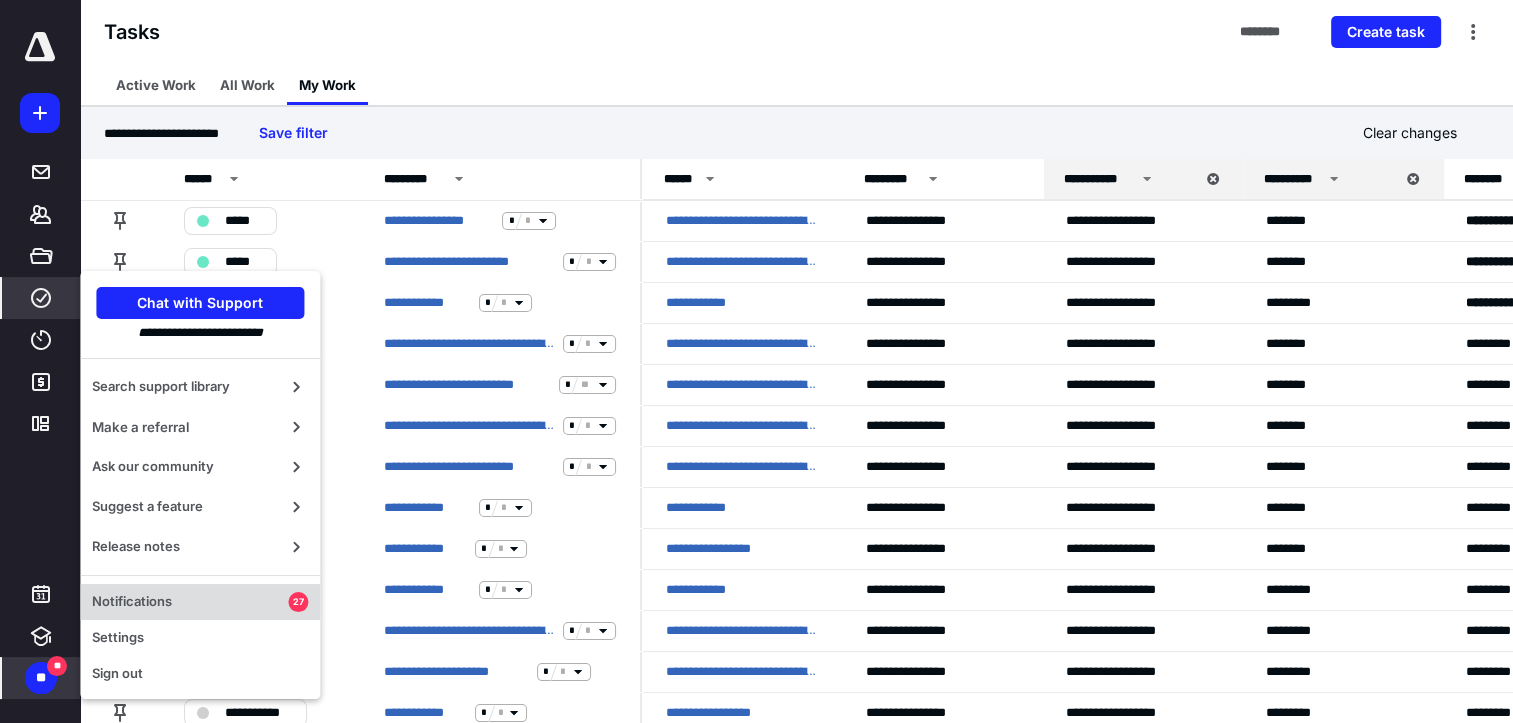 click on "Notifications" at bounding box center (190, 602) 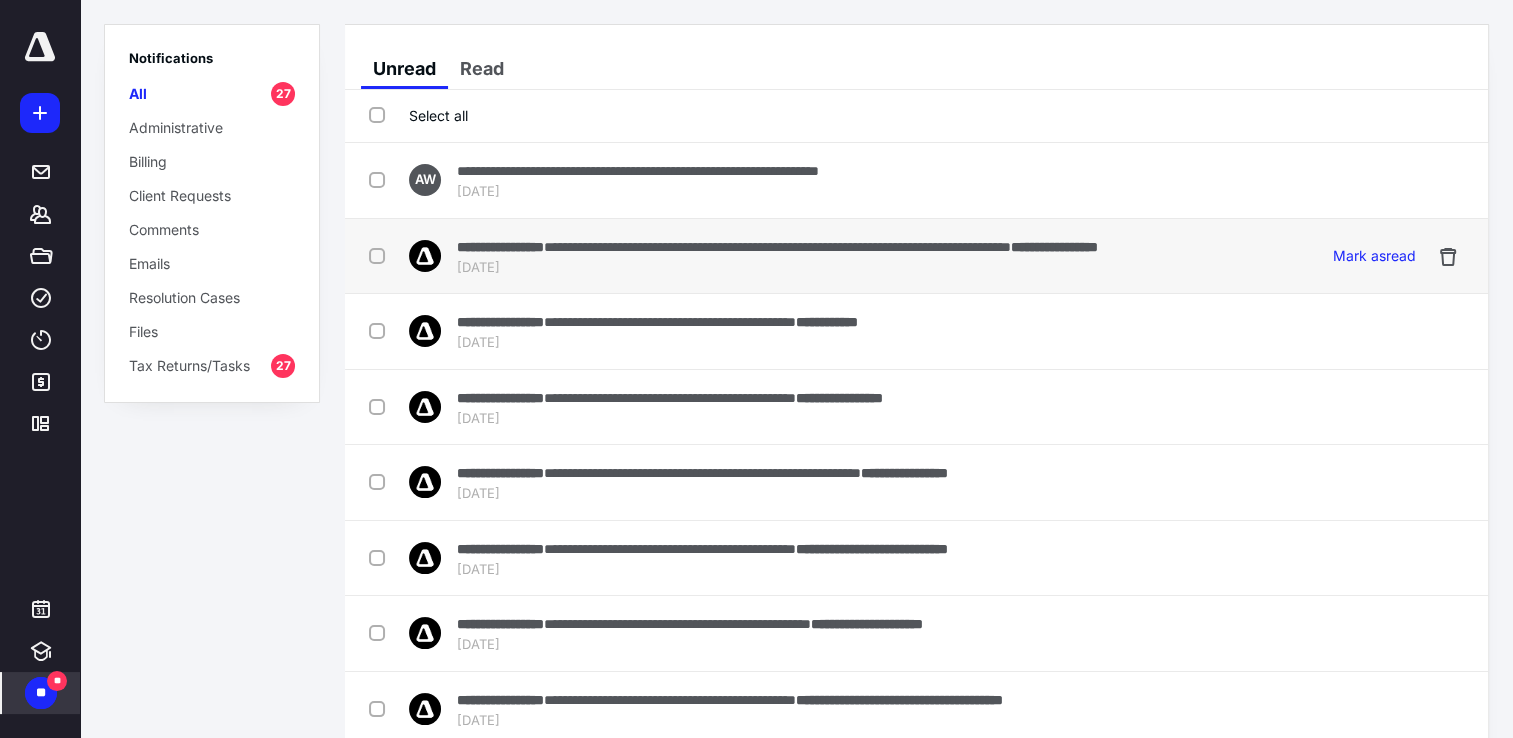 click on "**********" at bounding box center (777, 246) 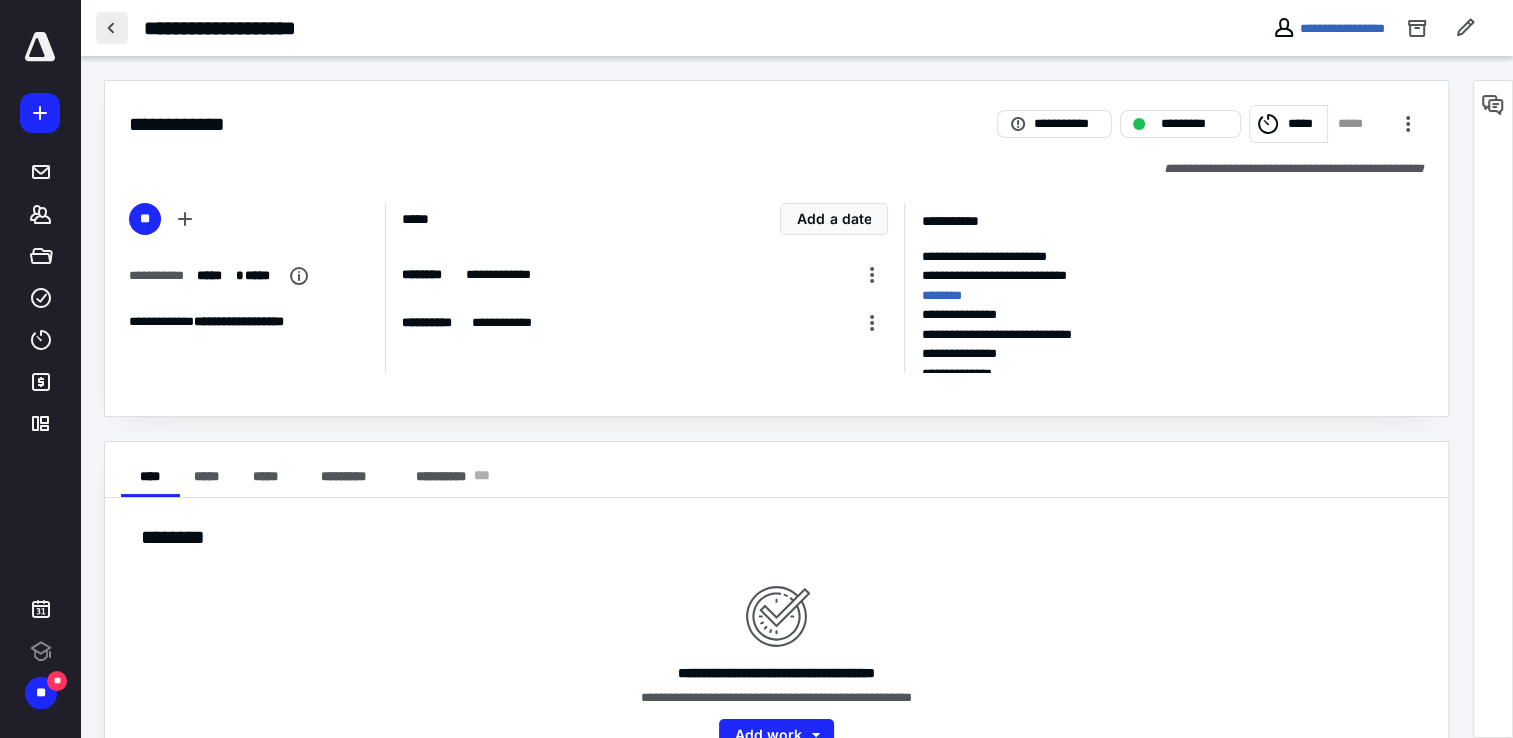 scroll, scrollTop: 0, scrollLeft: 0, axis: both 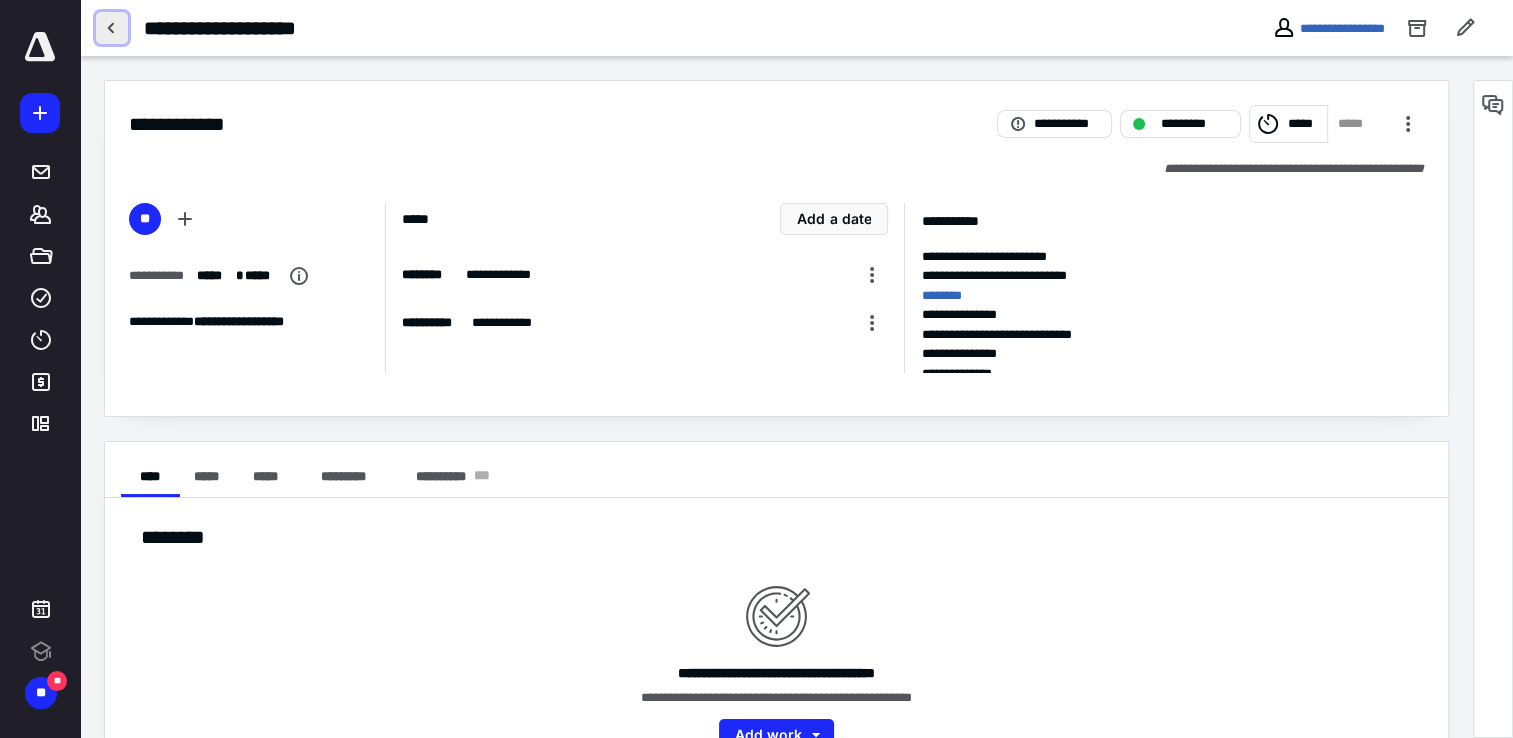 click at bounding box center [112, 28] 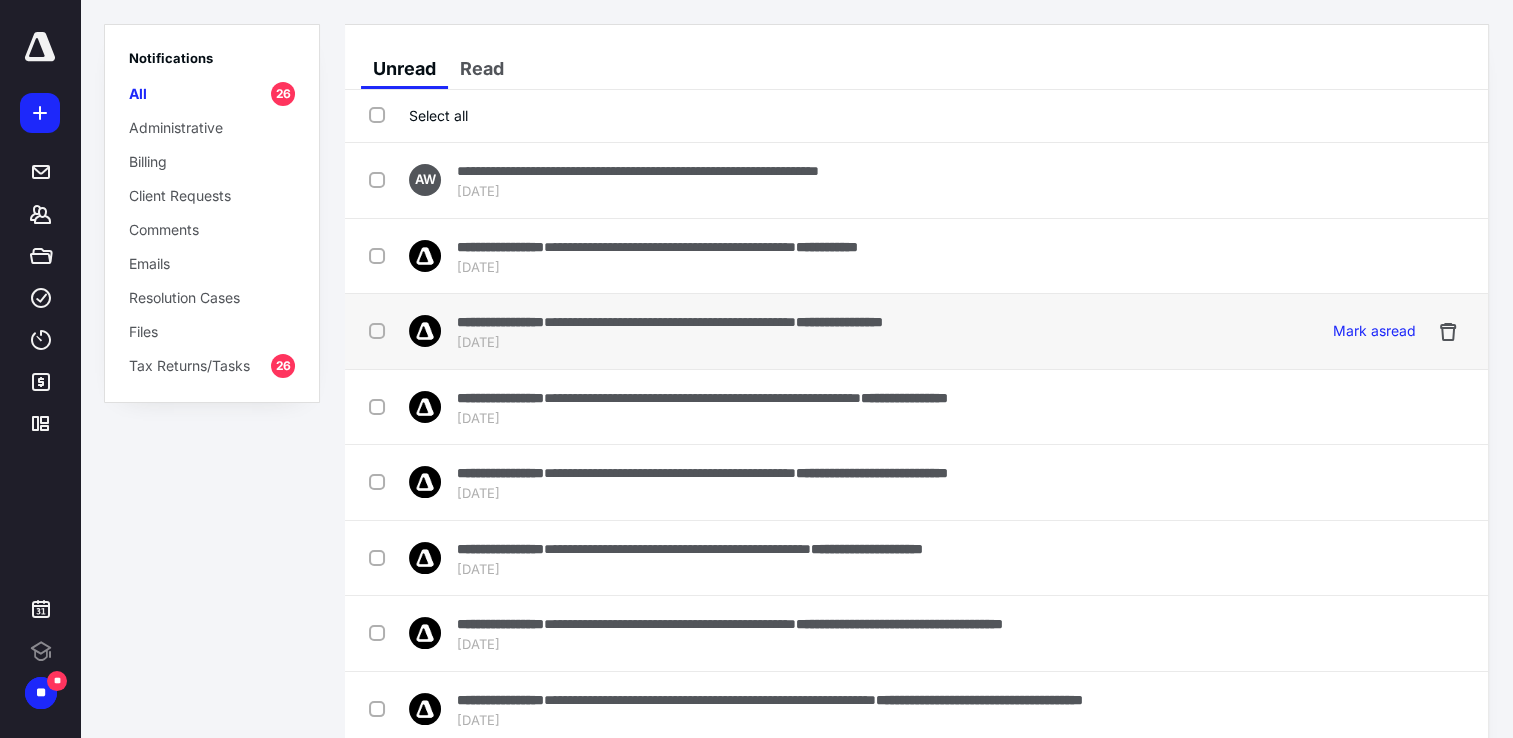 scroll, scrollTop: 0, scrollLeft: 0, axis: both 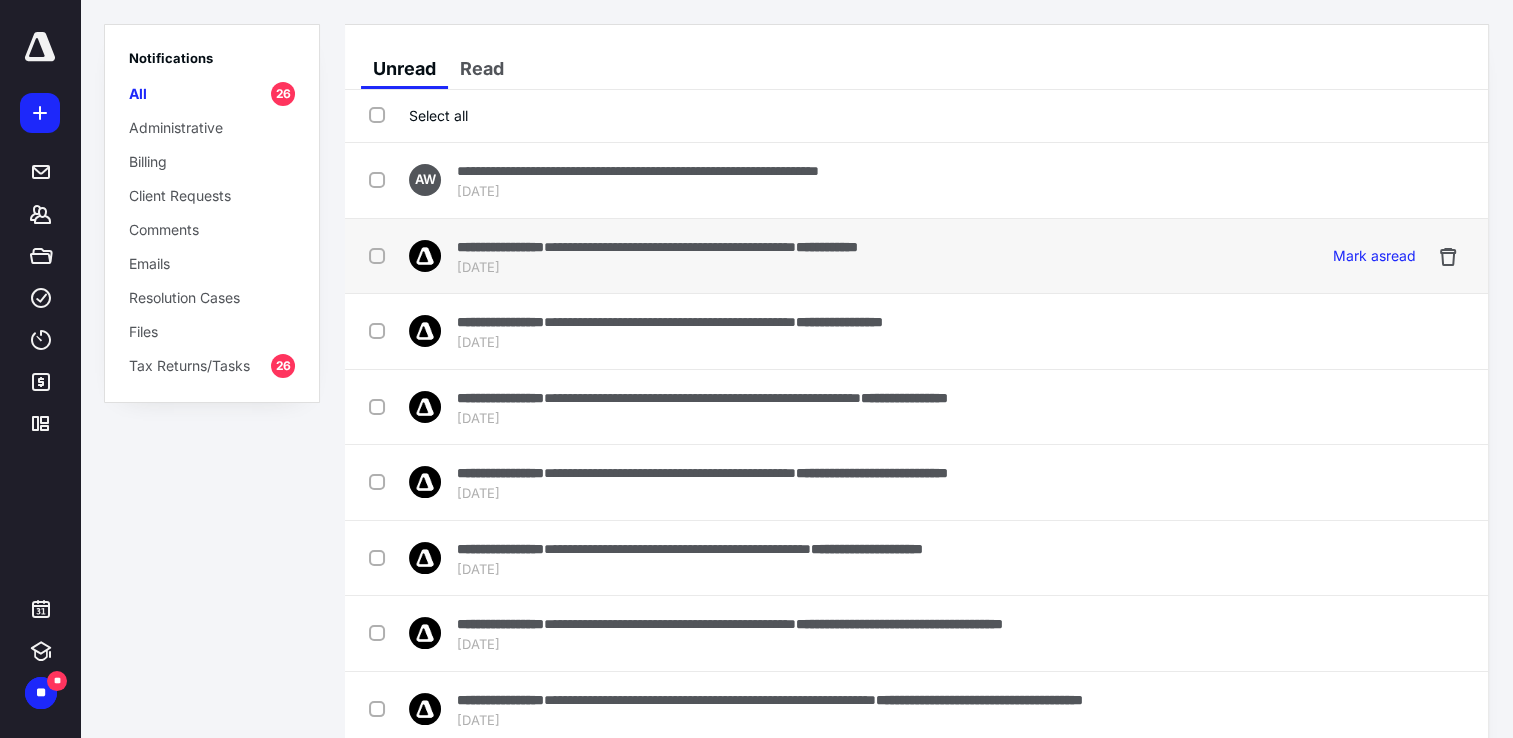 click on "**********" at bounding box center (670, 247) 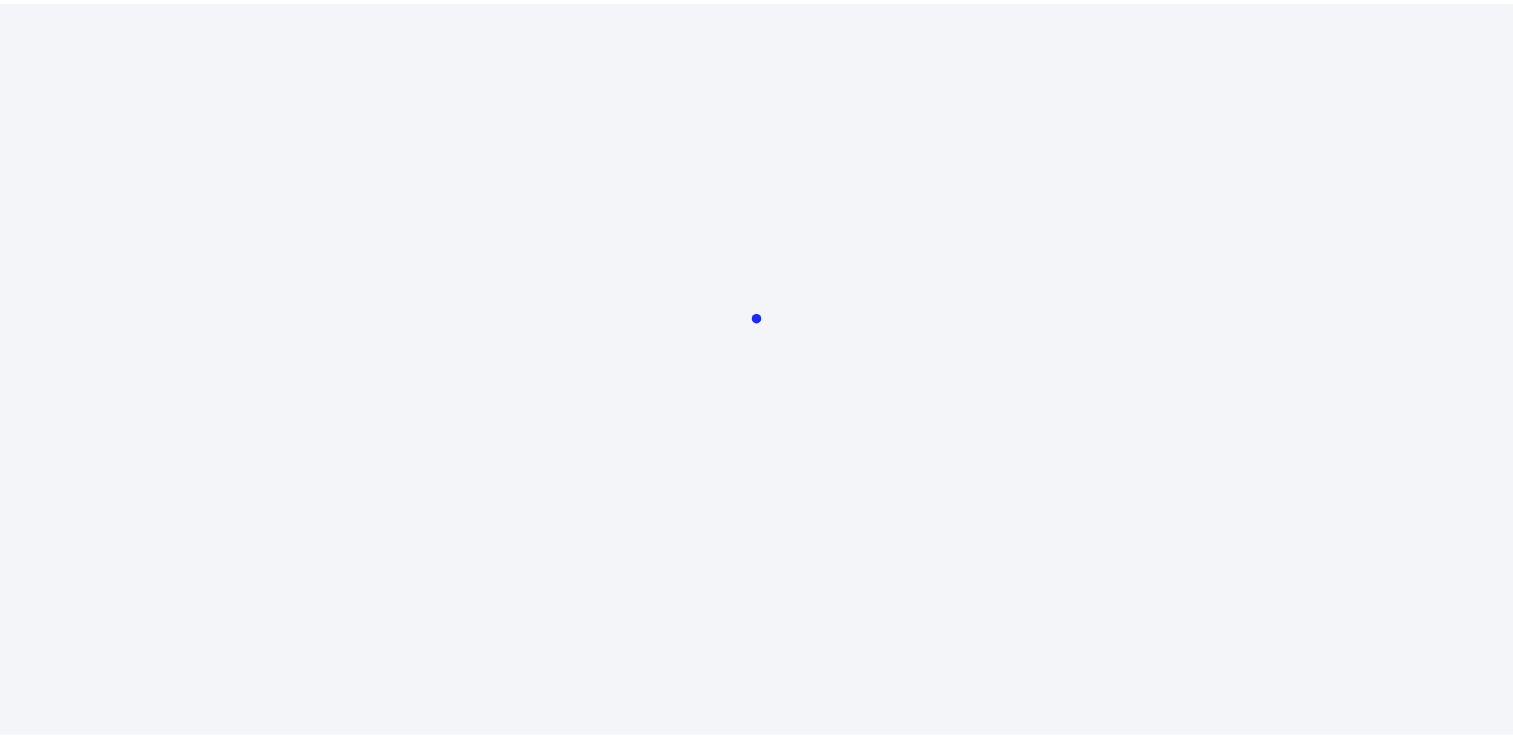 scroll, scrollTop: 0, scrollLeft: 0, axis: both 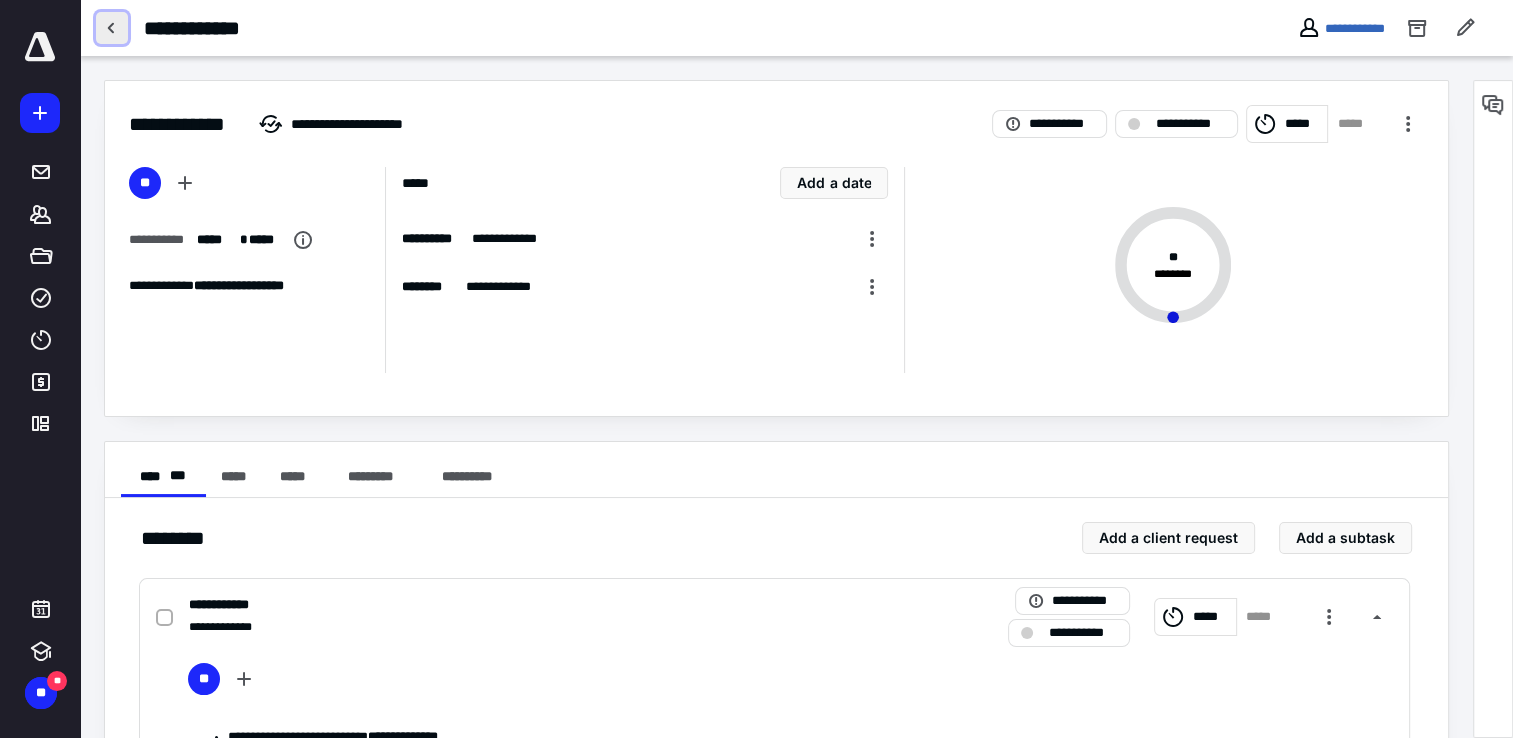 click at bounding box center [112, 28] 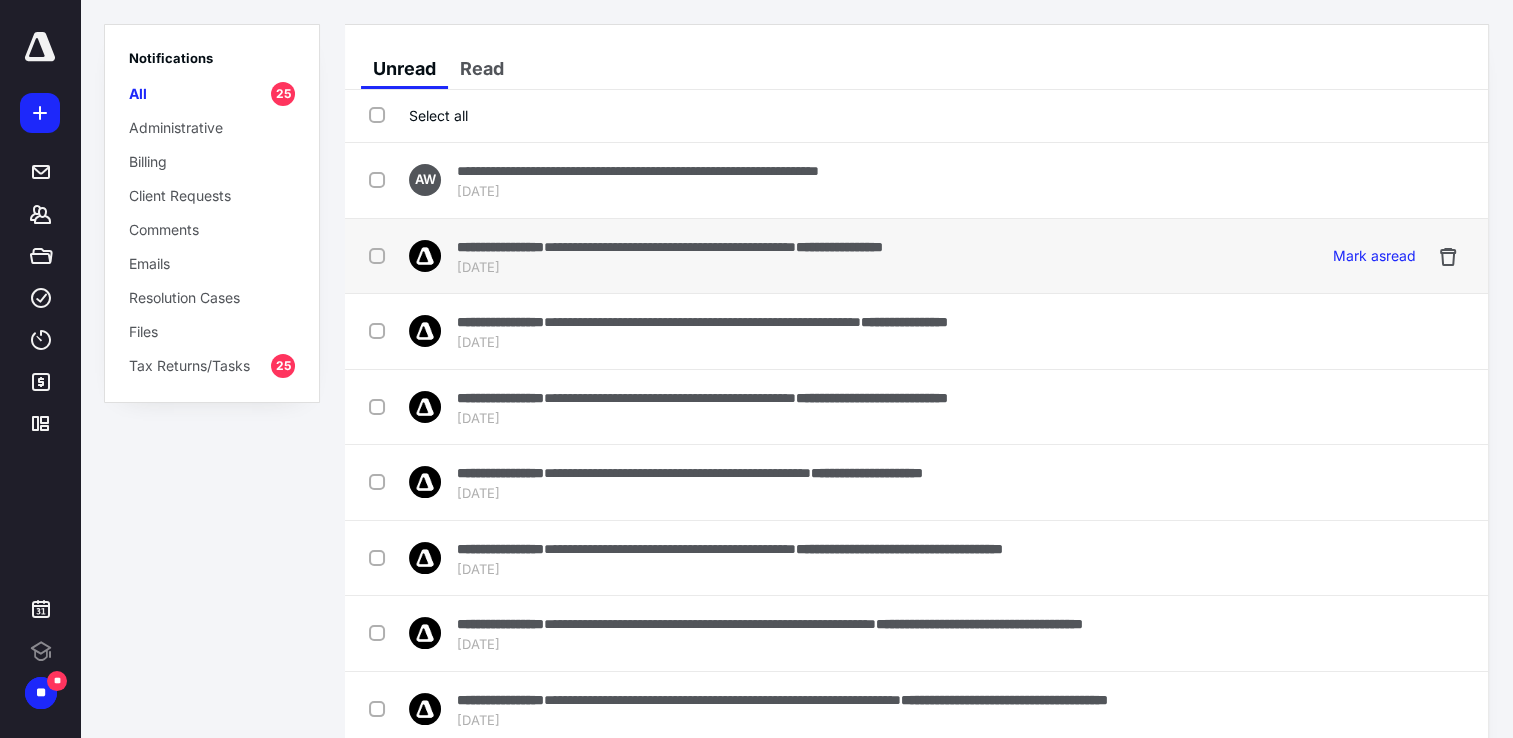 scroll, scrollTop: 0, scrollLeft: 0, axis: both 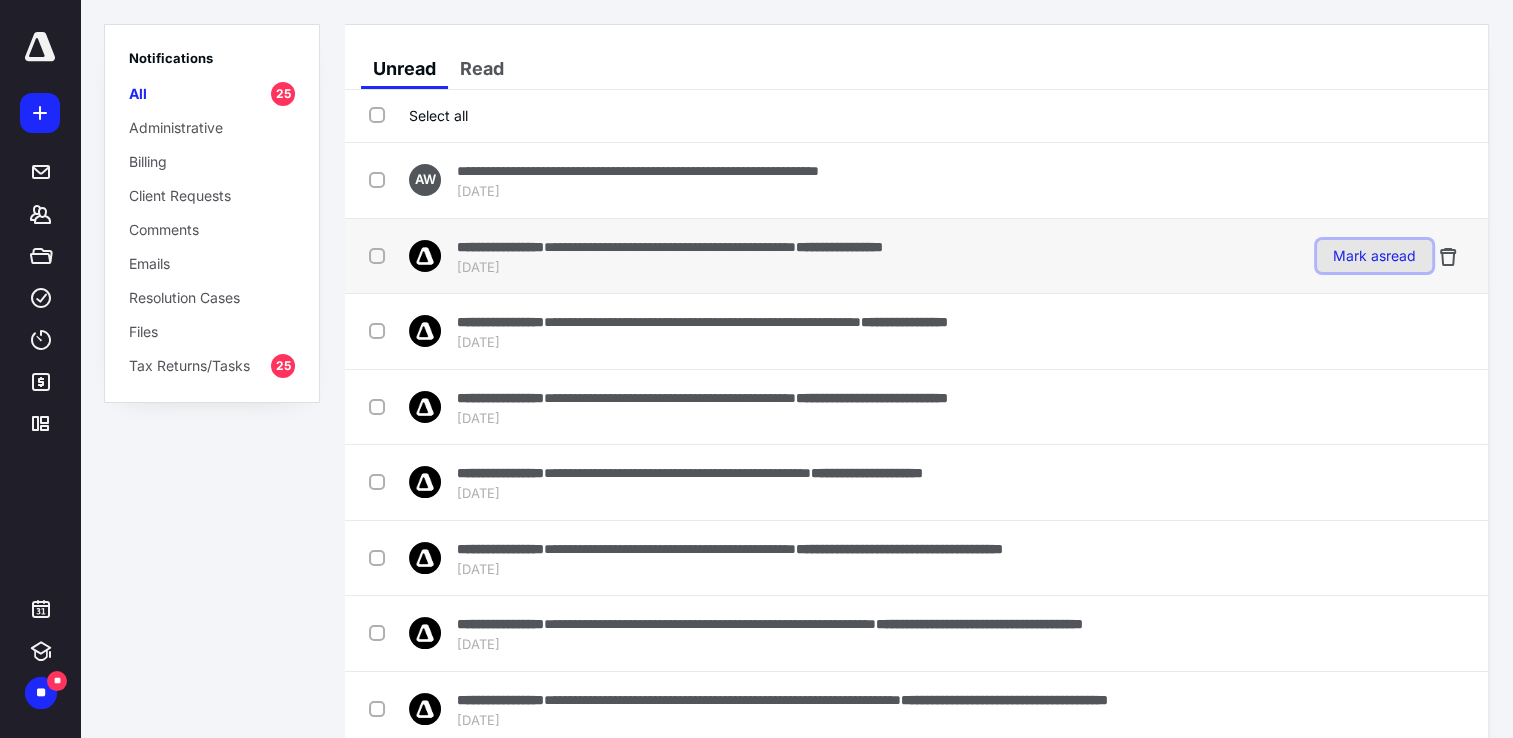 click on "Mark as  read" at bounding box center (1374, 256) 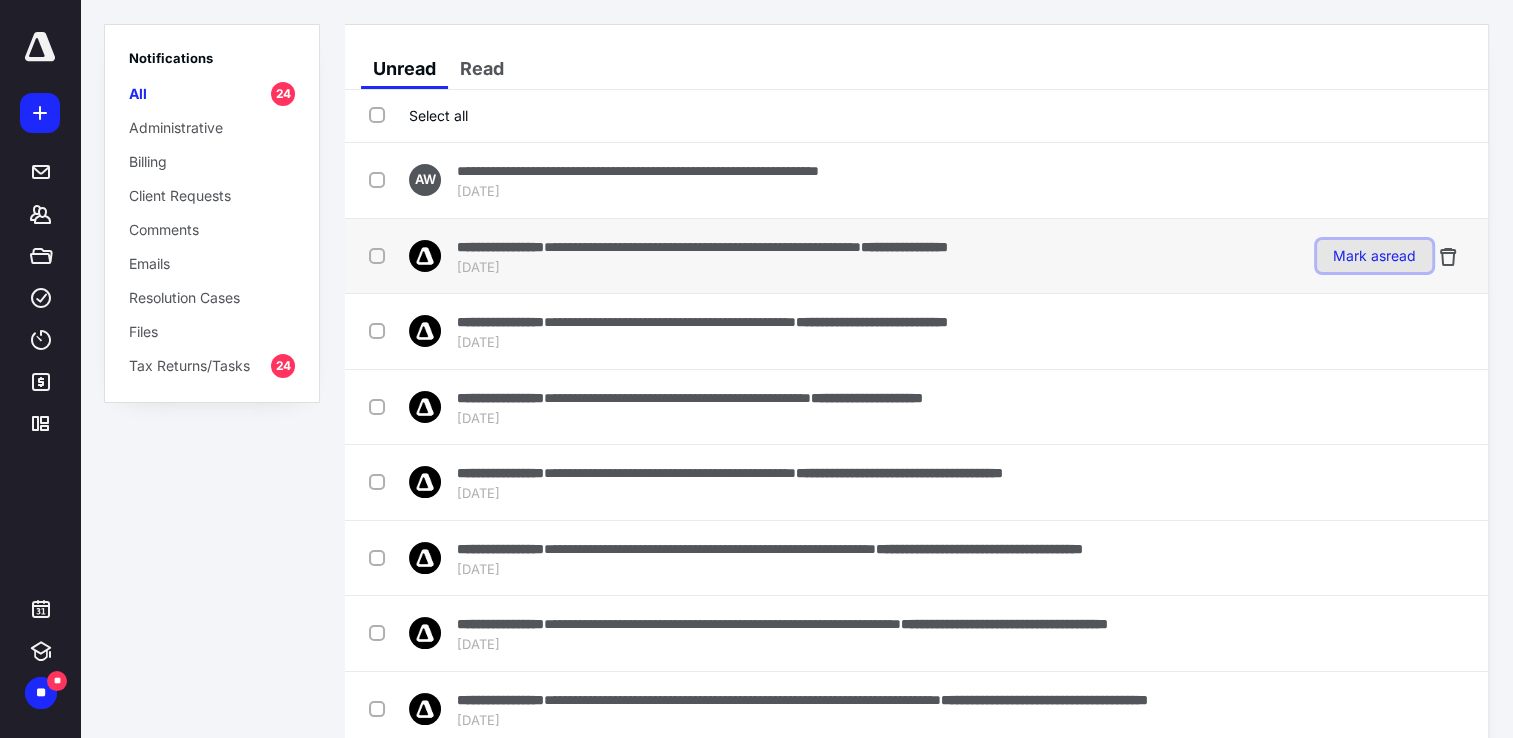 click on "Mark as  read" at bounding box center (1374, 256) 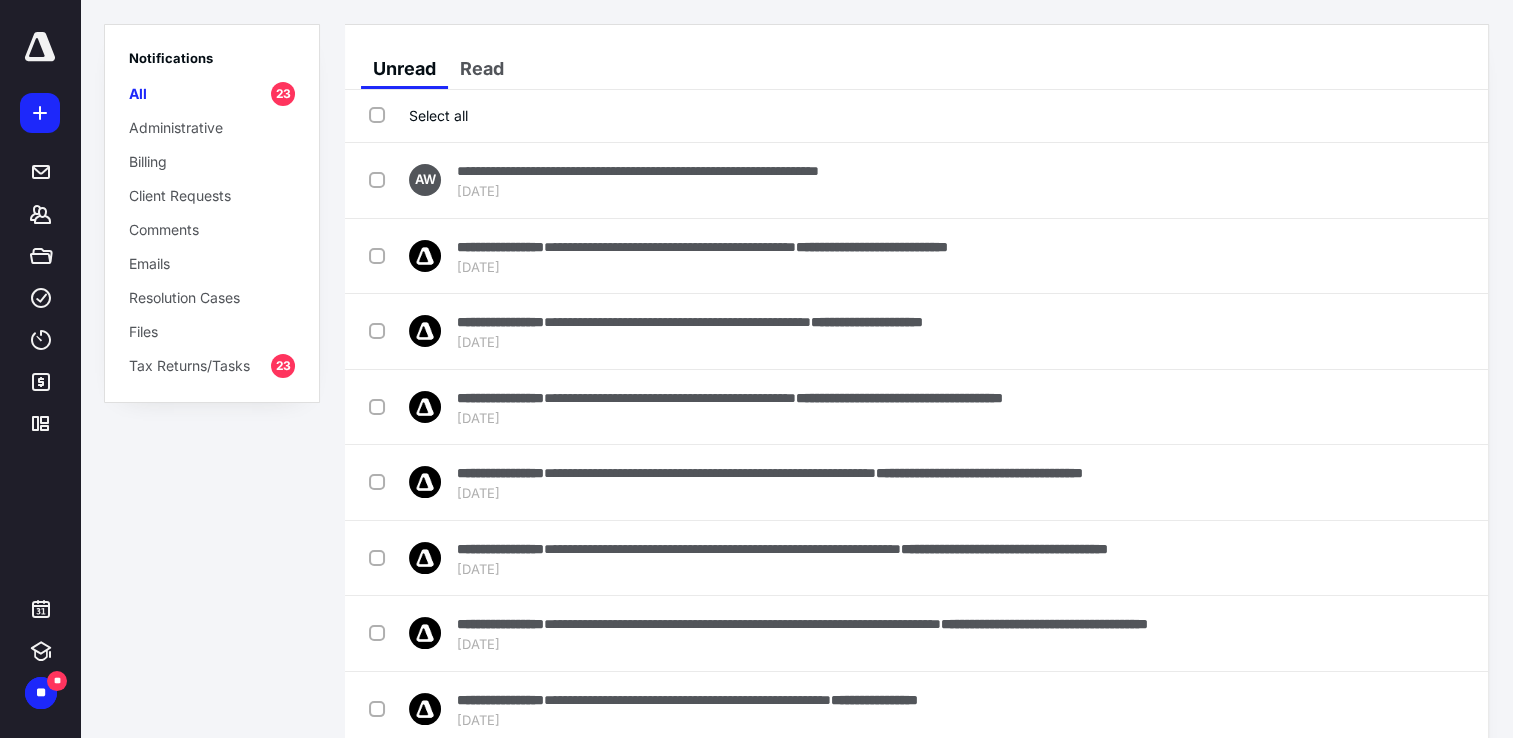click on "Mark as  read" at bounding box center [1374, 256] 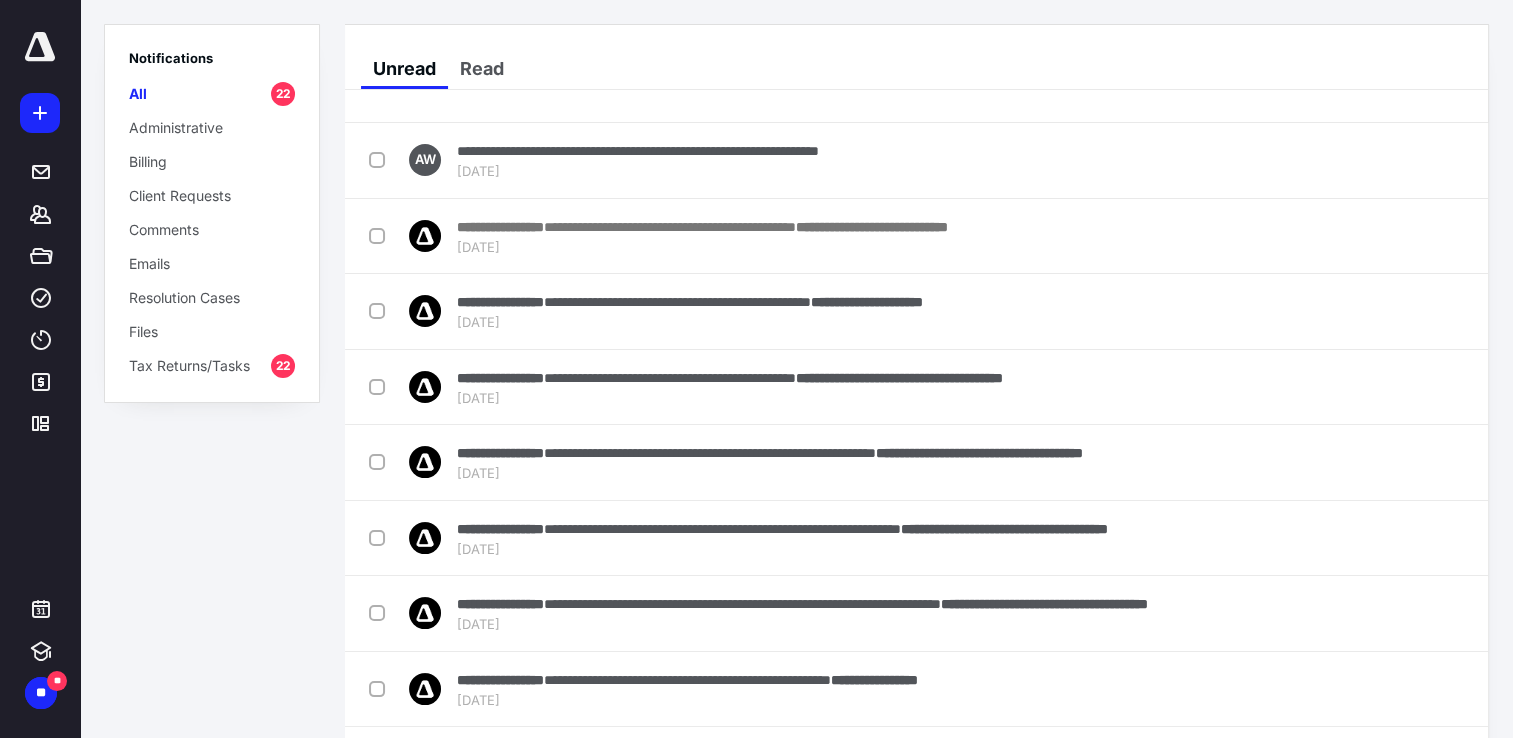click on "Mark as  read" at bounding box center (1374, 311) 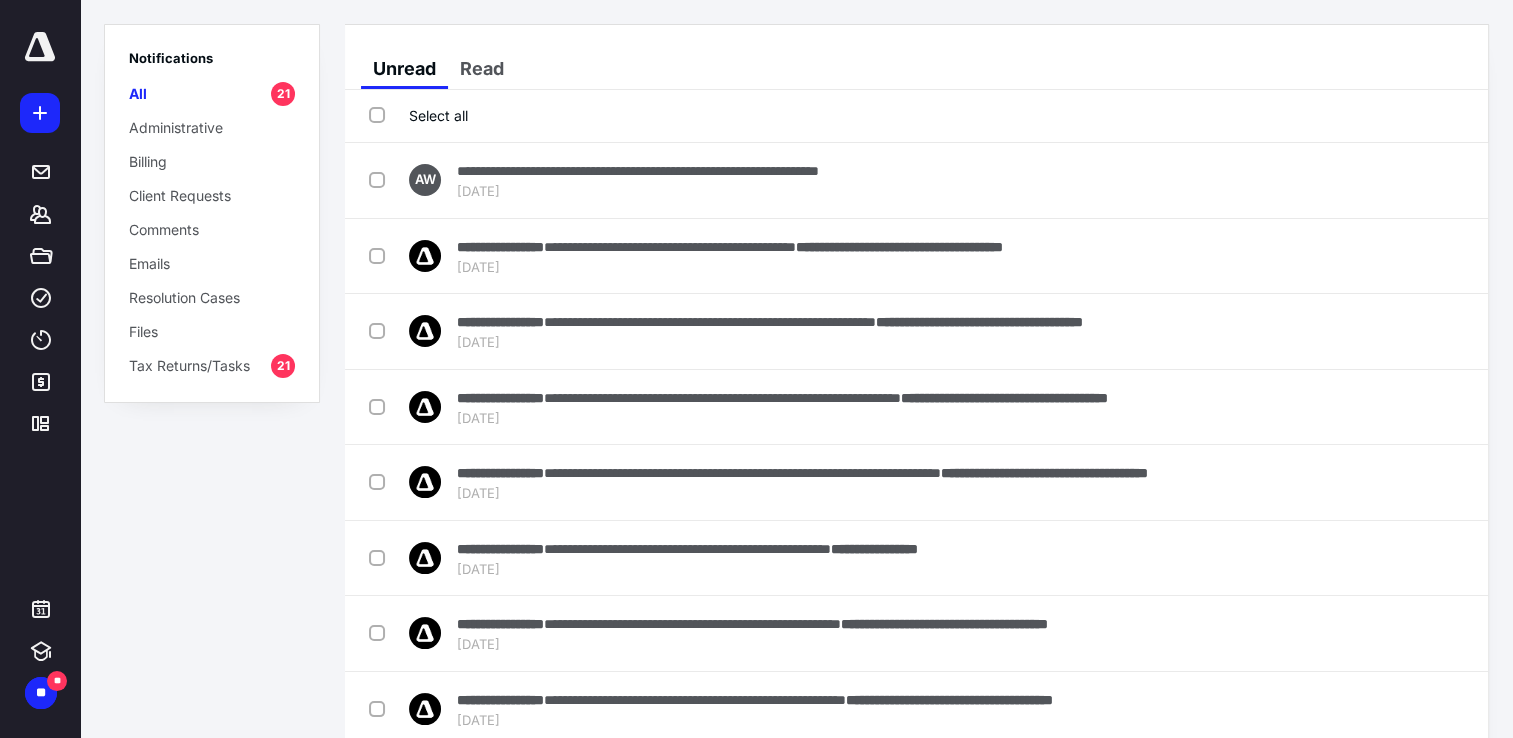 click on "Mark as  read" at bounding box center [1374, 256] 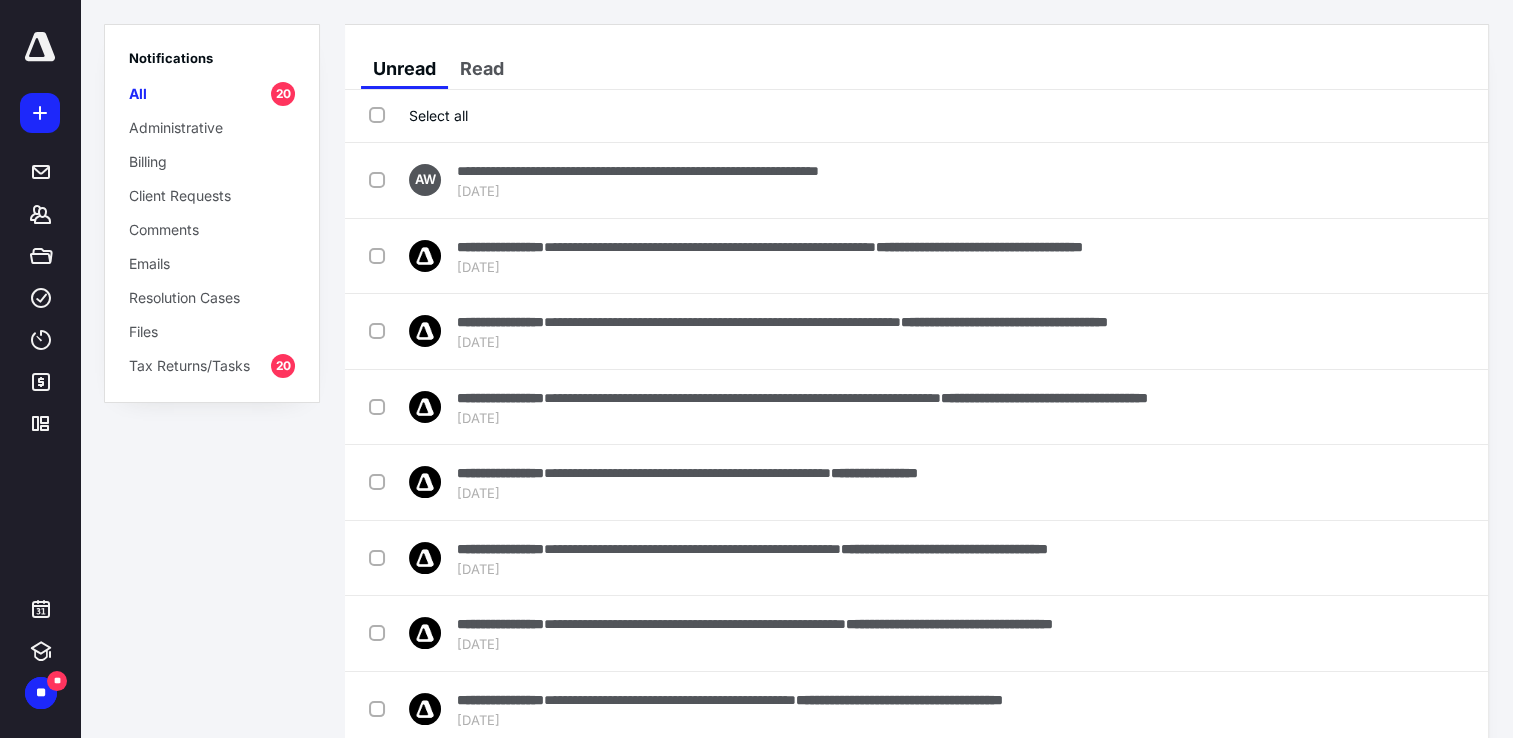 click on "Mark as  read" at bounding box center [1374, 256] 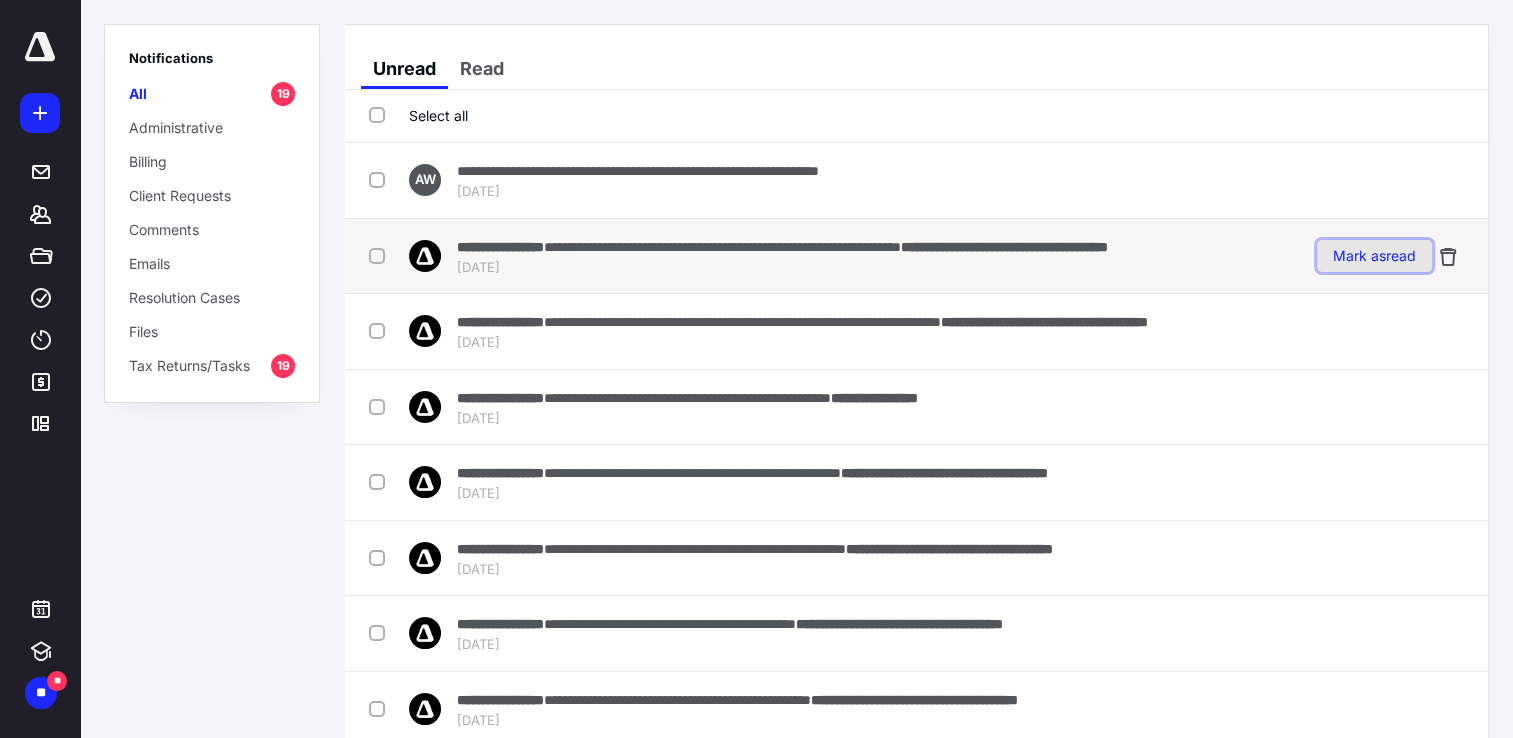 click on "Mark as  read" at bounding box center [1374, 256] 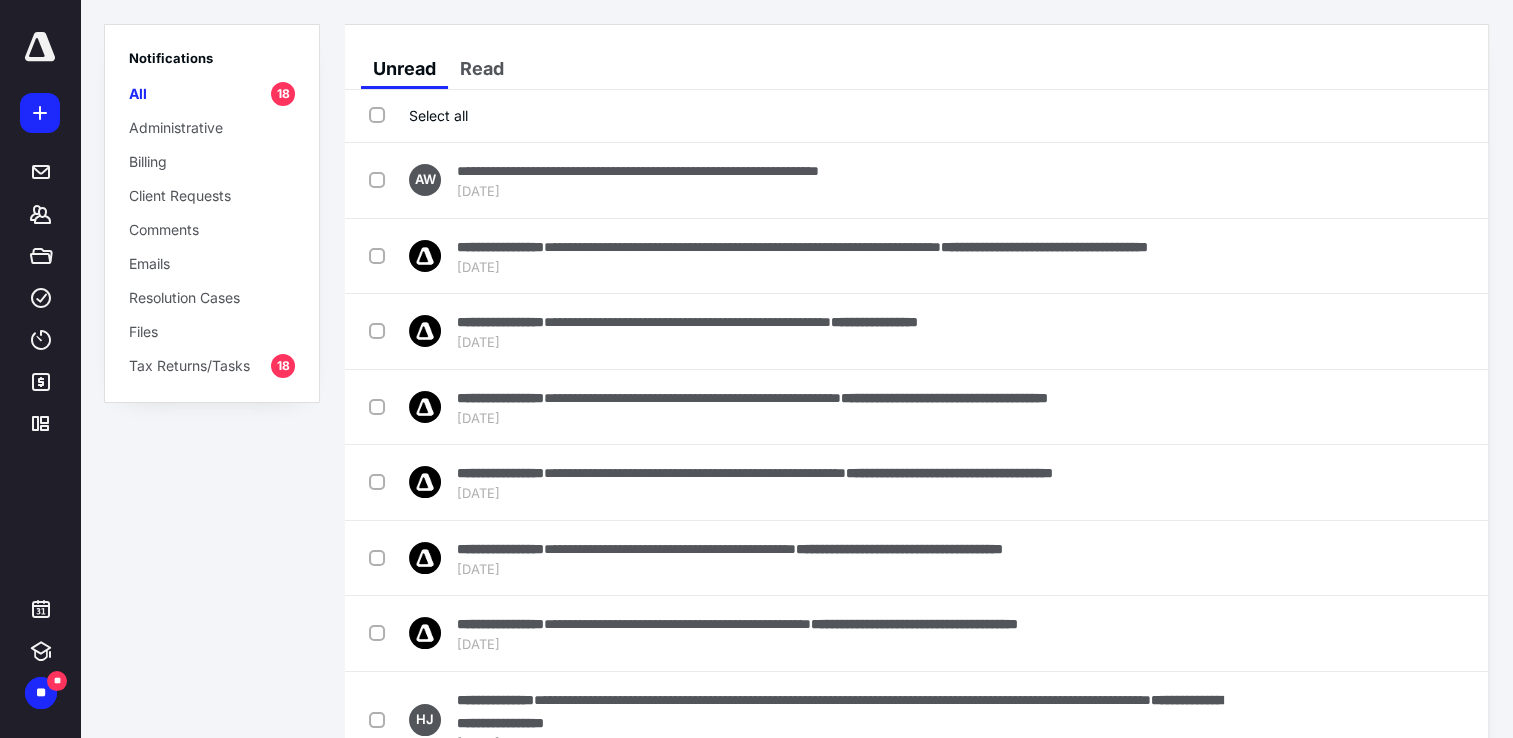 click on "Mark as  read" at bounding box center (1374, 256) 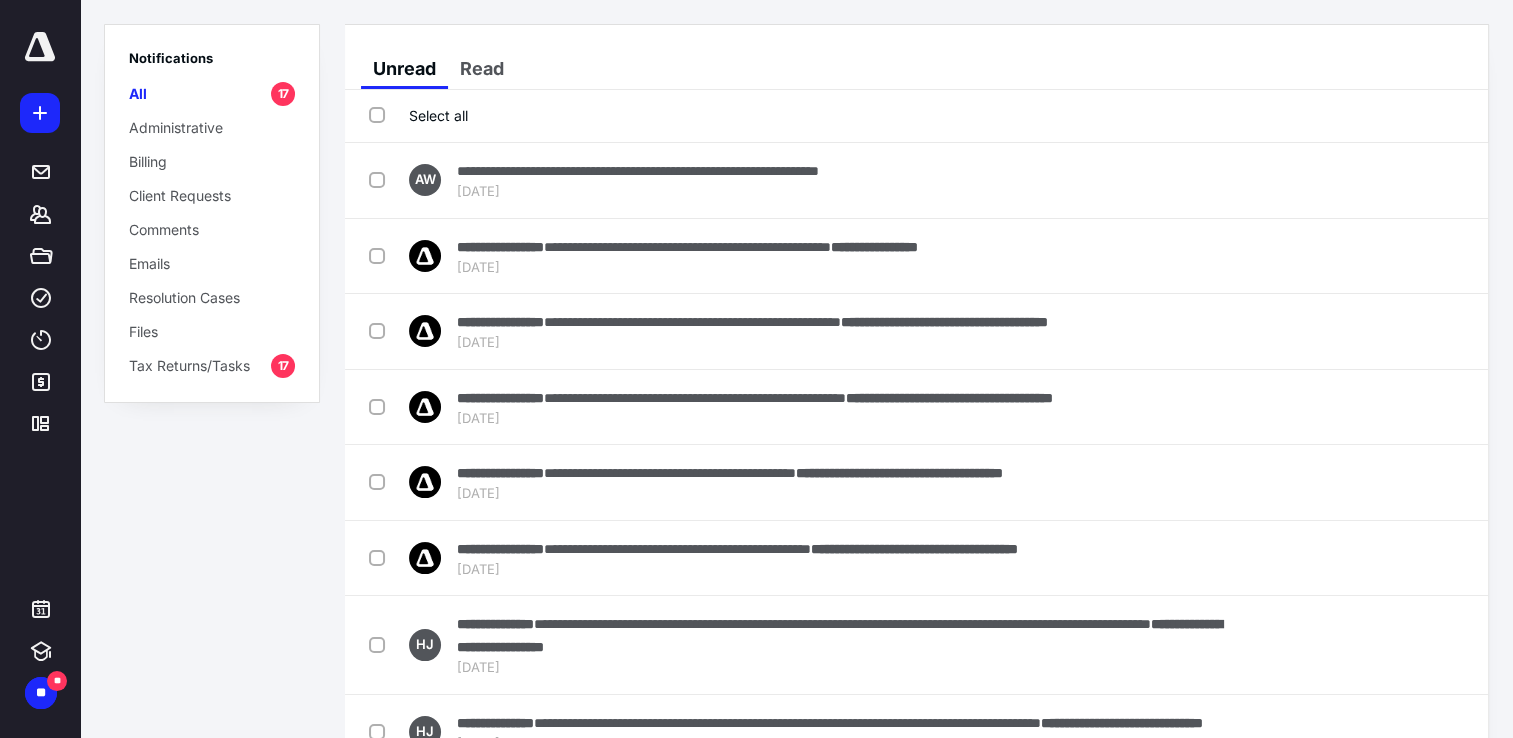 click on "Mark as  read" at bounding box center (1374, 256) 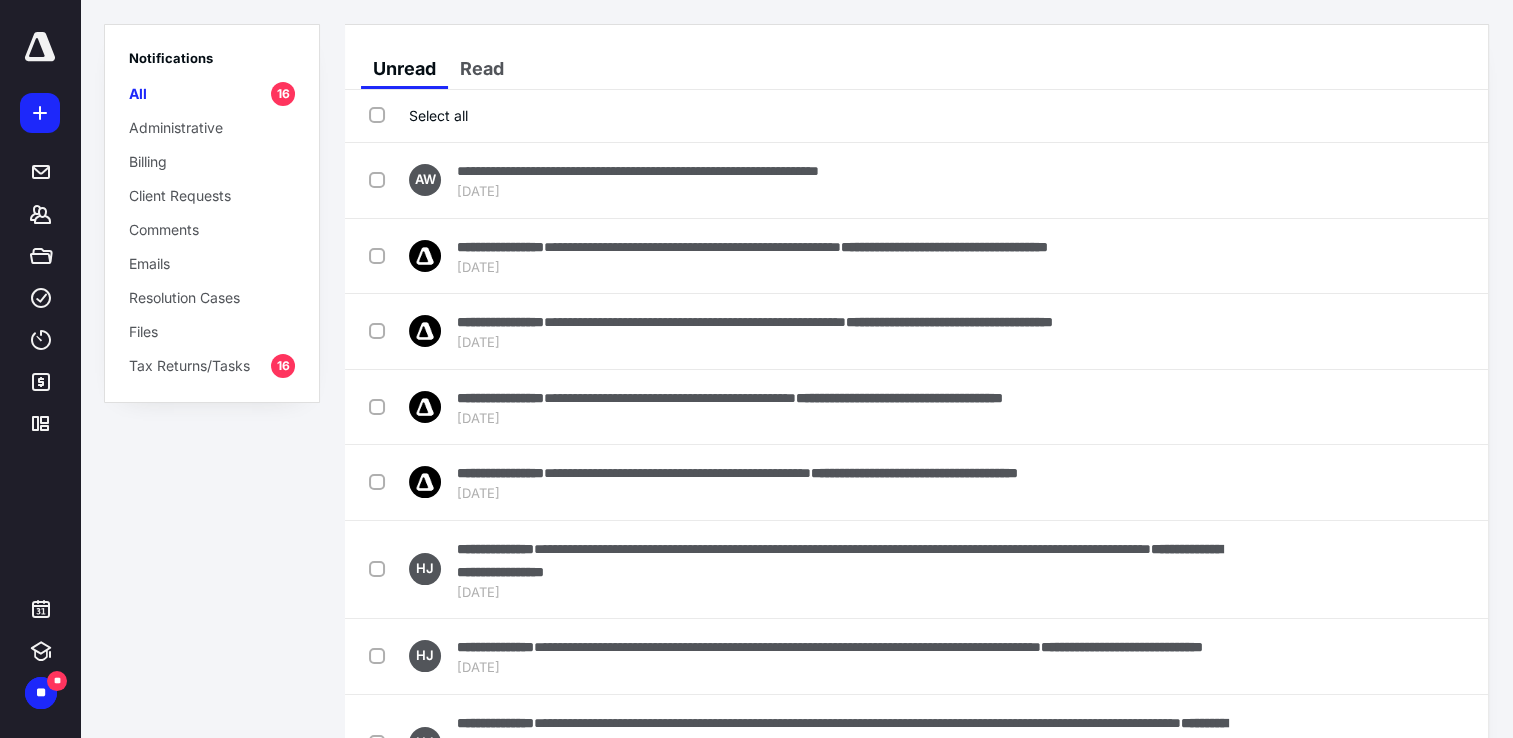 click on "Mark as  read" at bounding box center [1374, 256] 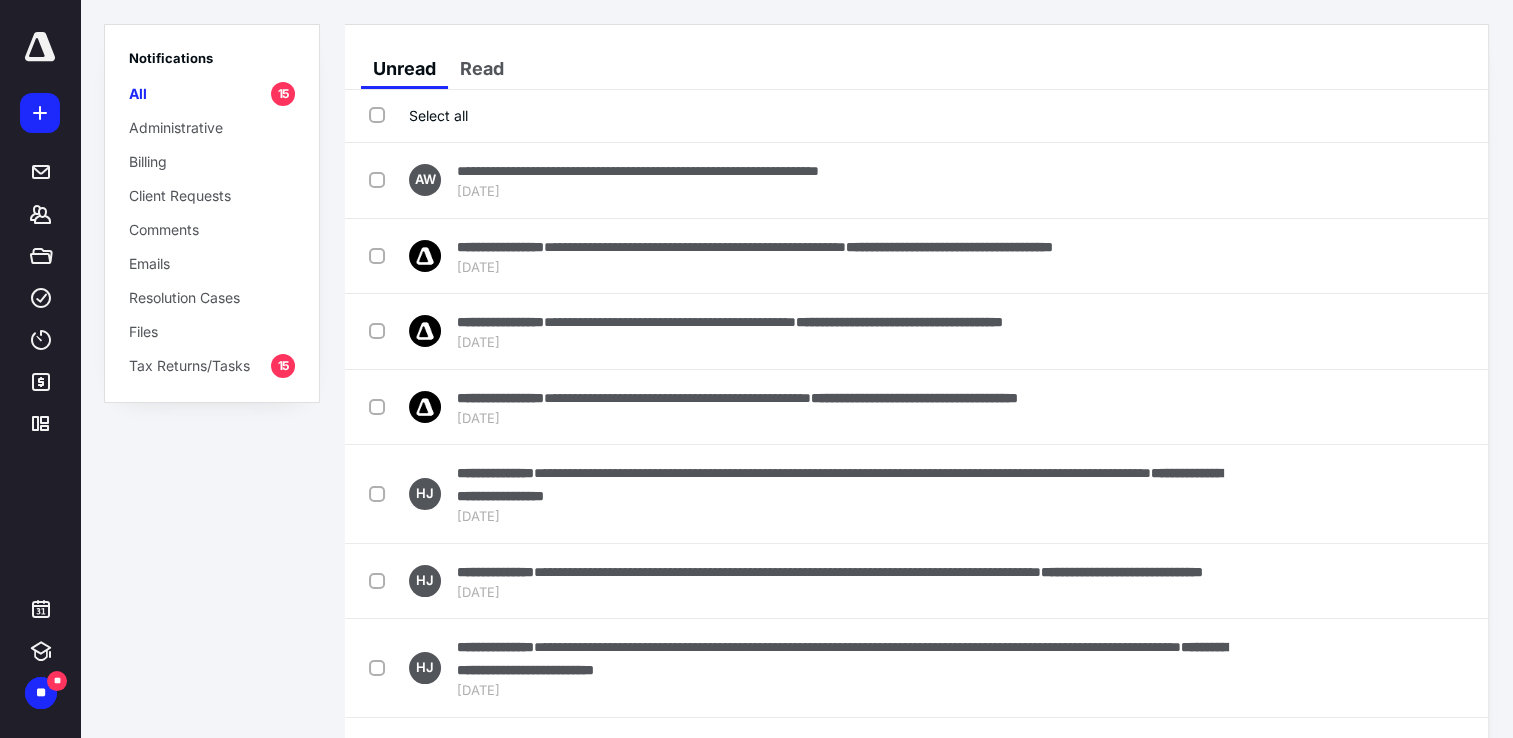 click on "Mark as  read" at bounding box center (1374, 256) 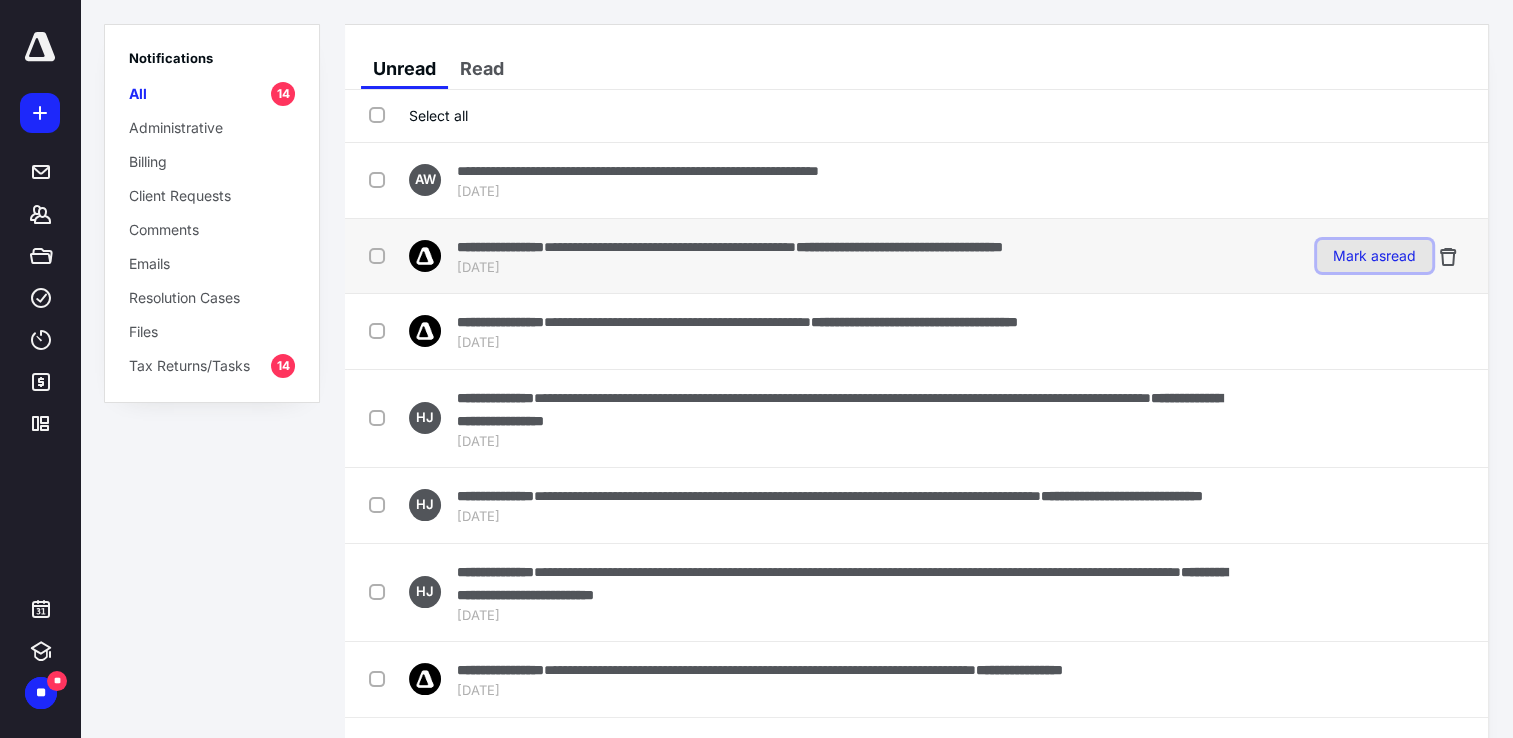 click on "Mark as  read" at bounding box center [1374, 256] 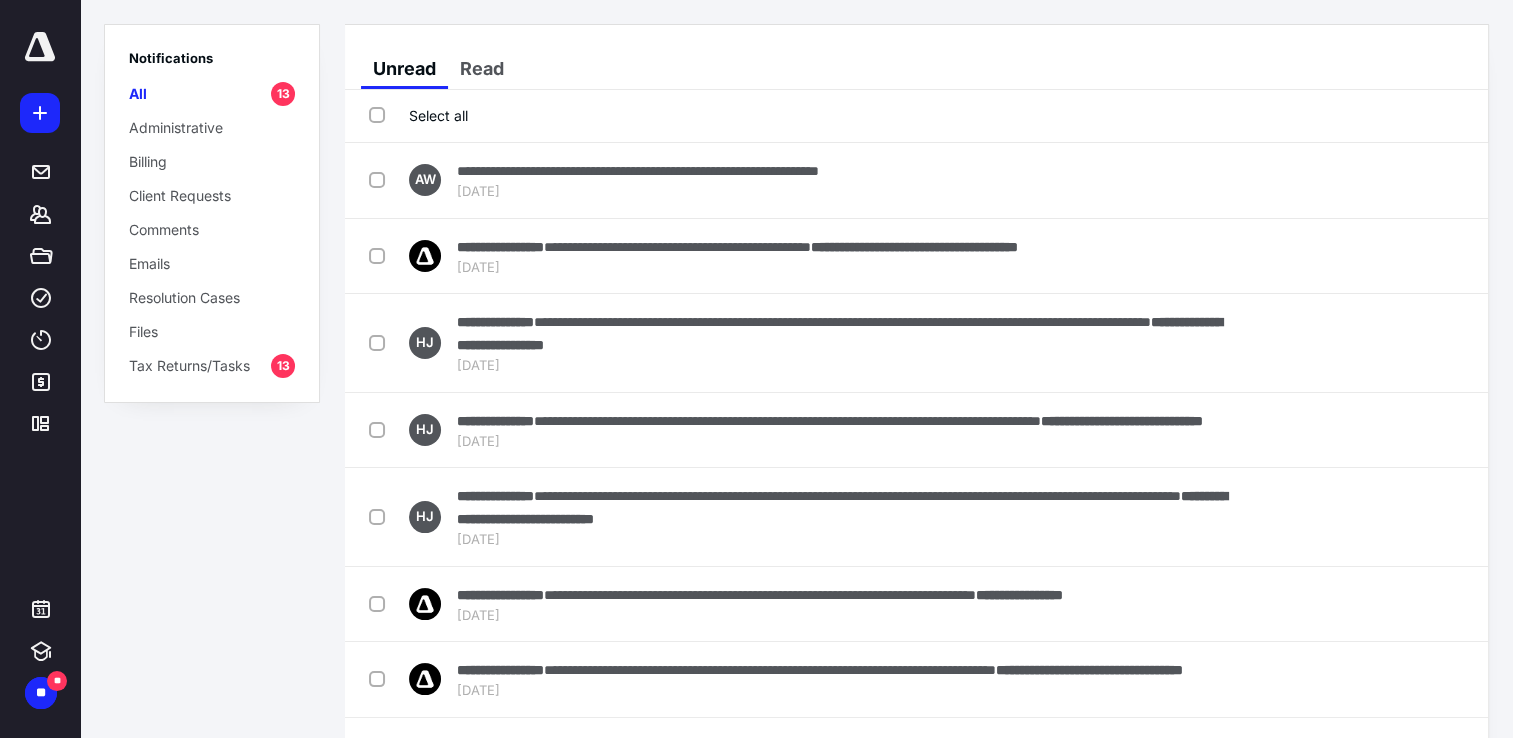 click on "Mark as  read" at bounding box center [1374, 256] 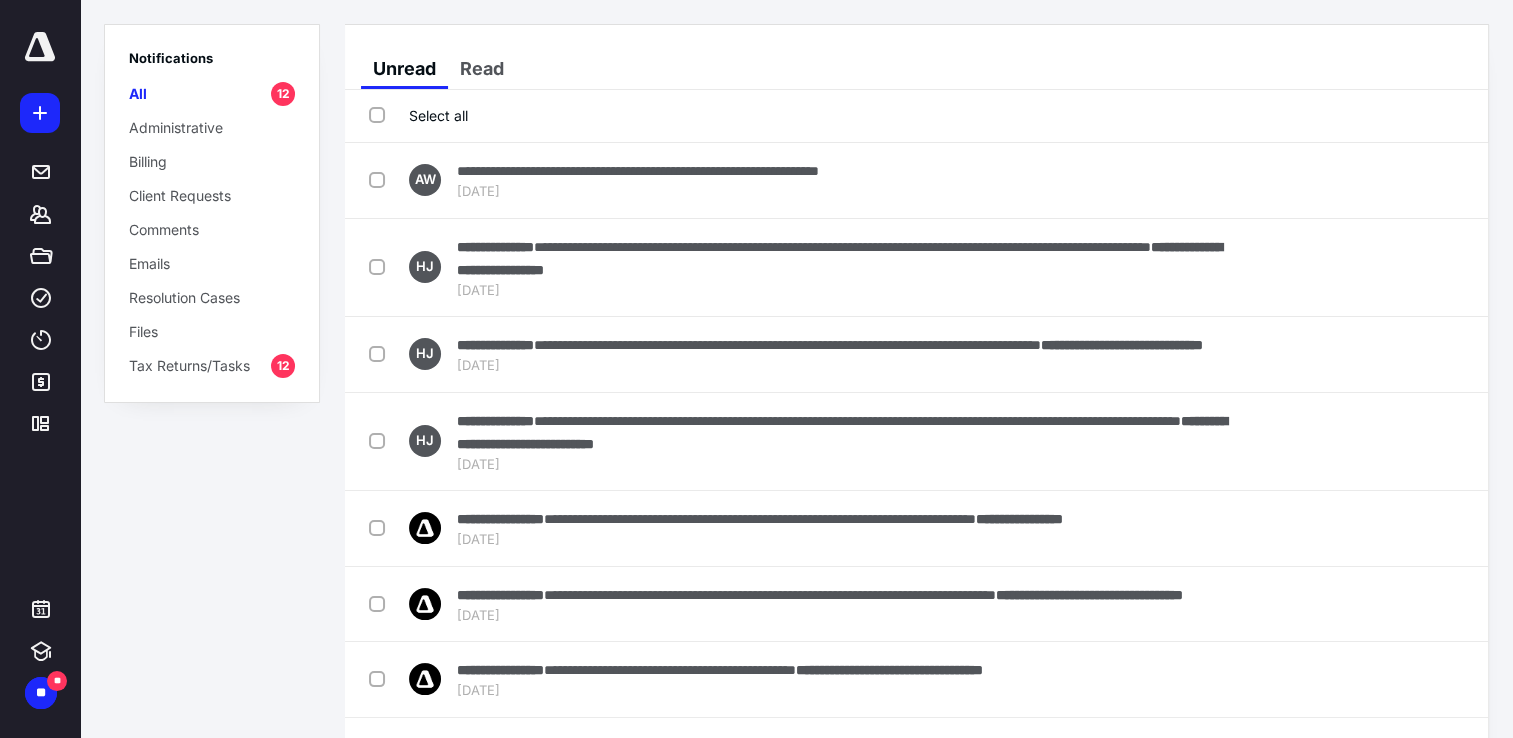 click on "Mark as  read" at bounding box center (1374, 267) 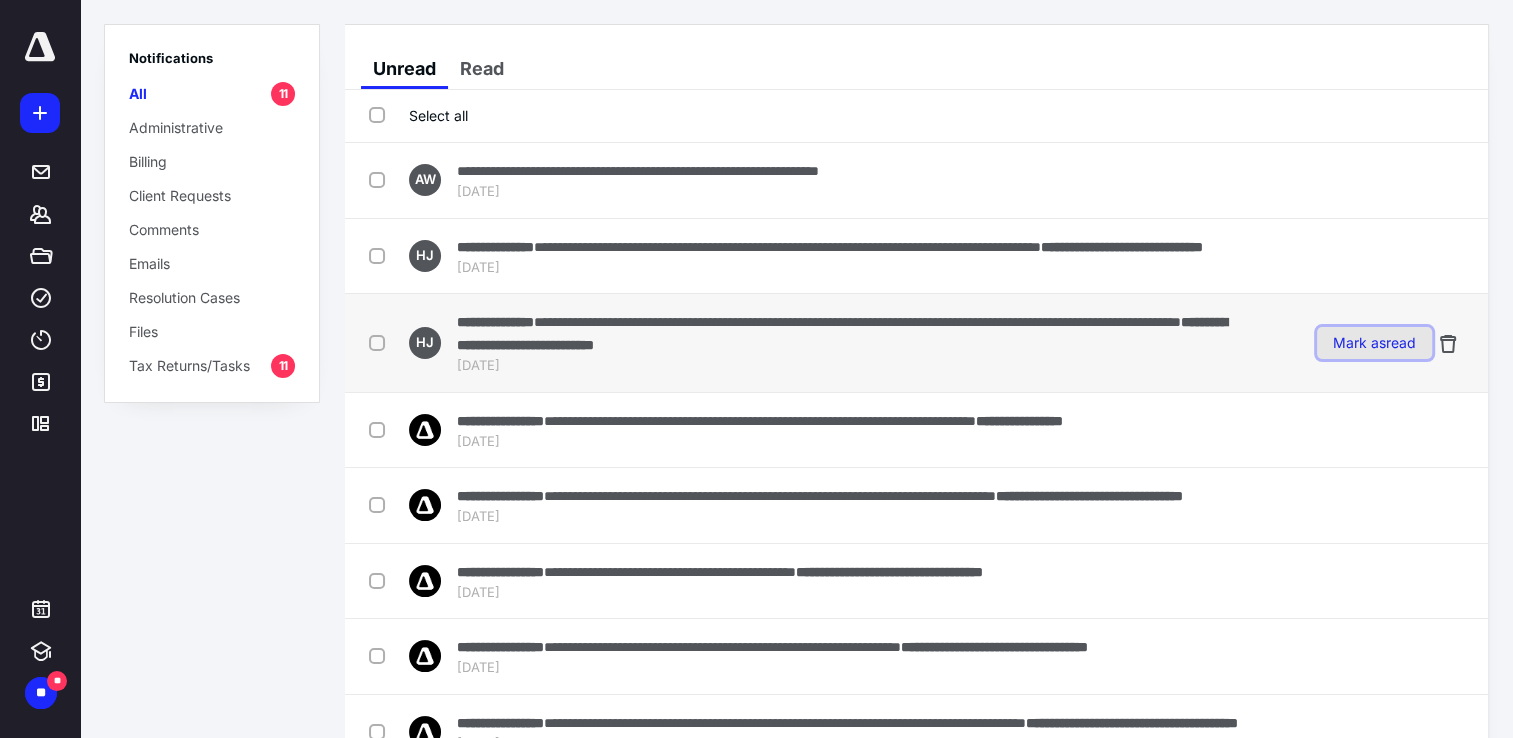 click on "Mark as  read" at bounding box center [1374, 343] 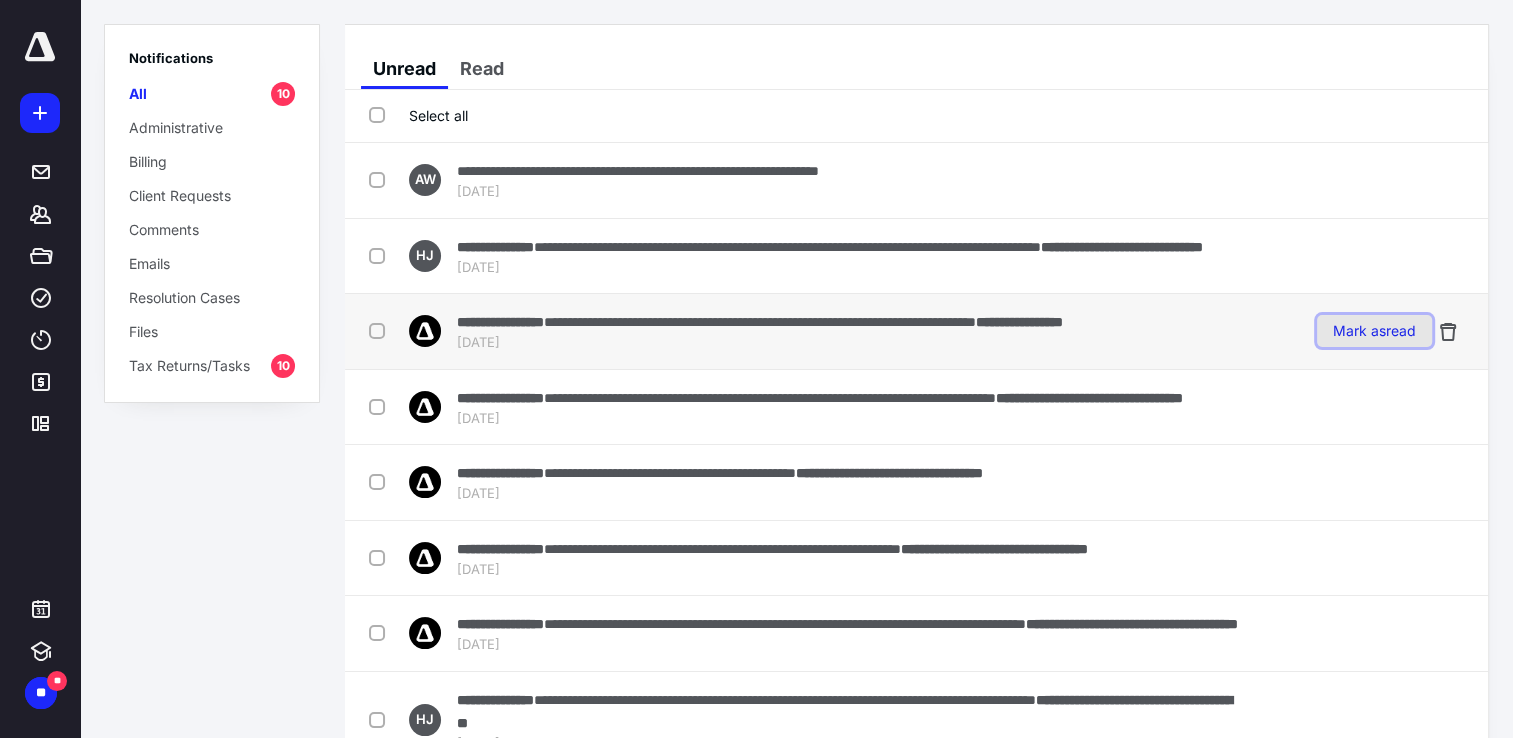 click on "Mark as  read" at bounding box center [1374, 331] 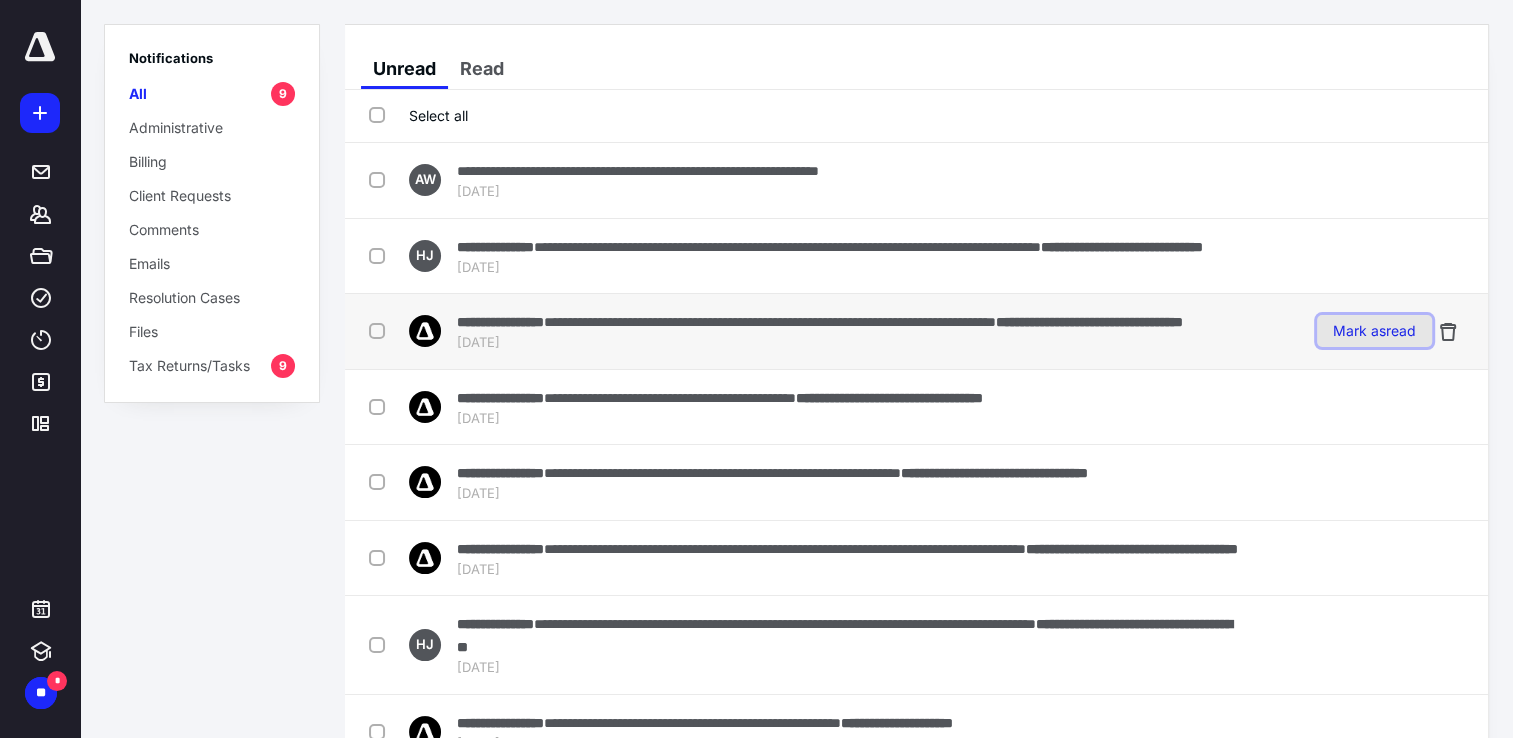 click on "Mark as  read" at bounding box center [1374, 331] 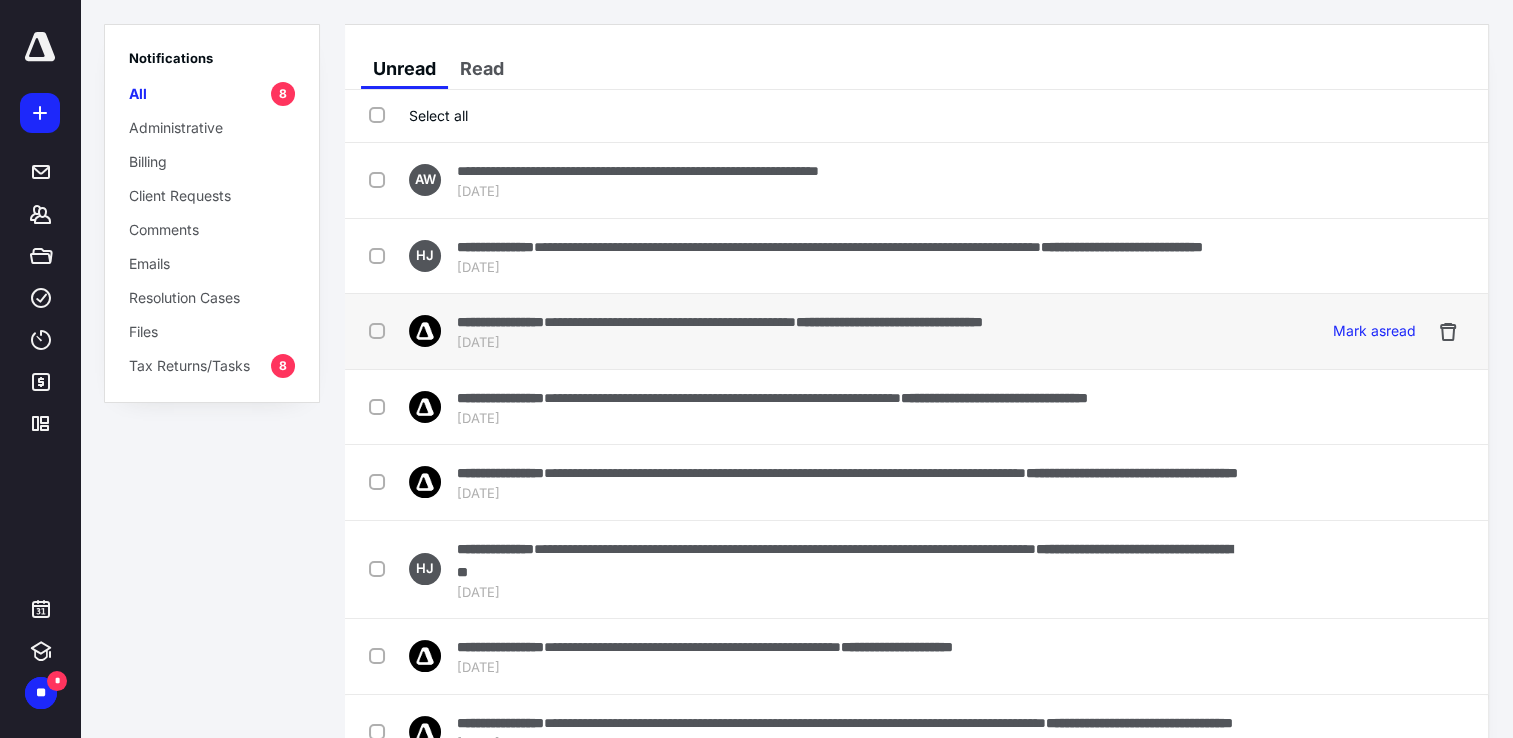click on "**********" at bounding box center [916, 332] 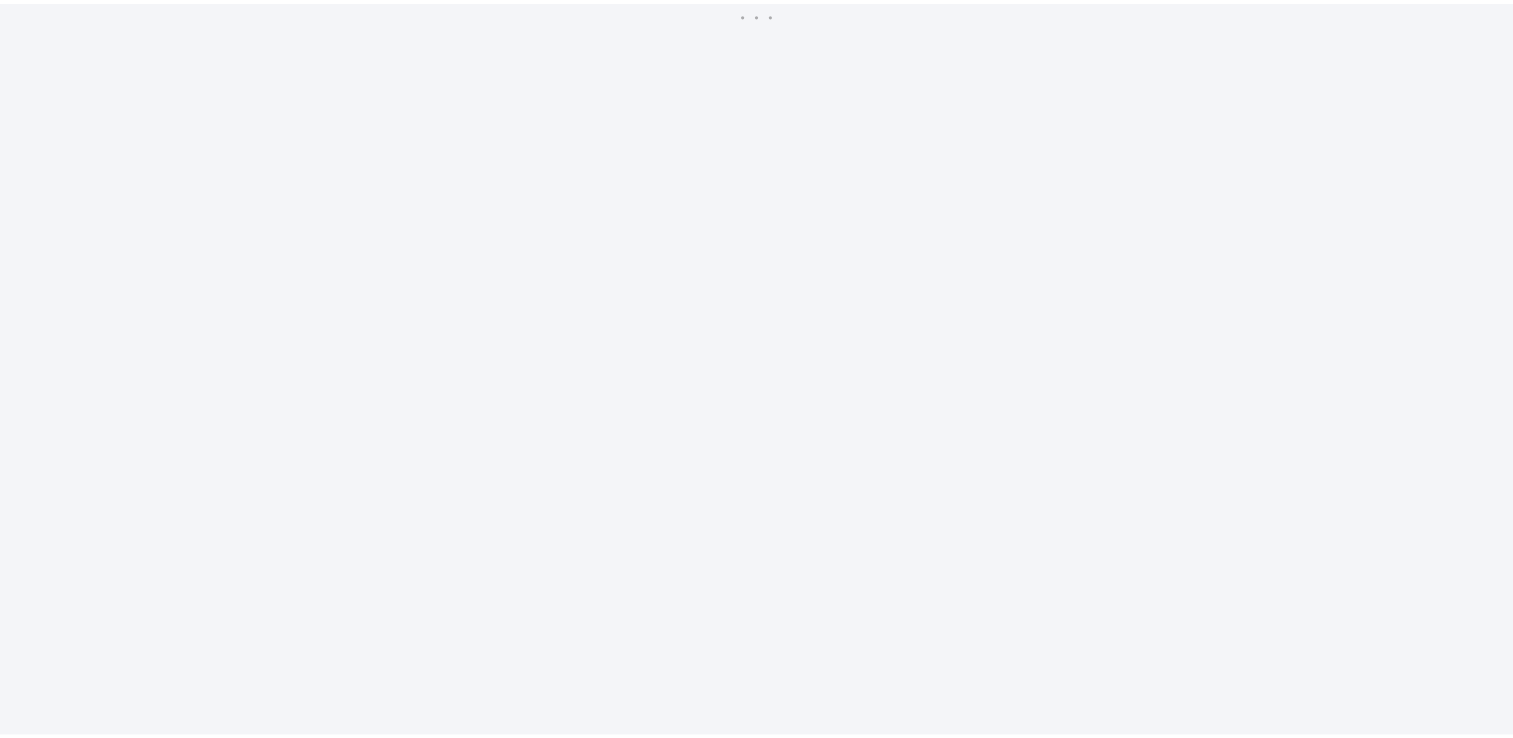 scroll, scrollTop: 0, scrollLeft: 0, axis: both 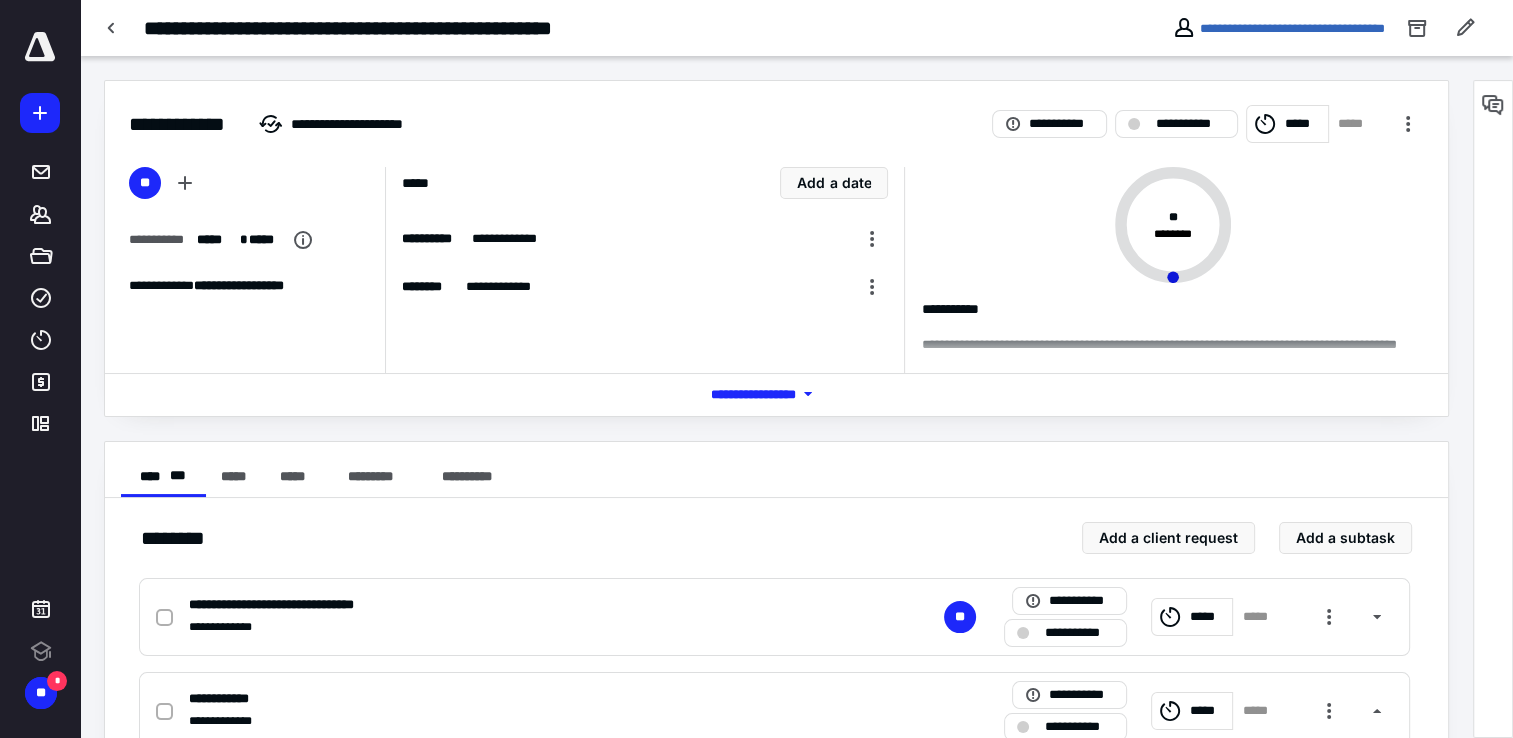 click on "** *" at bounding box center (40, 663) 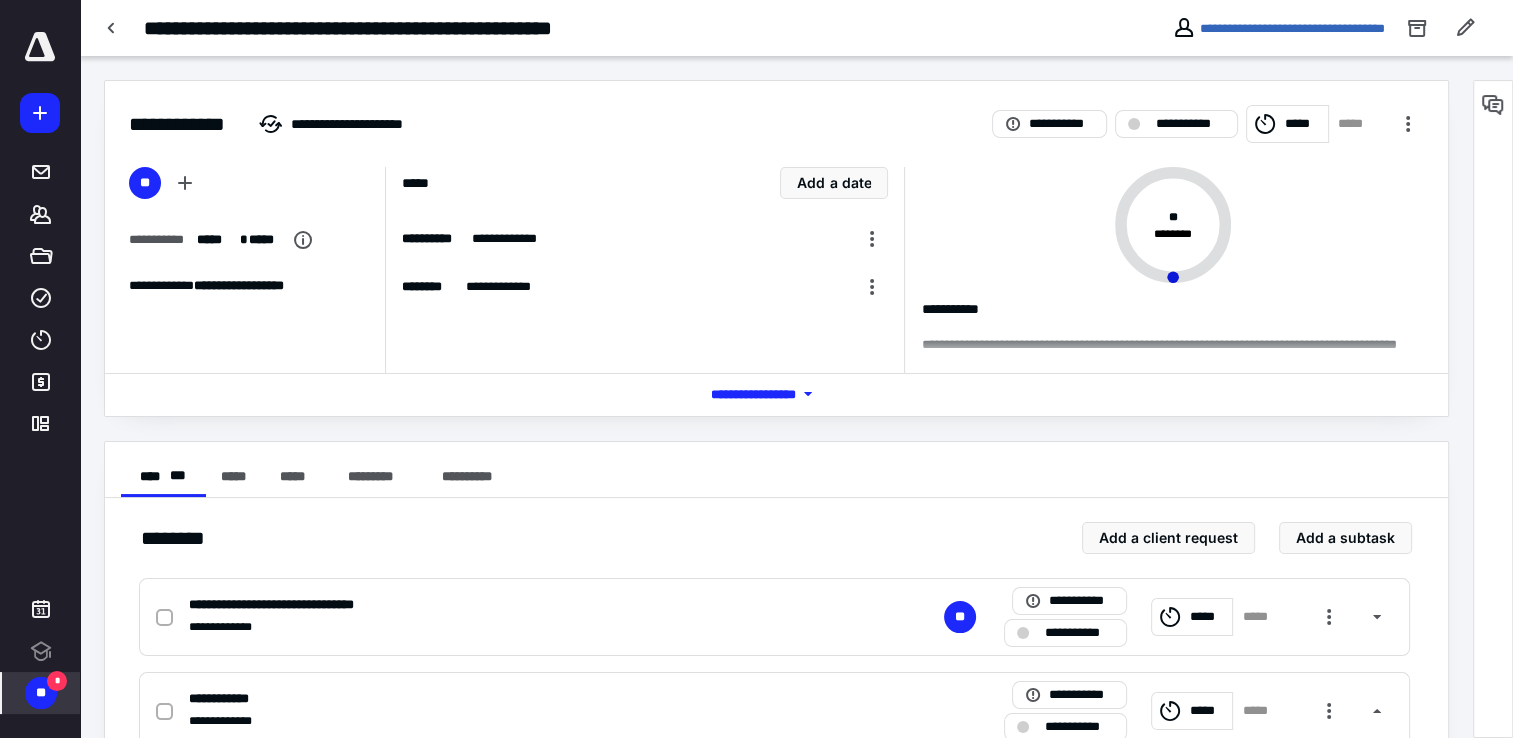 click on "**" at bounding box center [41, 693] 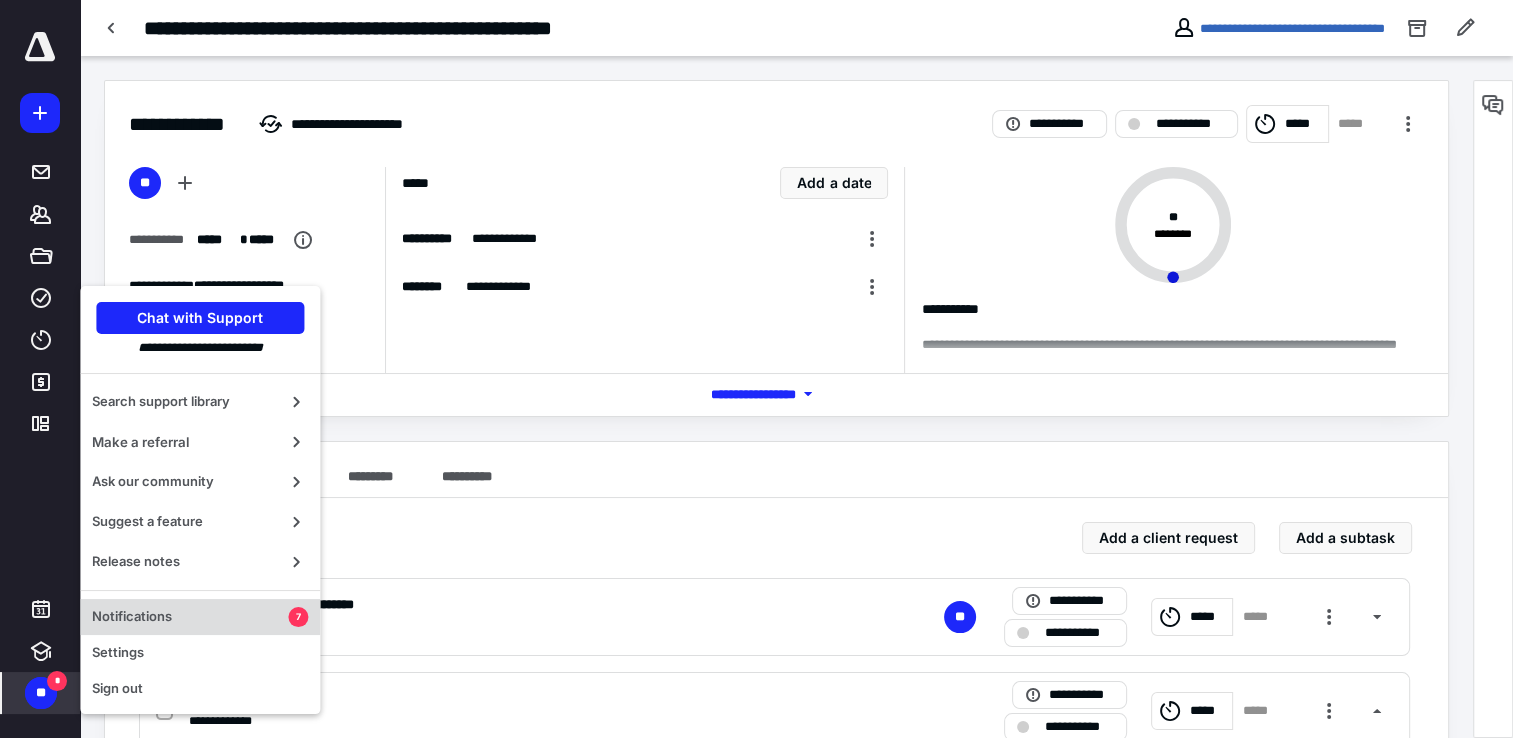 click on "Notifications 7" at bounding box center [200, 617] 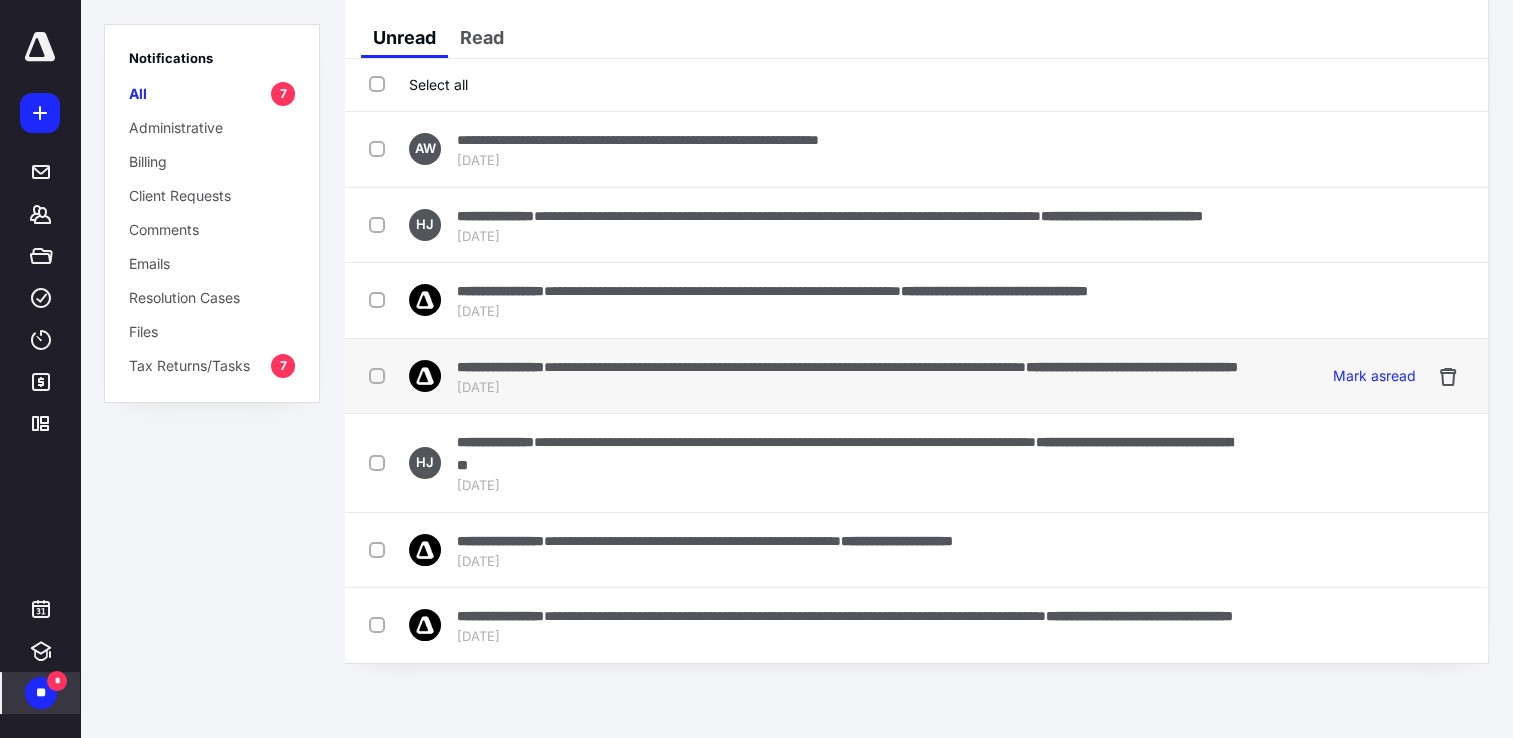 scroll, scrollTop: 46, scrollLeft: 0, axis: vertical 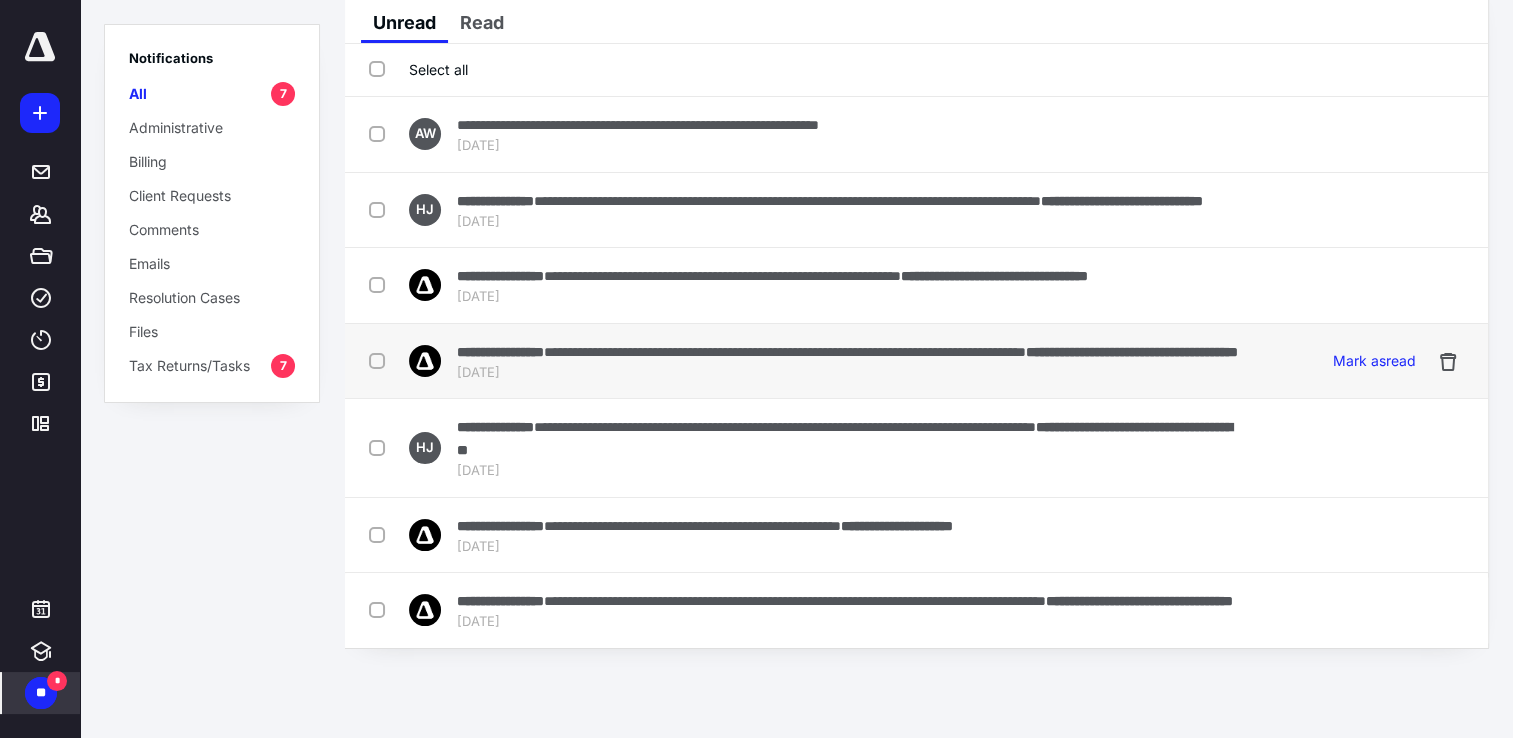 click on "**********" at bounding box center (847, 351) 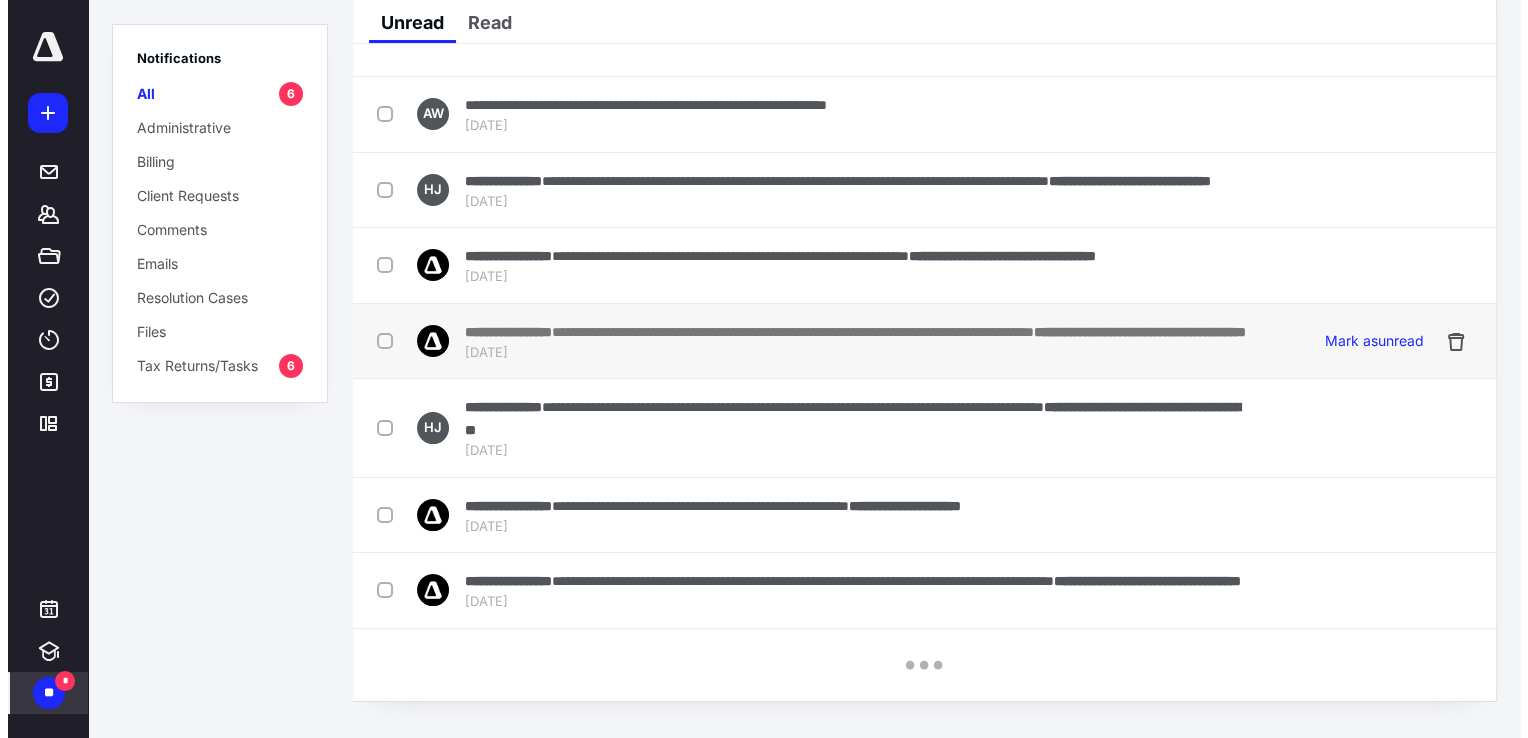 scroll, scrollTop: 0, scrollLeft: 0, axis: both 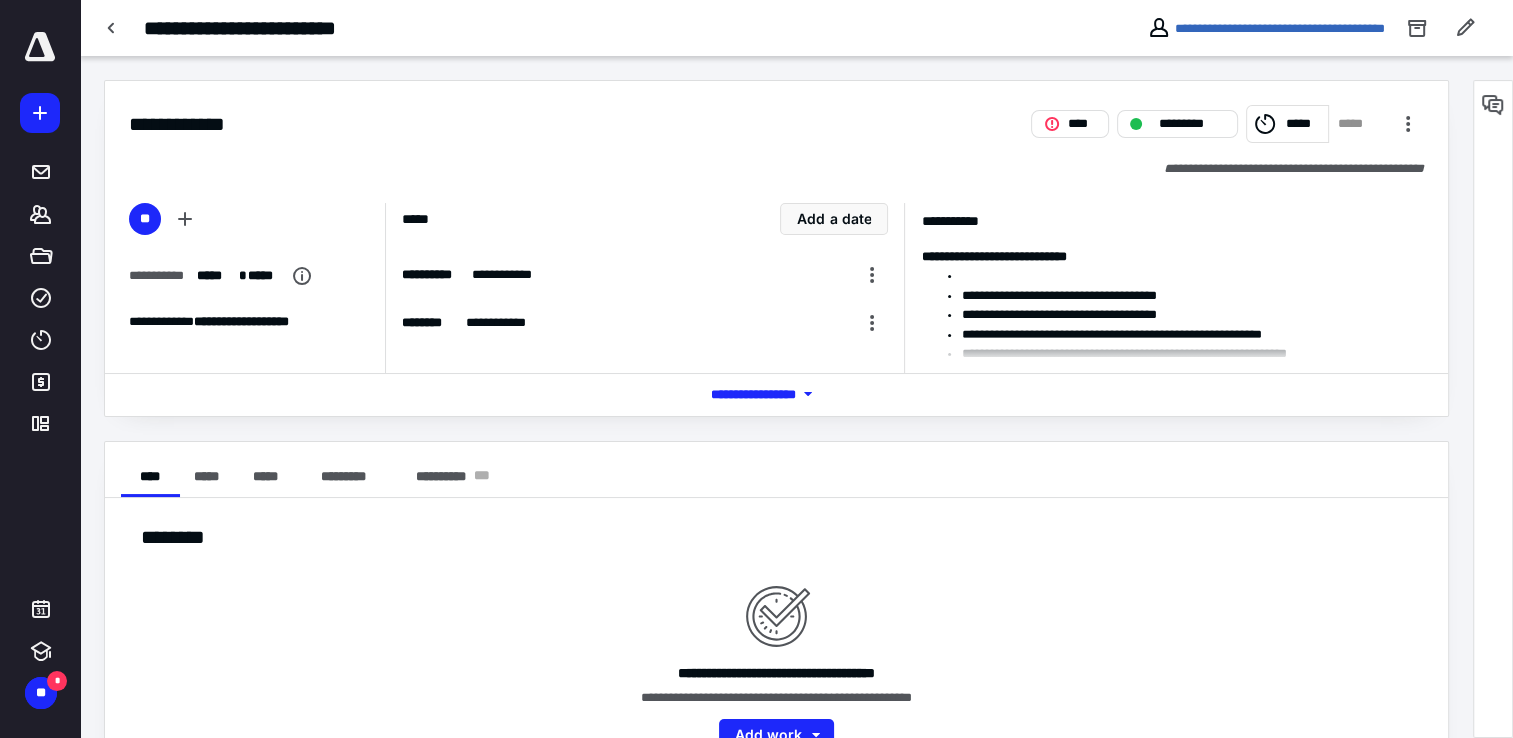 click on "*** **** *******" at bounding box center (777, 394) 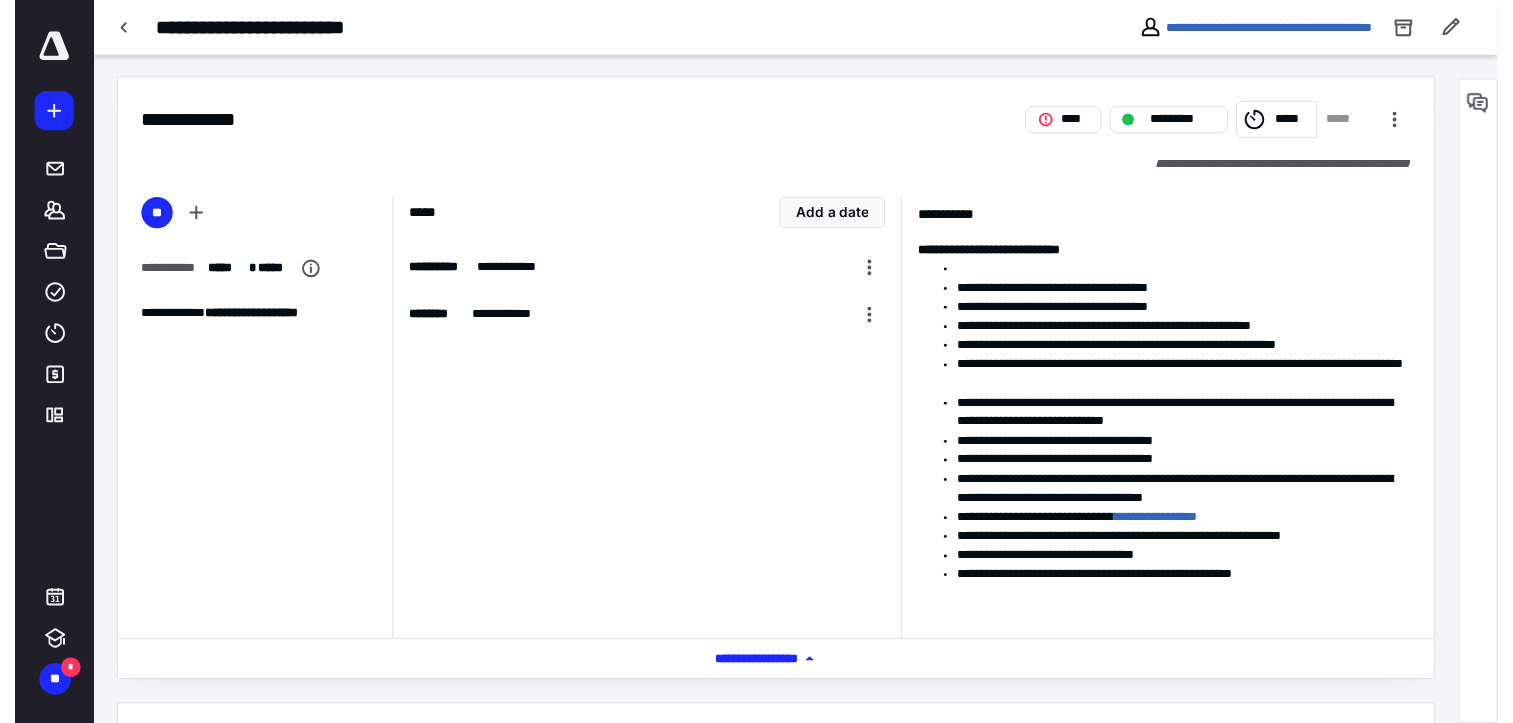 scroll, scrollTop: 0, scrollLeft: 0, axis: both 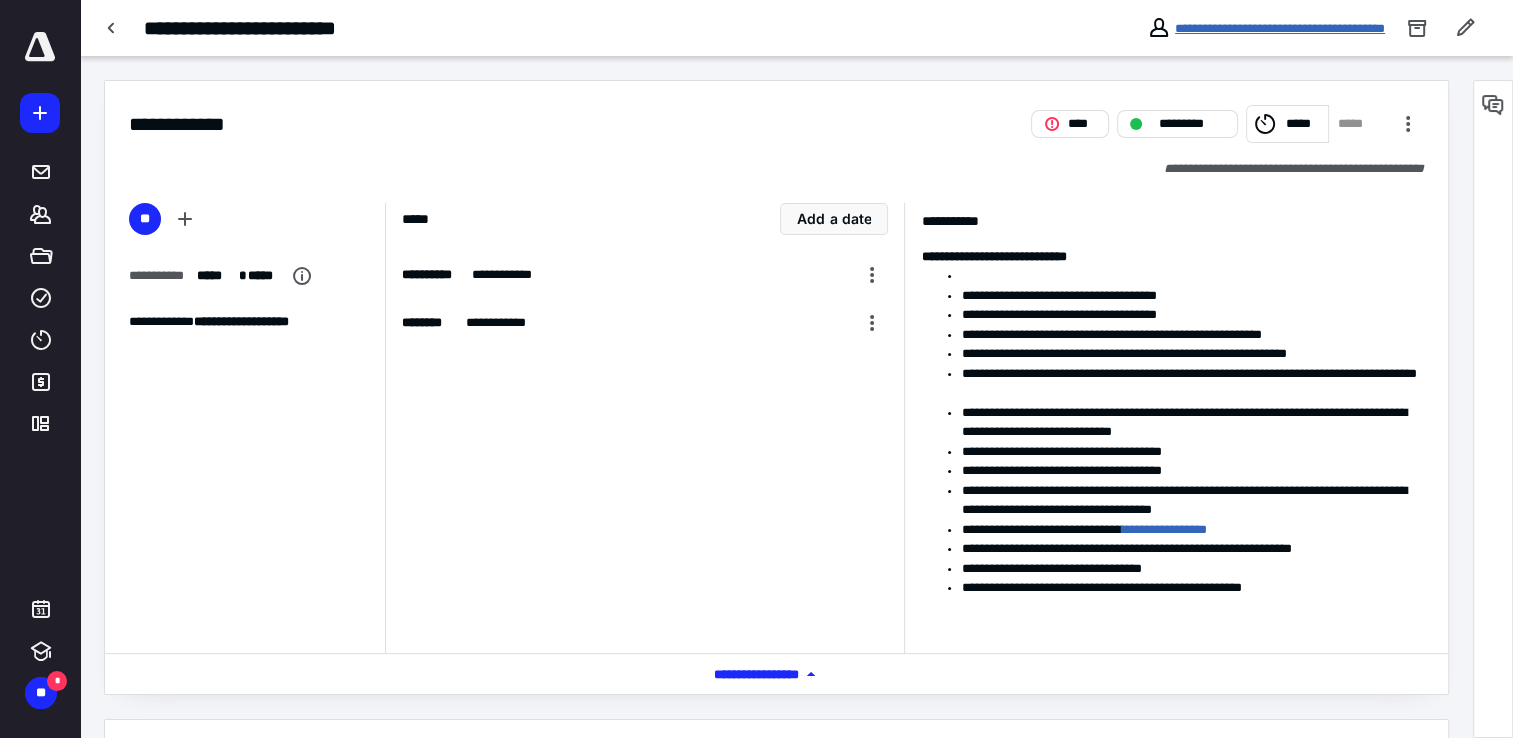 click on "**********" at bounding box center (1280, 28) 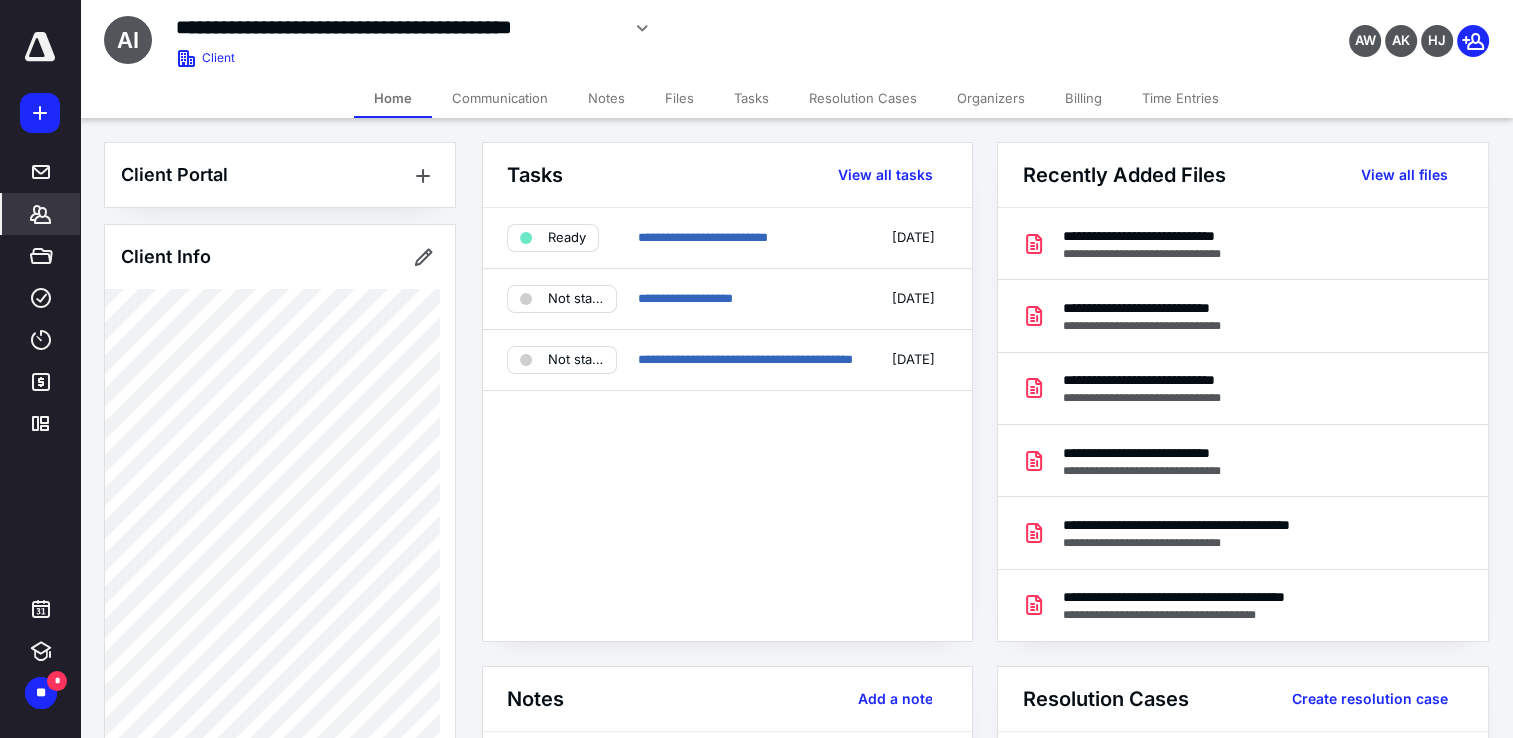 click on "Tasks" at bounding box center [751, 98] 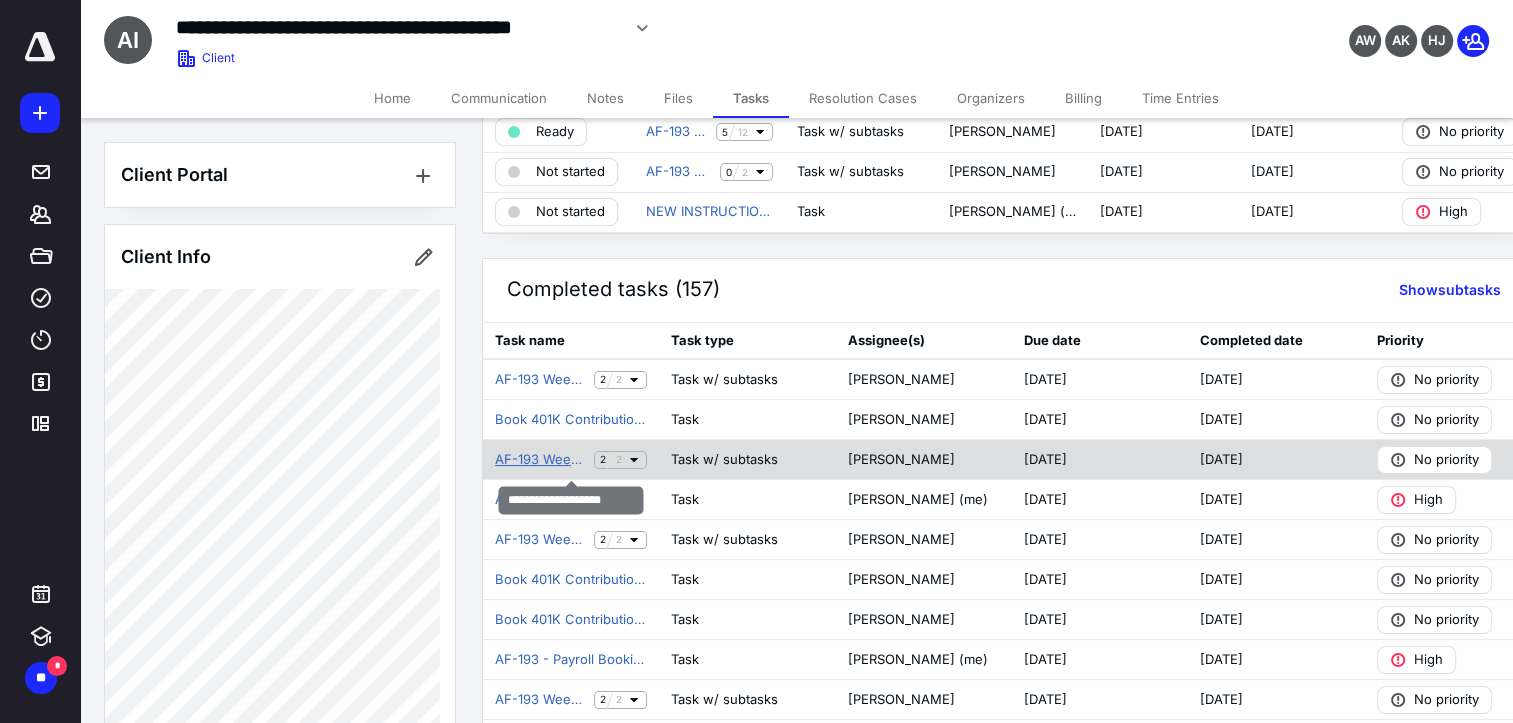 scroll, scrollTop: 100, scrollLeft: 0, axis: vertical 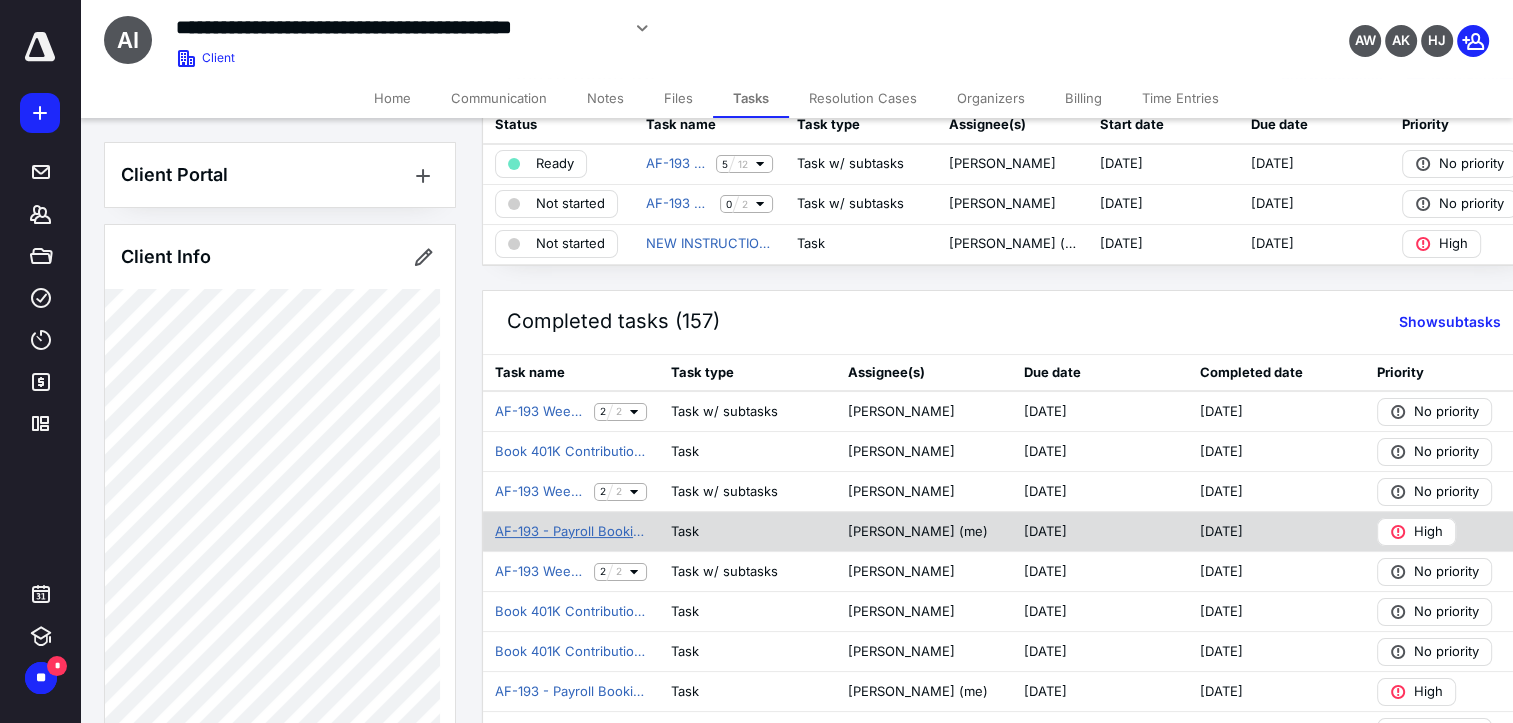 click on "AF-193 - Payroll Booking" at bounding box center (571, 532) 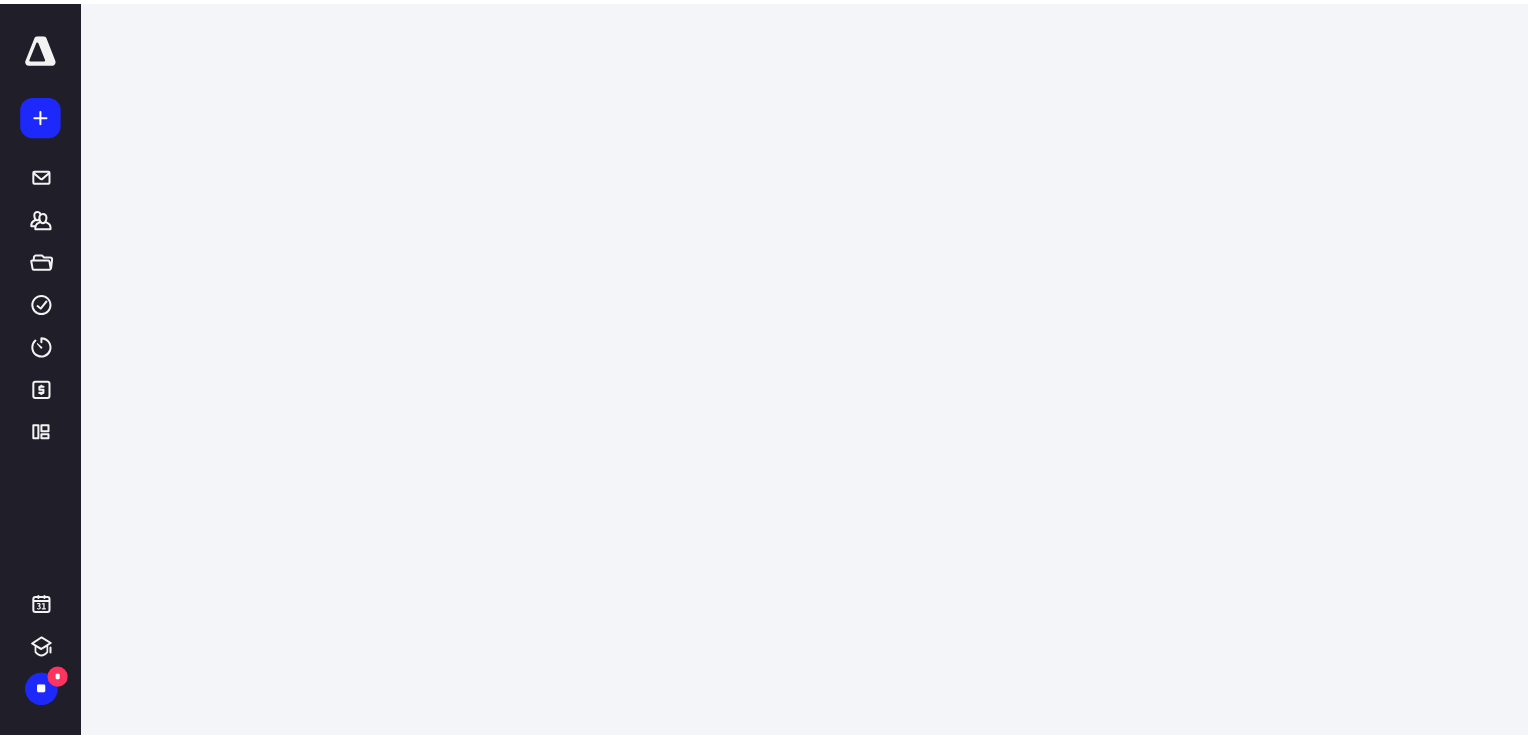 scroll, scrollTop: 0, scrollLeft: 0, axis: both 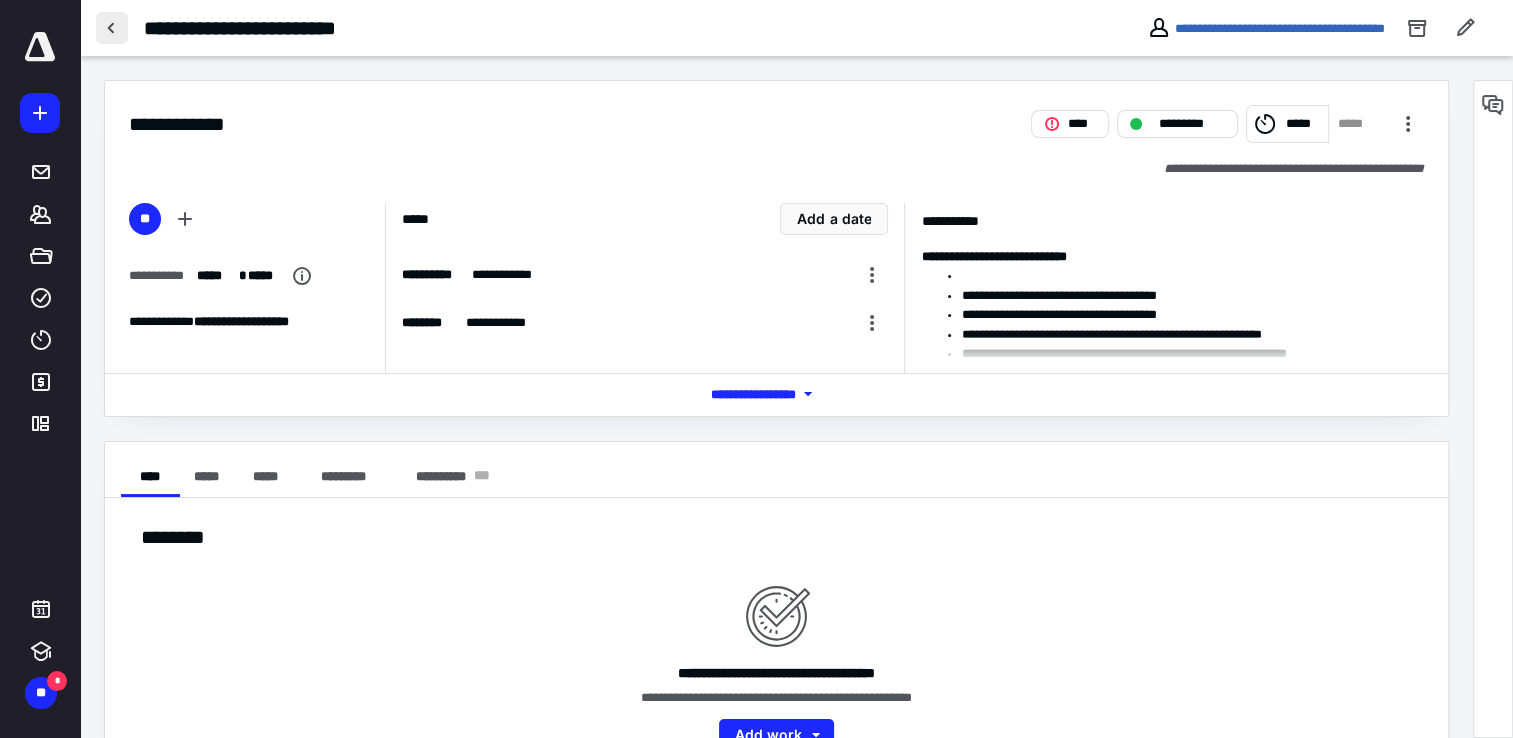 click at bounding box center (112, 28) 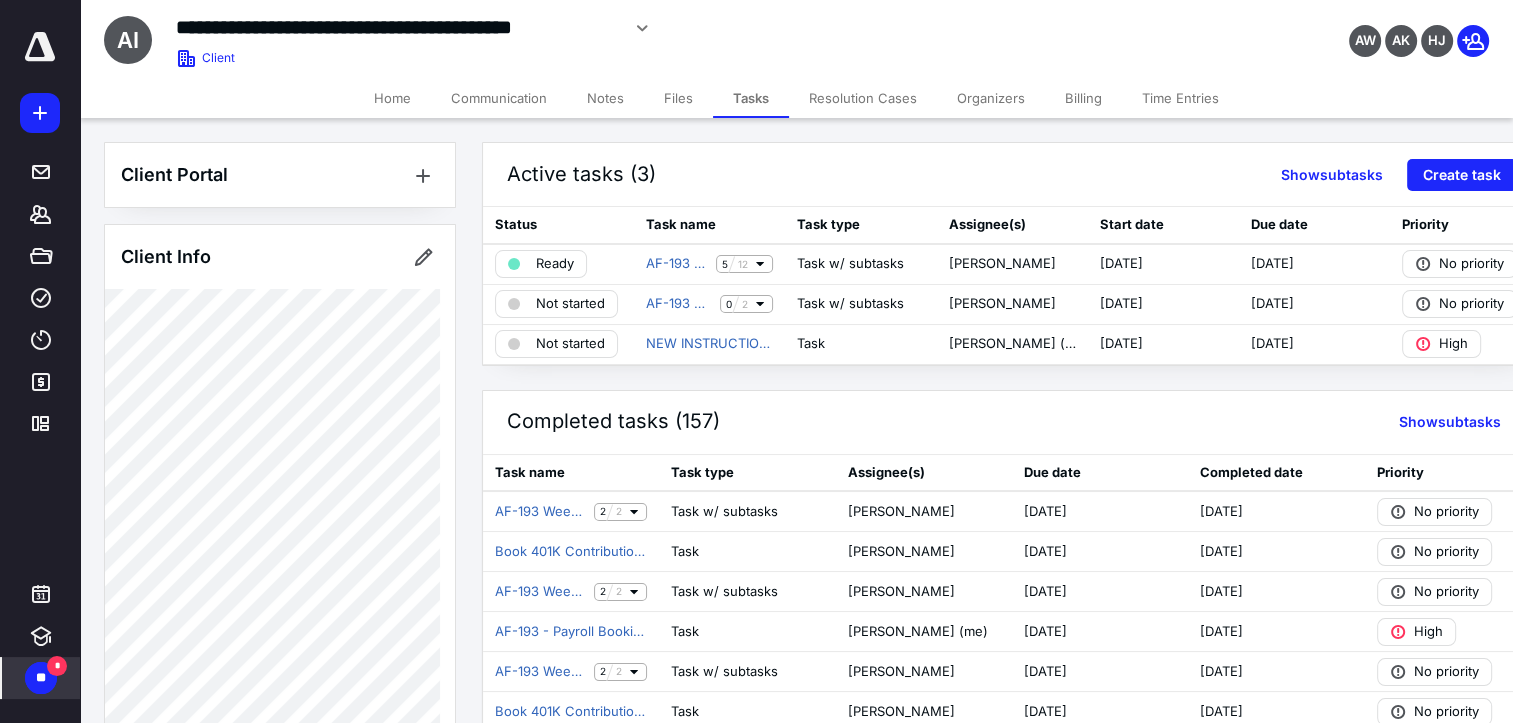 click on "** *" at bounding box center [41, 678] 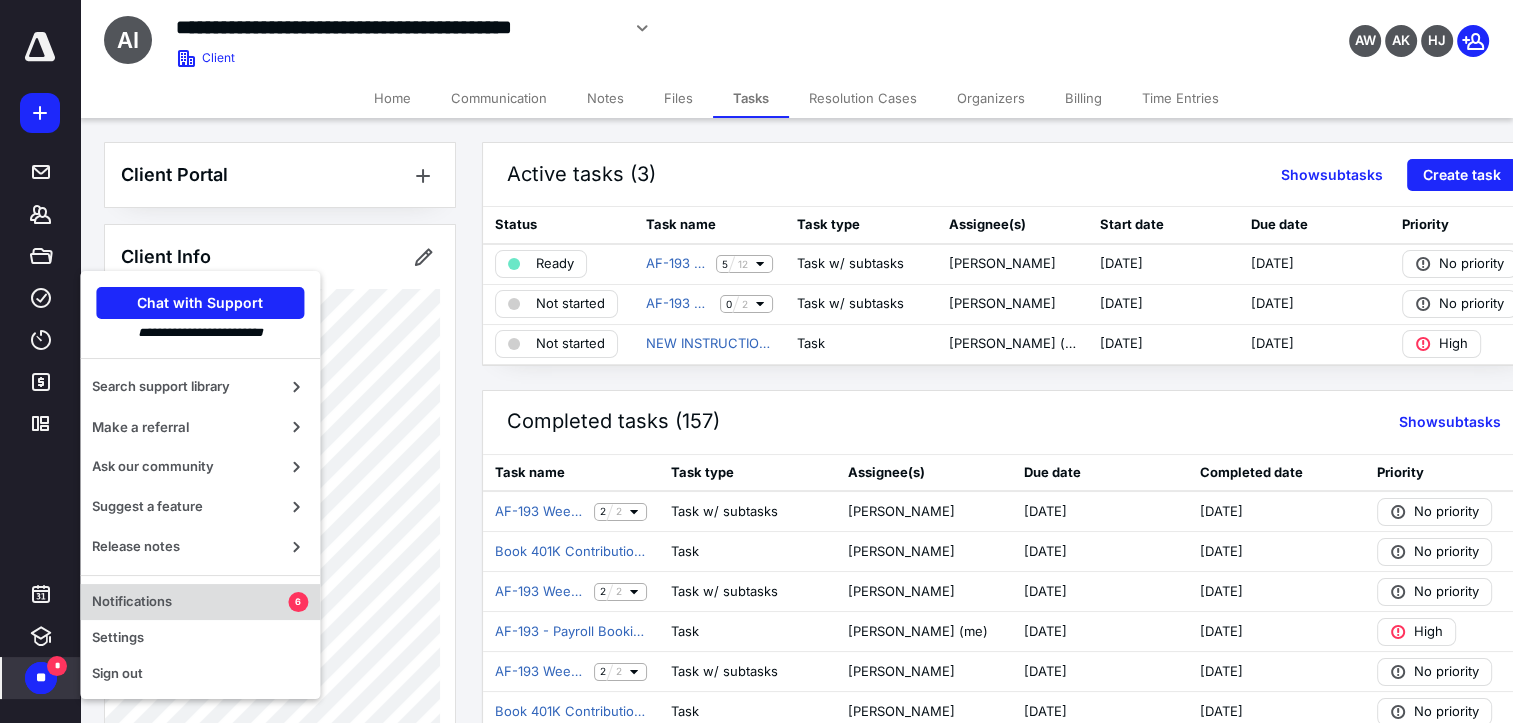 click on "Notifications" at bounding box center [190, 602] 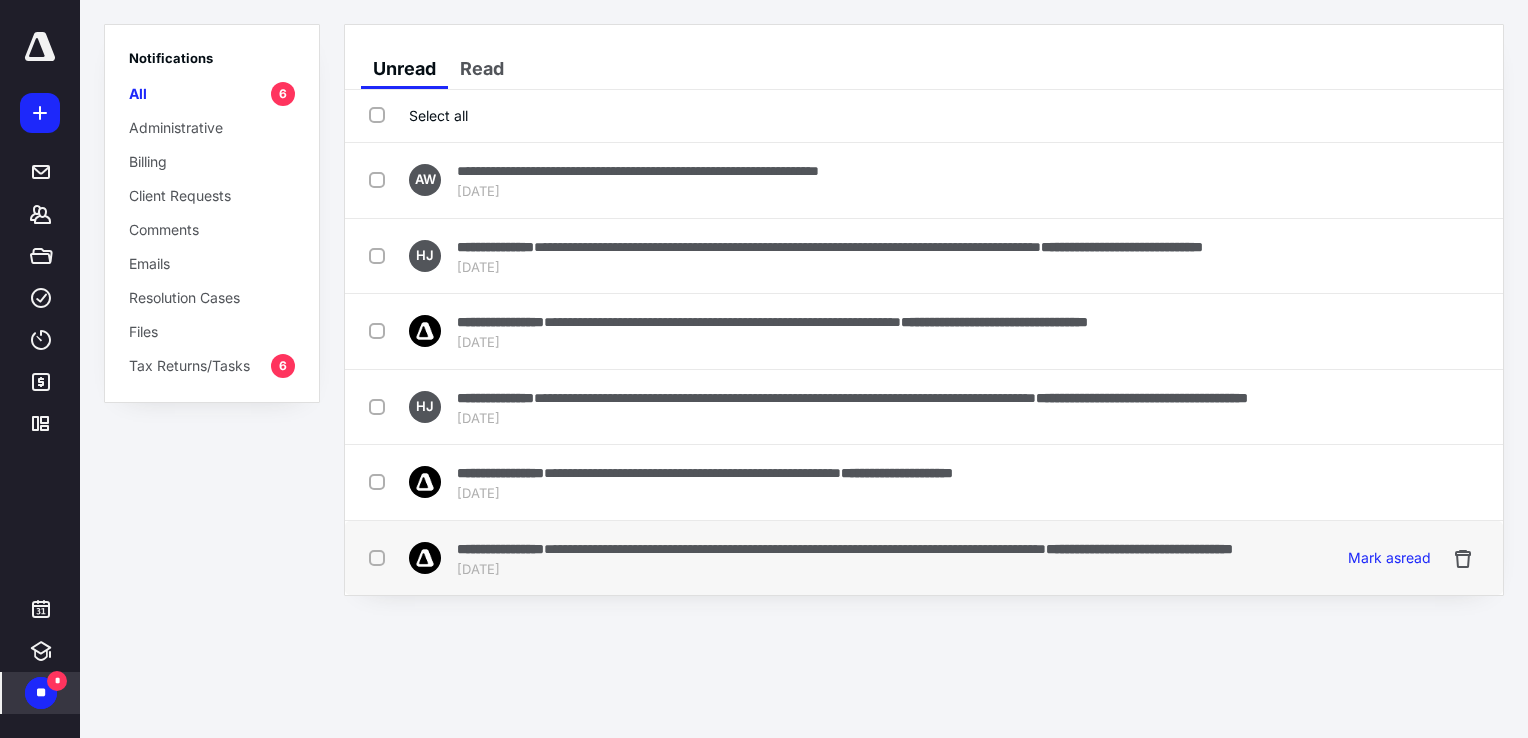 click on "**********" at bounding box center (795, 549) 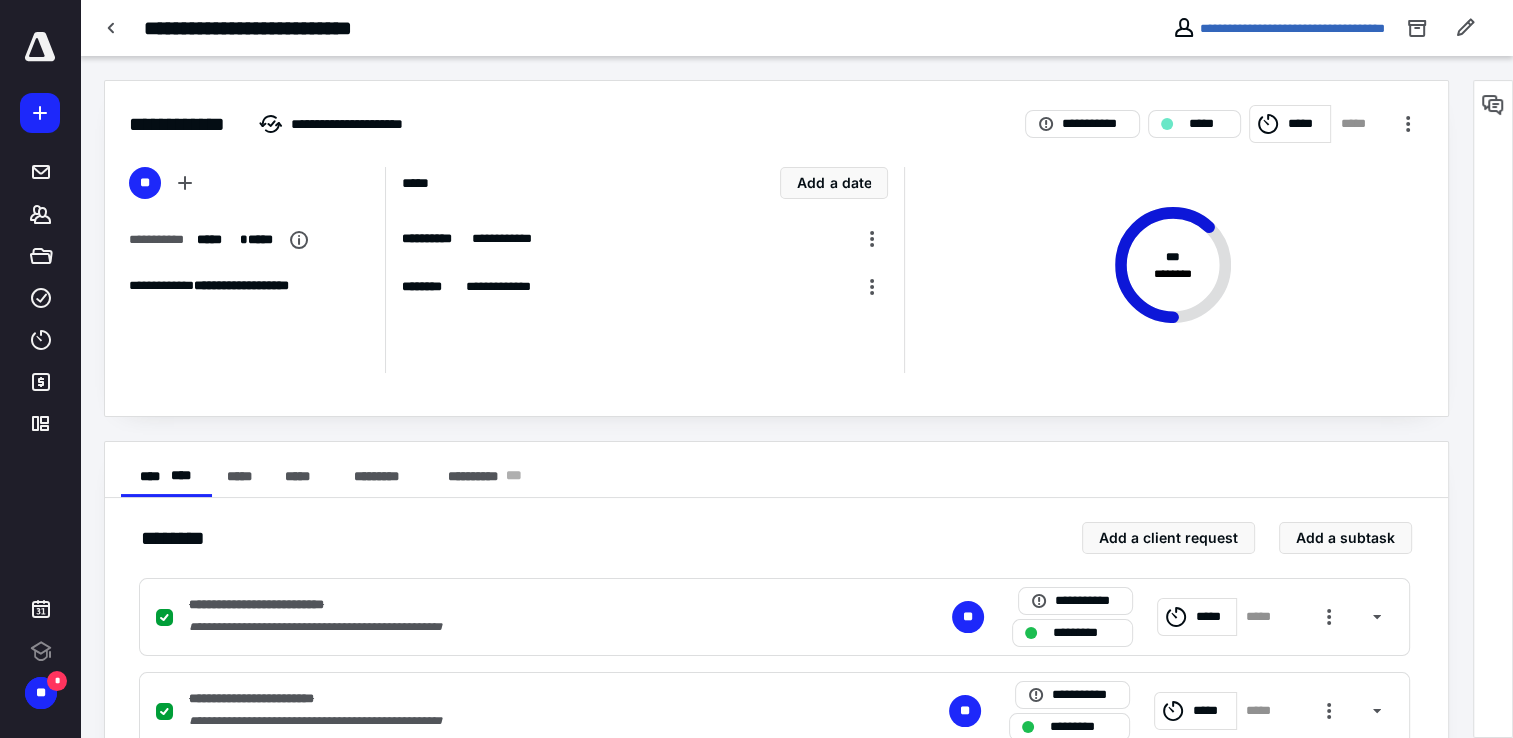 scroll, scrollTop: 0, scrollLeft: 0, axis: both 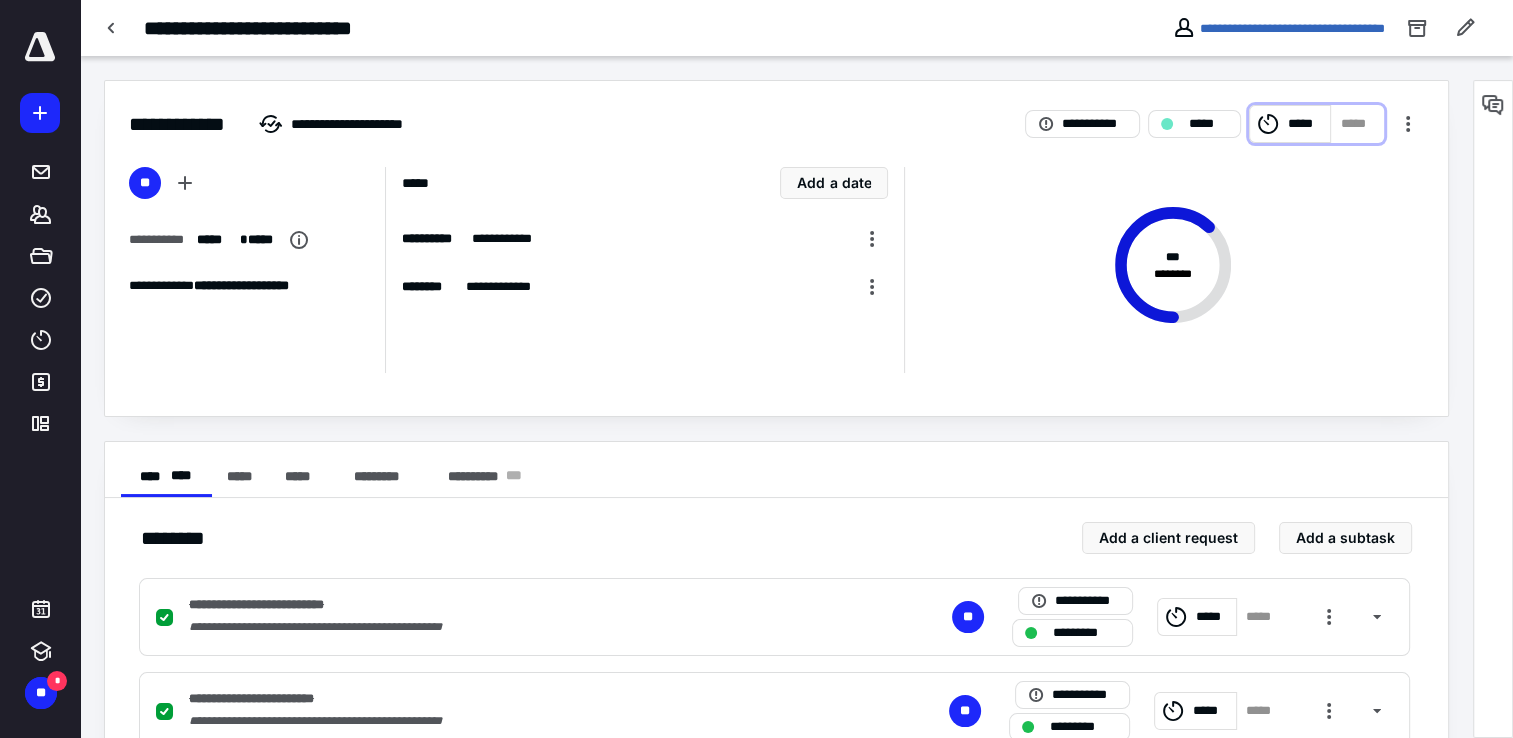 click 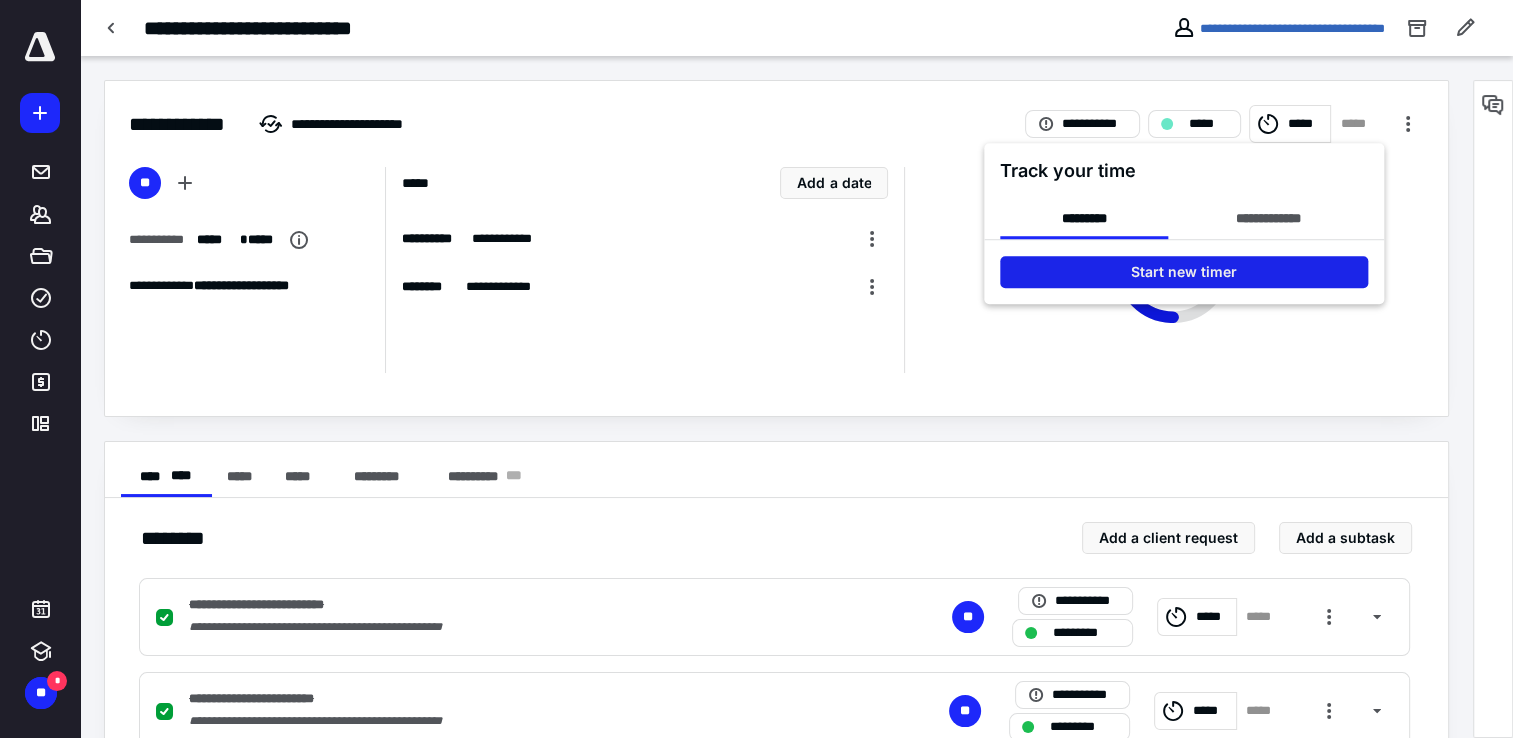 click on "Start new timer" at bounding box center (1184, 272) 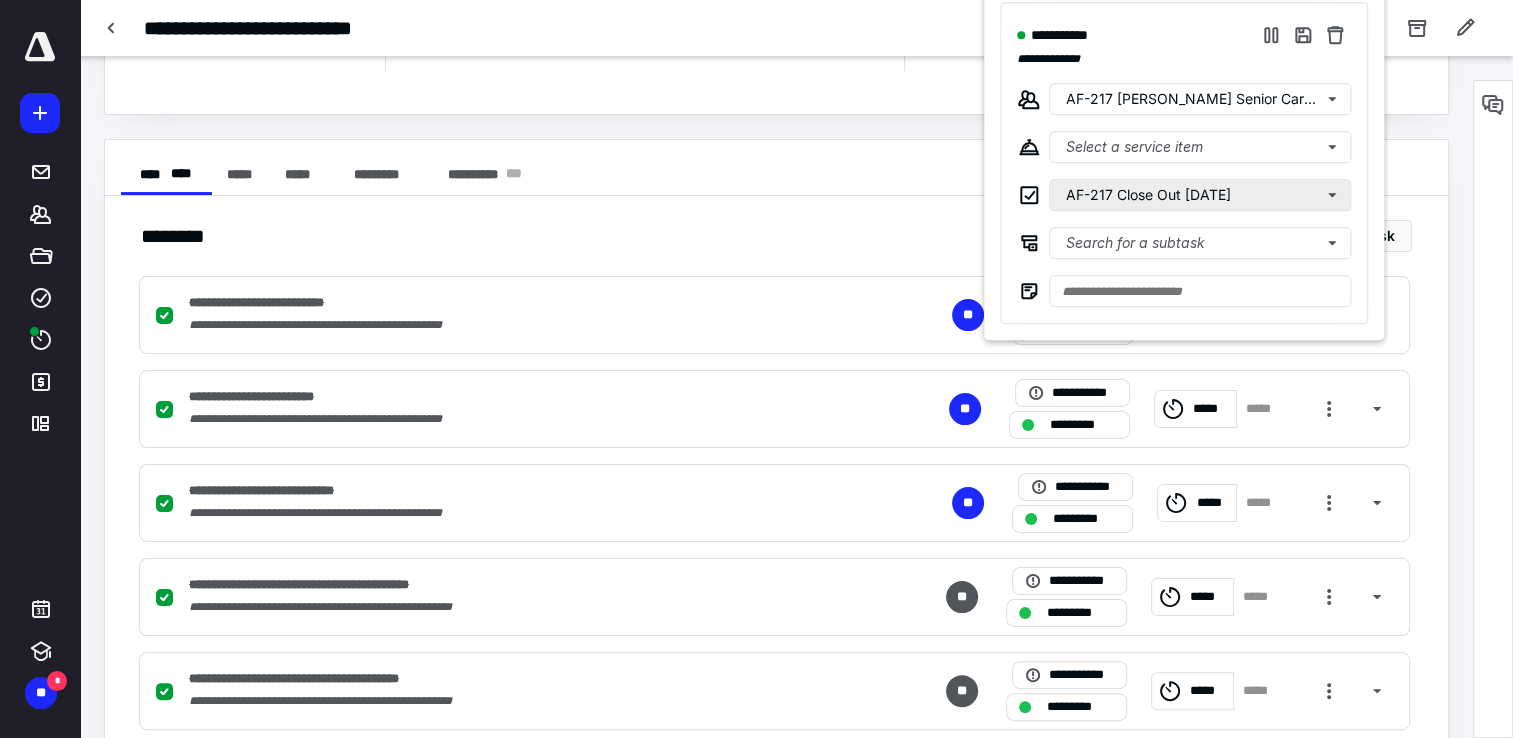 scroll, scrollTop: 300, scrollLeft: 0, axis: vertical 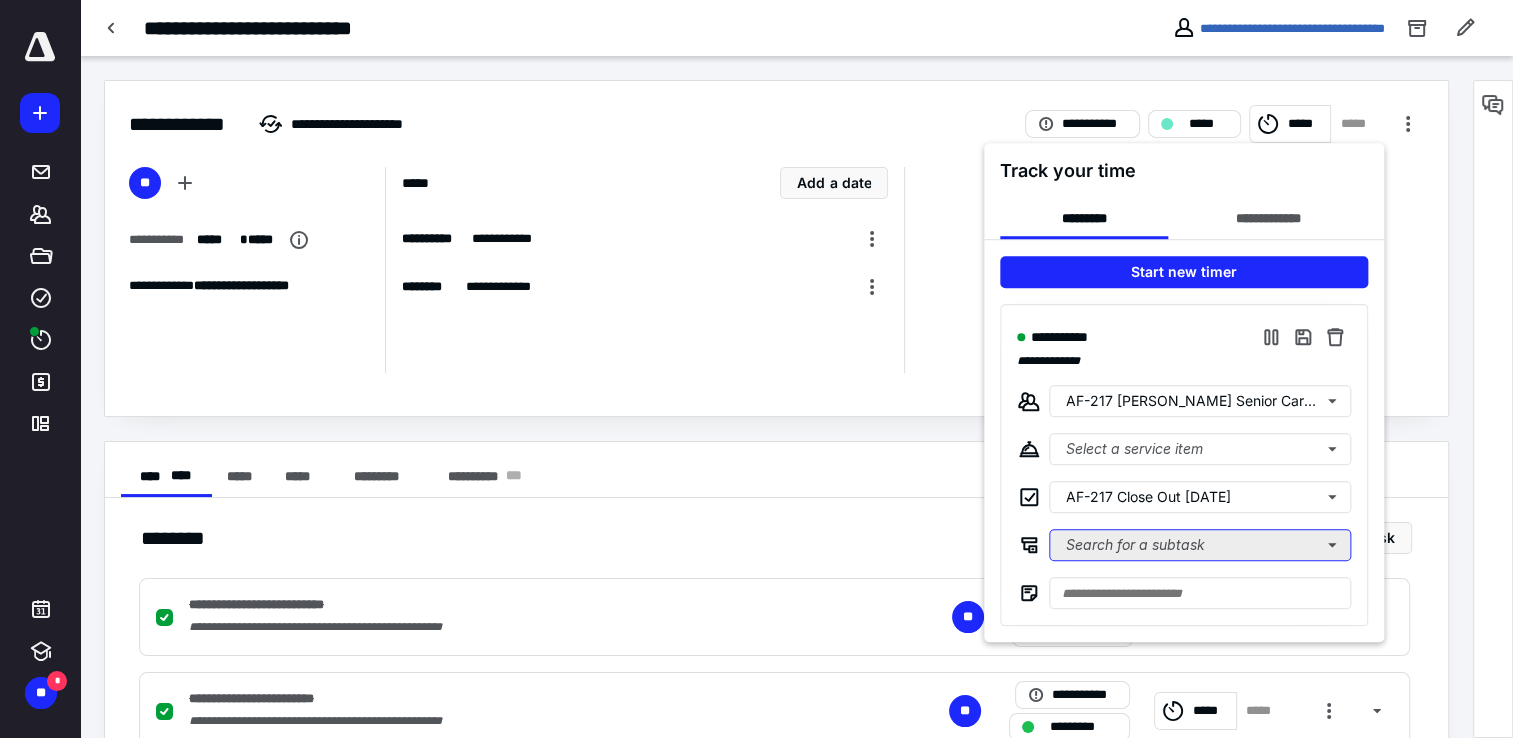 click on "Search for a subtask" at bounding box center (1200, 545) 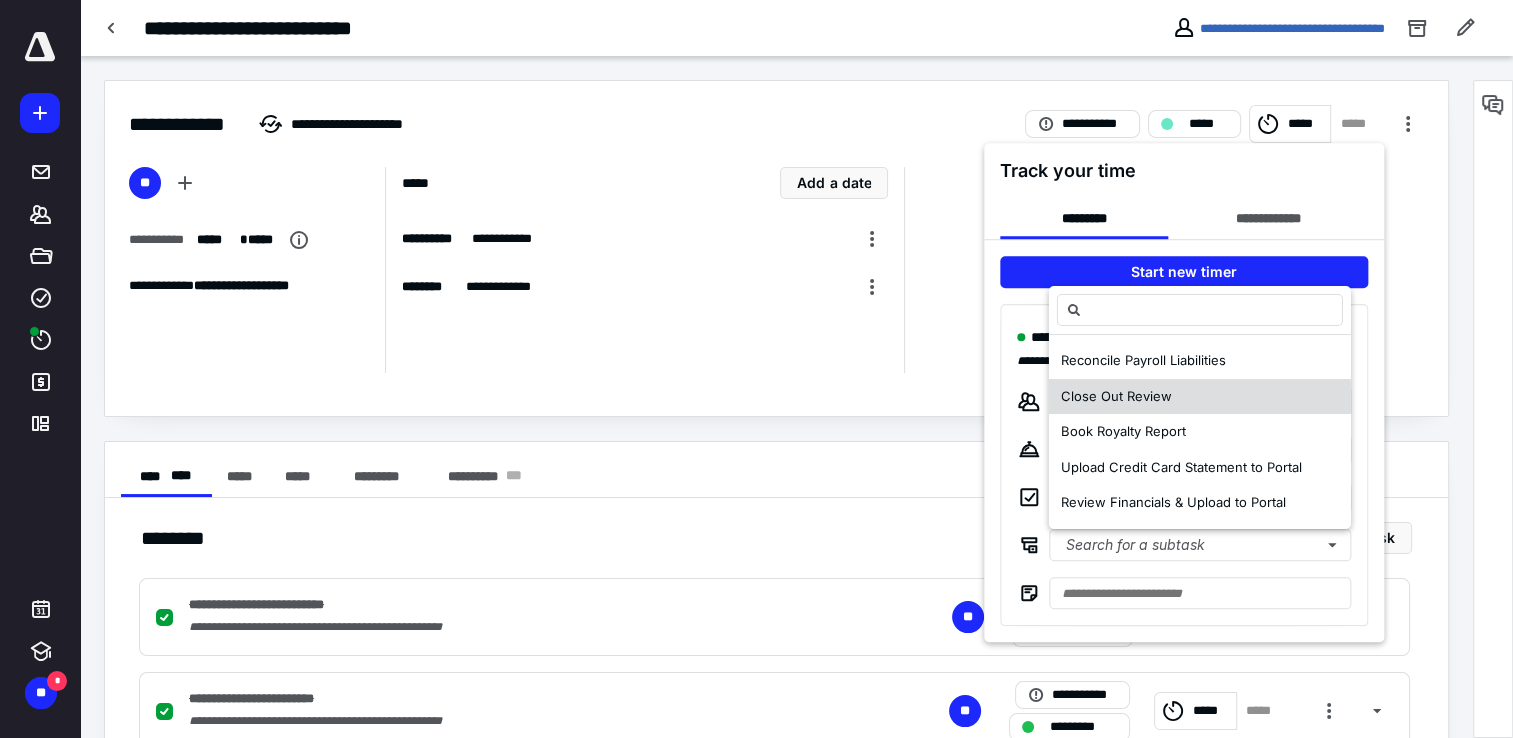 click on "Close Out Review" at bounding box center (1200, 397) 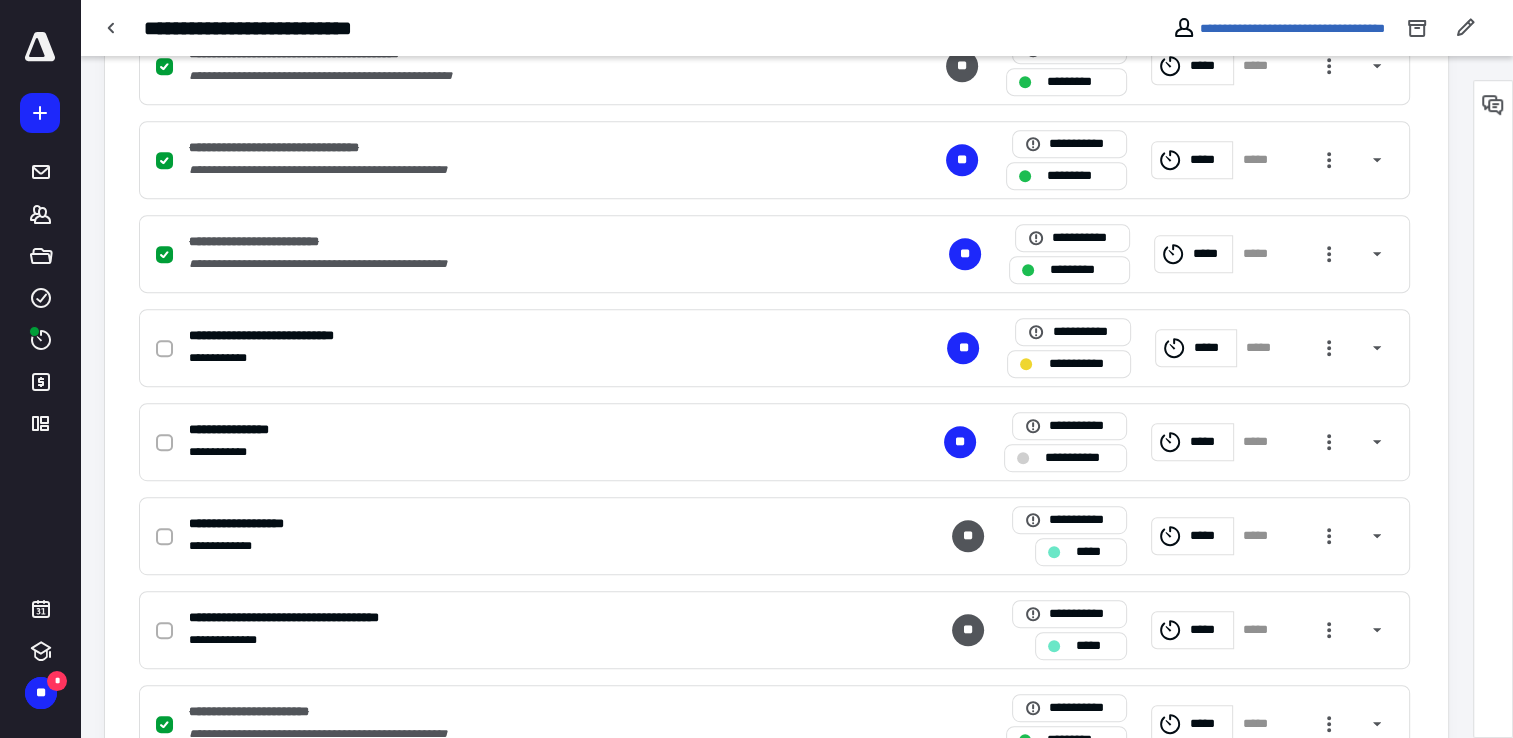 scroll, scrollTop: 1094, scrollLeft: 0, axis: vertical 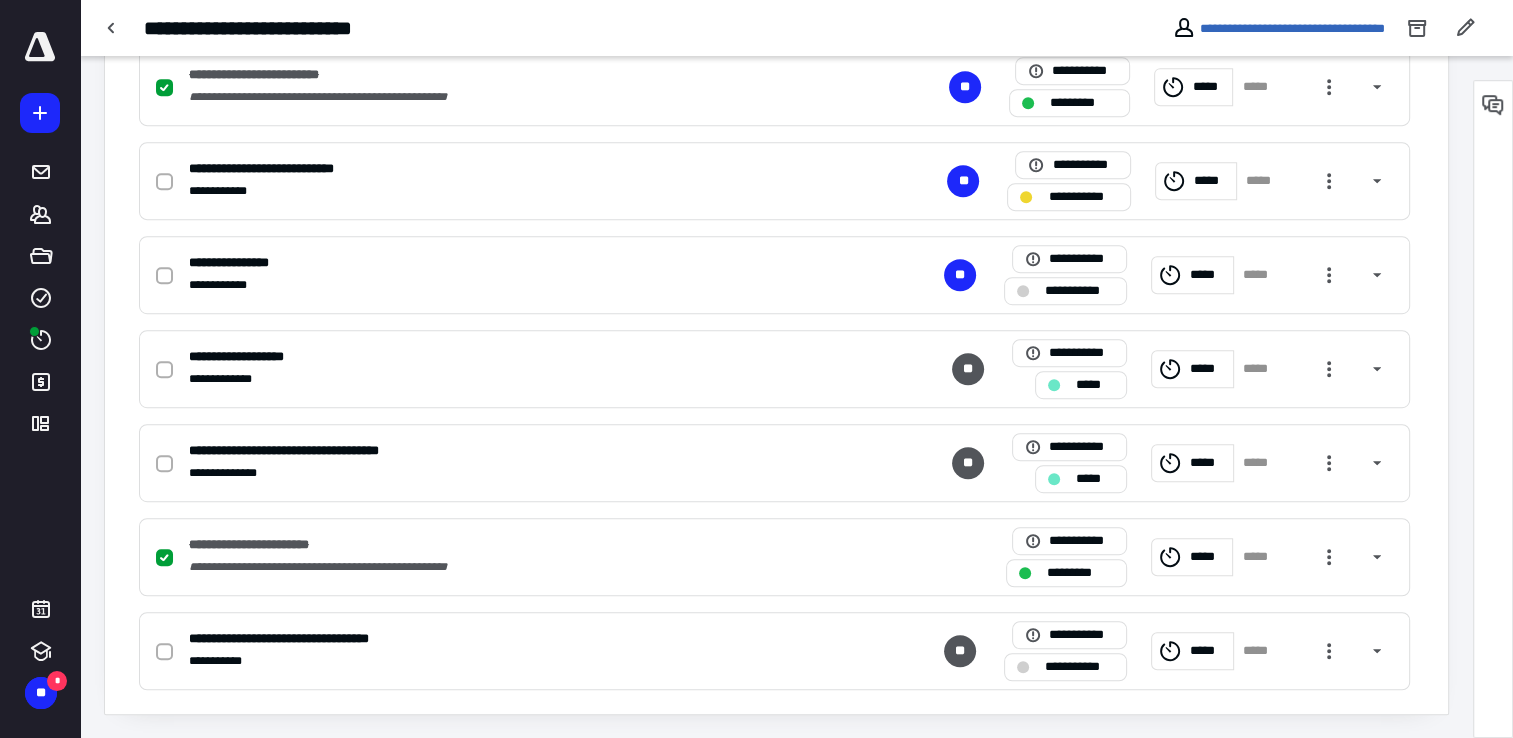 click at bounding box center (756, 369) 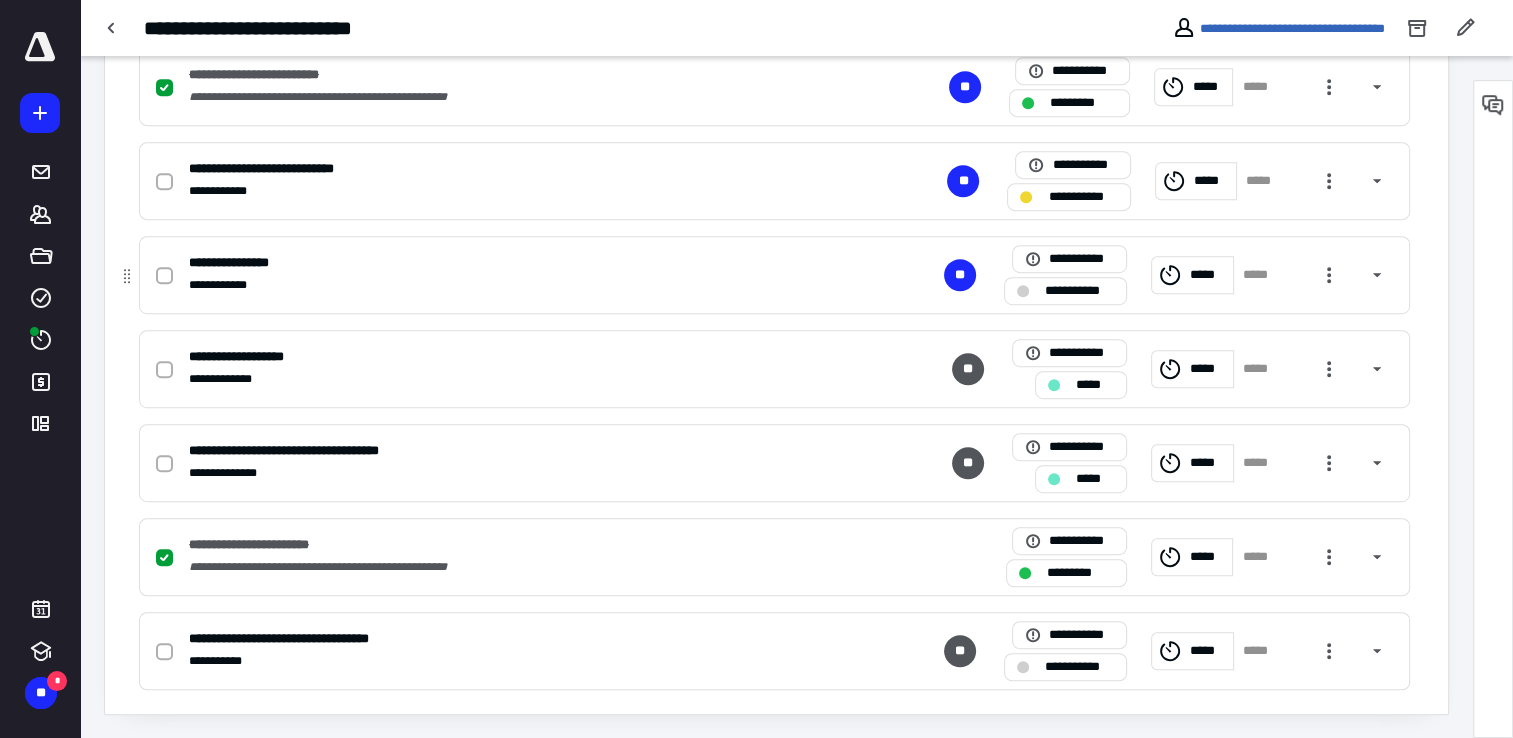 click on "**********" at bounding box center [512, 285] 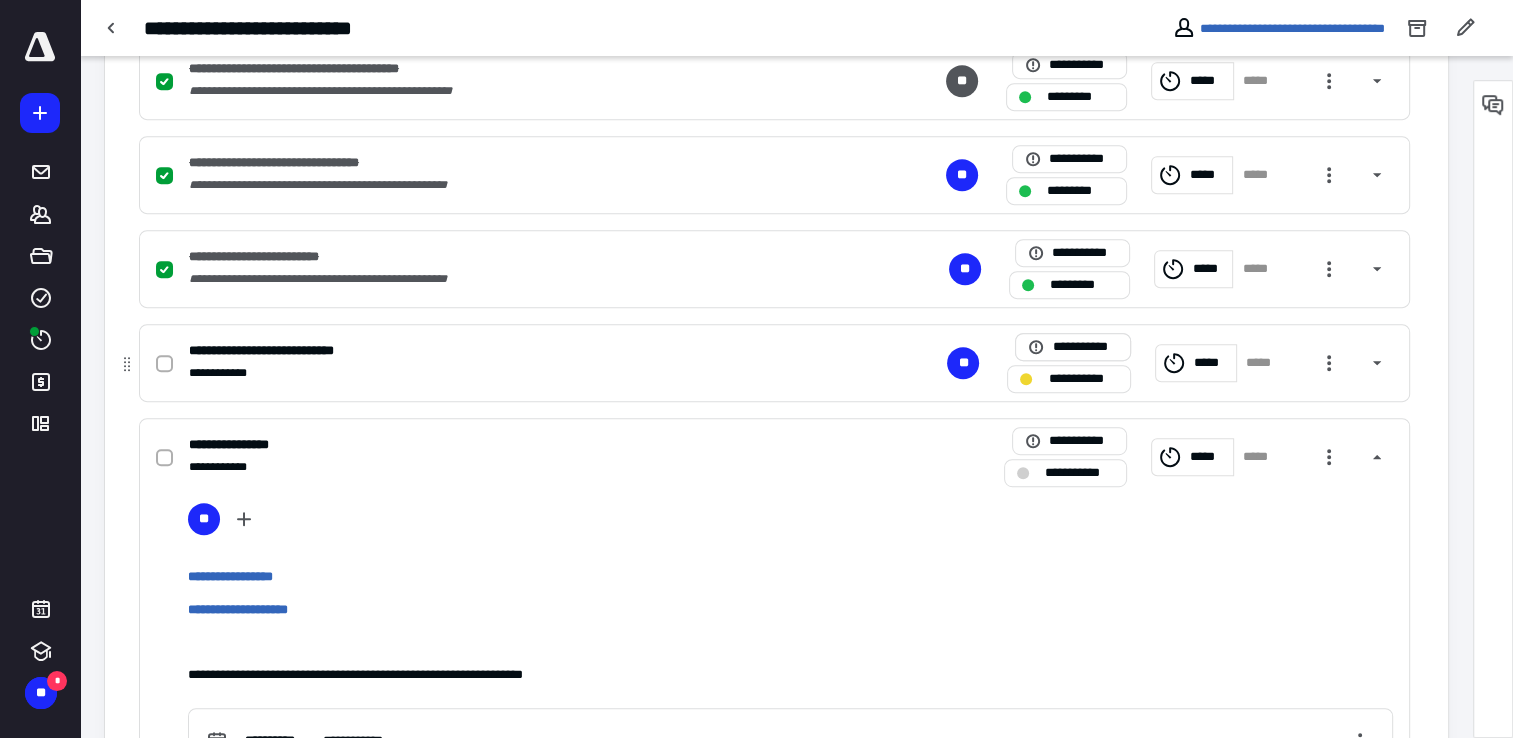 scroll, scrollTop: 894, scrollLeft: 0, axis: vertical 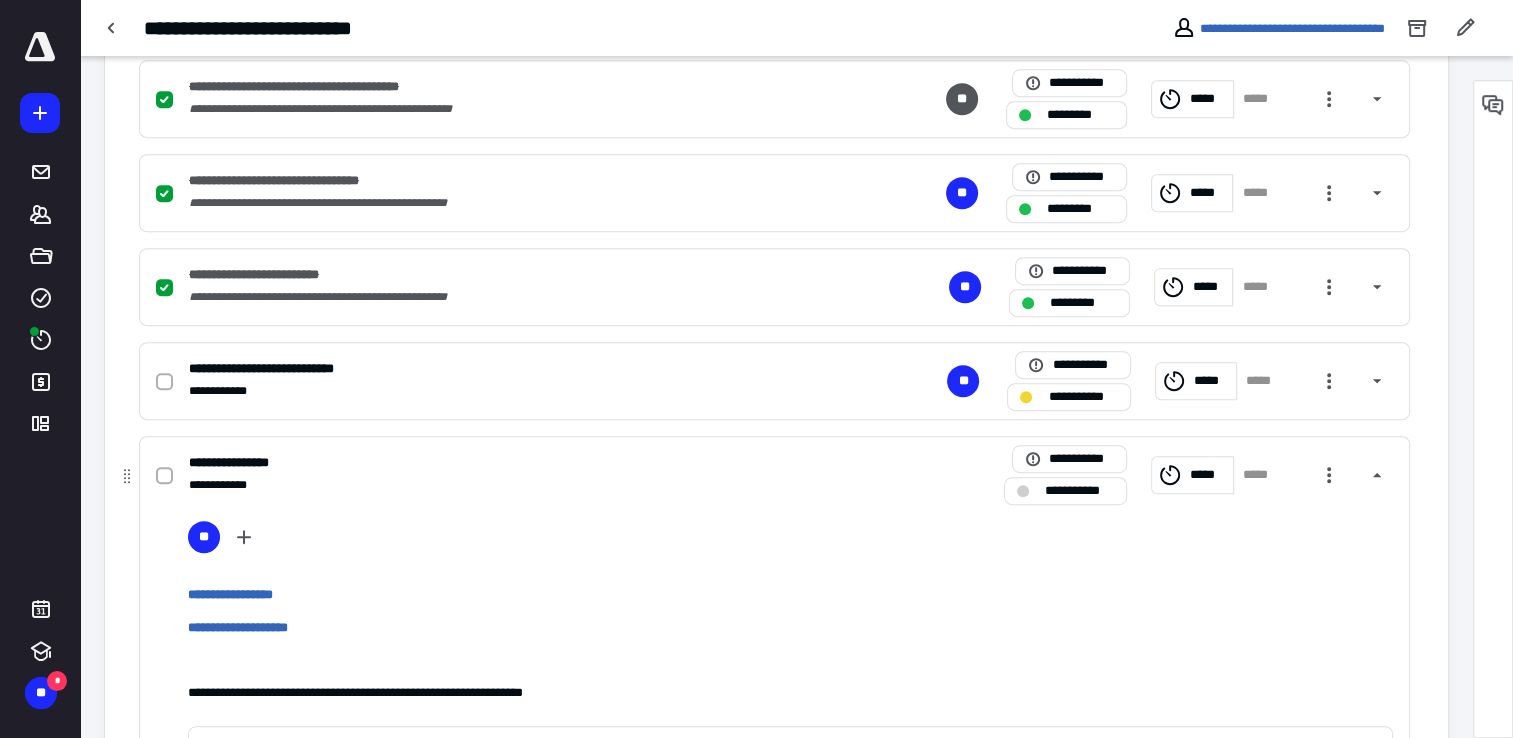 click on "*****" at bounding box center [1208, 475] 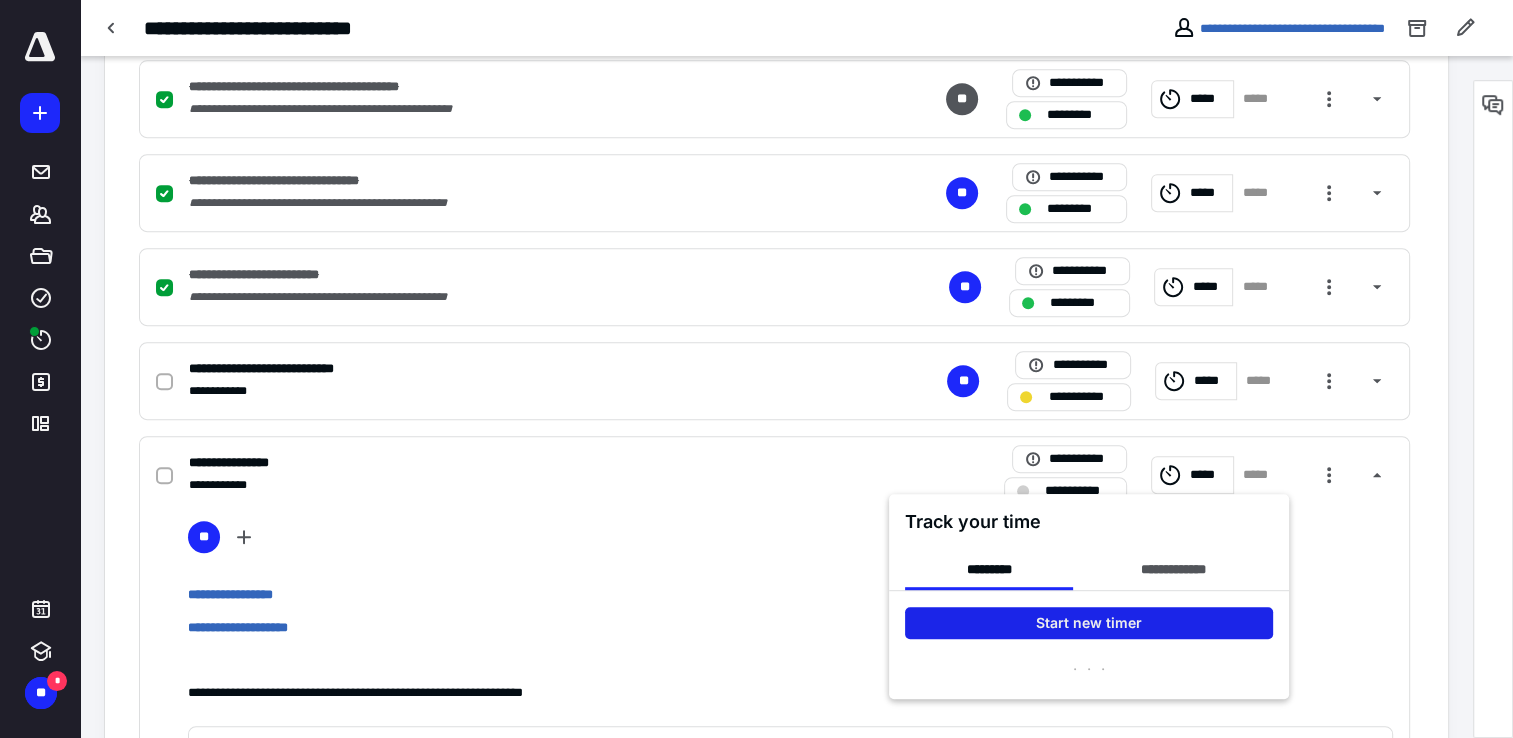 click on "Start new timer" at bounding box center (1089, 623) 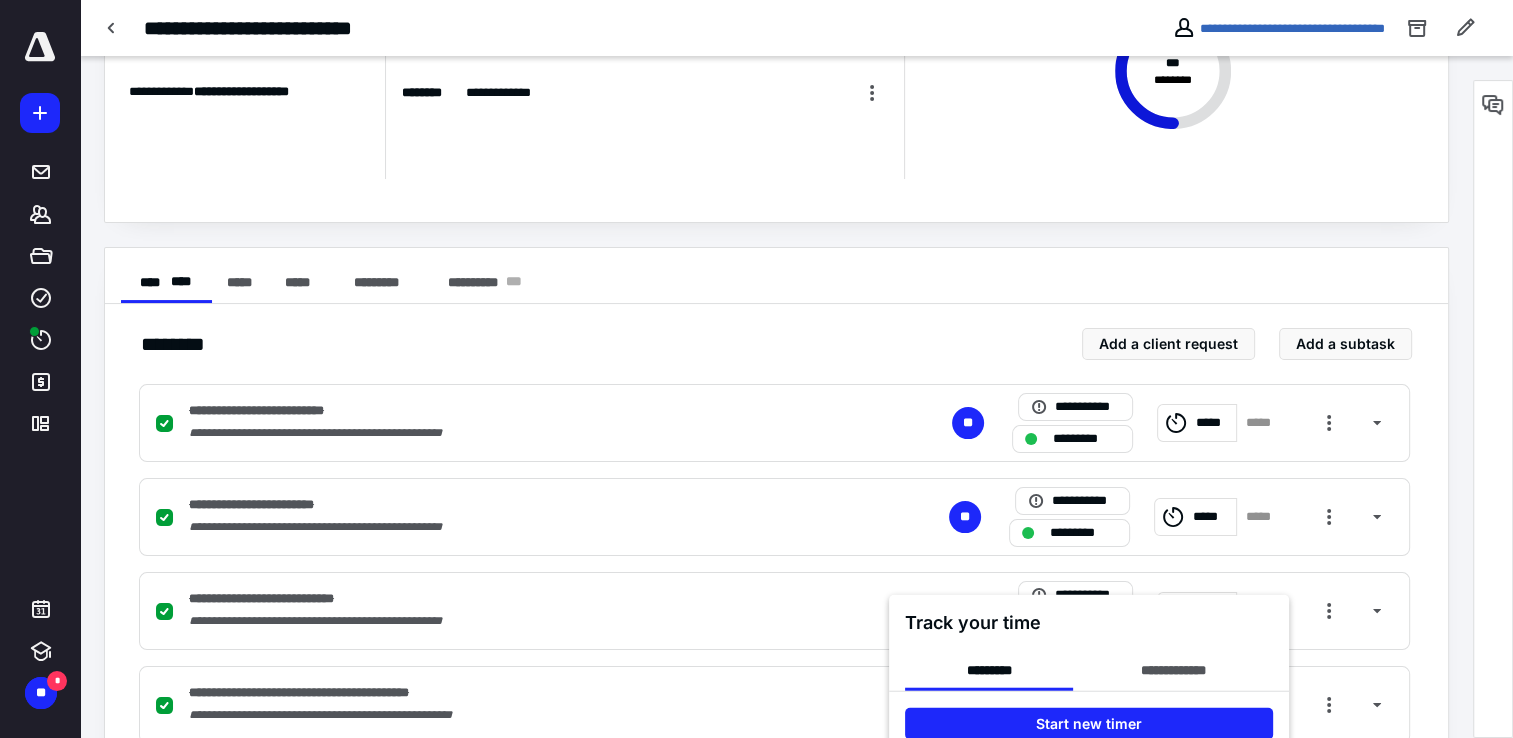 scroll, scrollTop: 0, scrollLeft: 0, axis: both 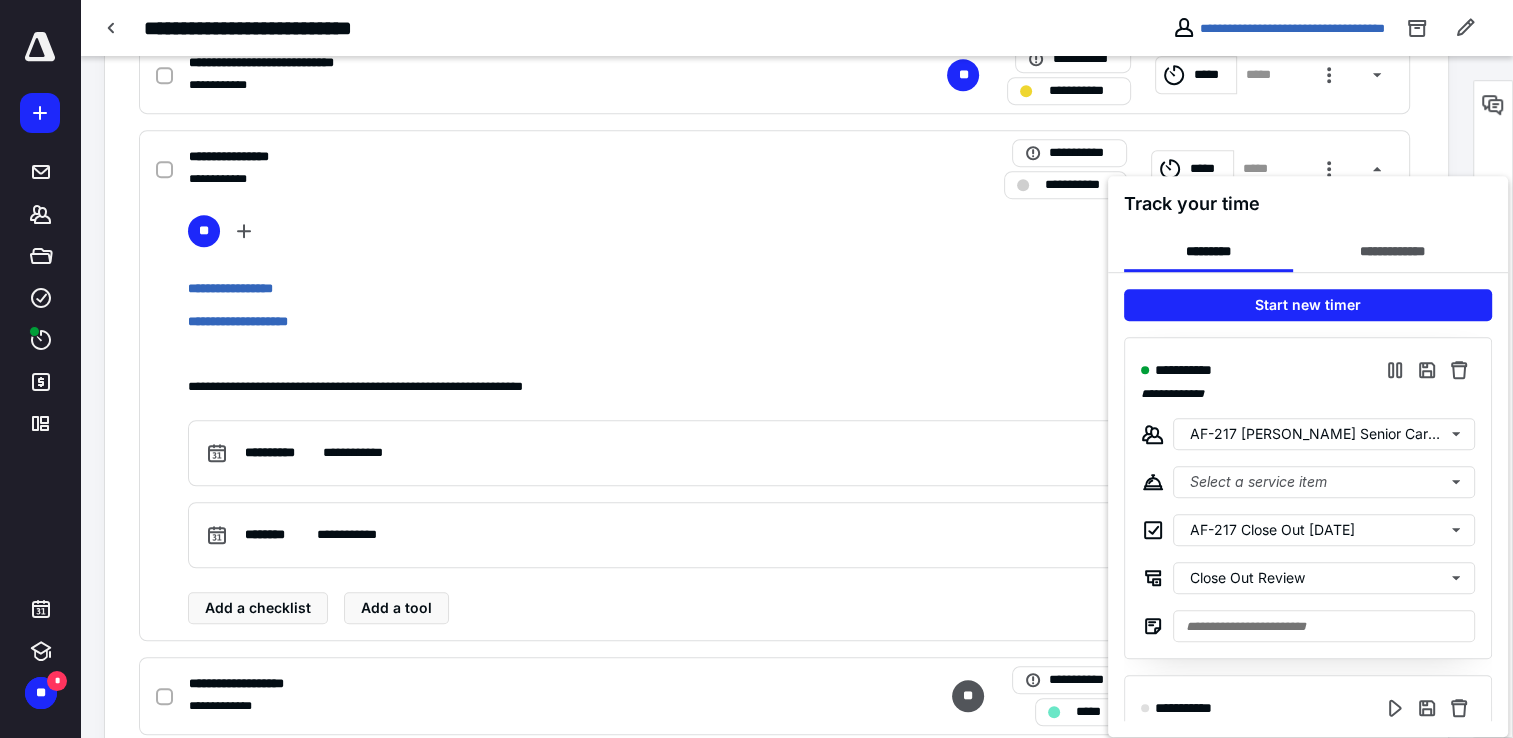 click at bounding box center [756, 369] 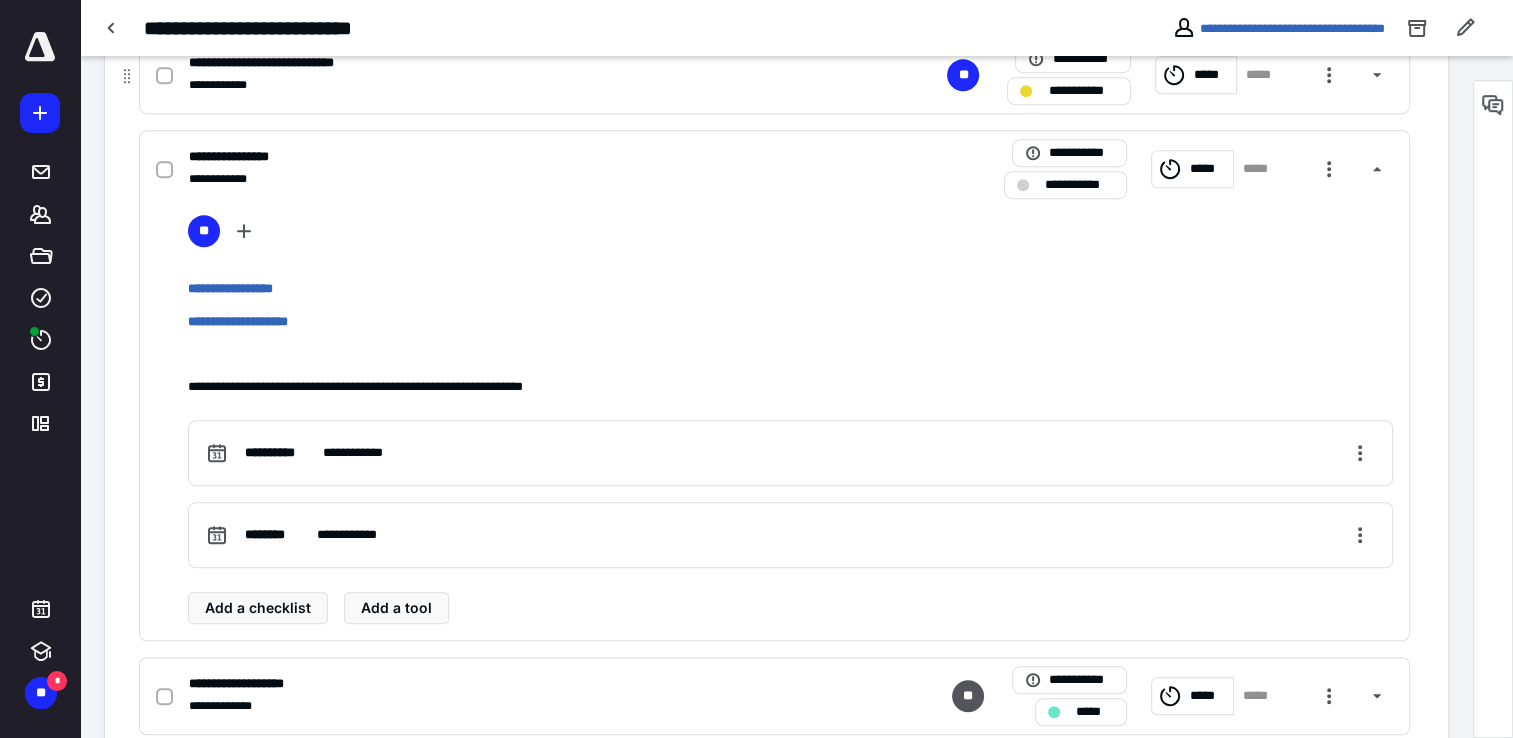 click on "**********" at bounding box center (512, 85) 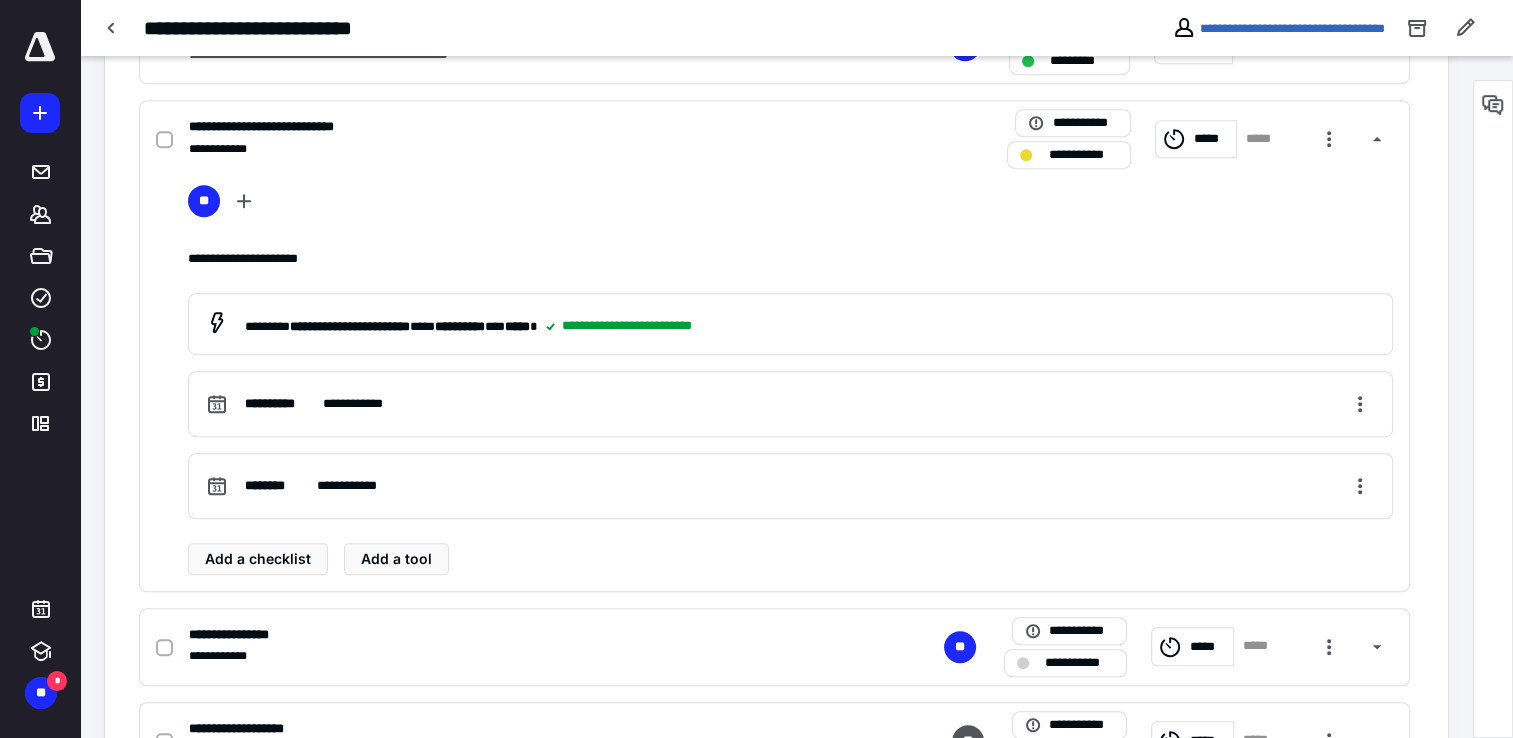 scroll, scrollTop: 1100, scrollLeft: 0, axis: vertical 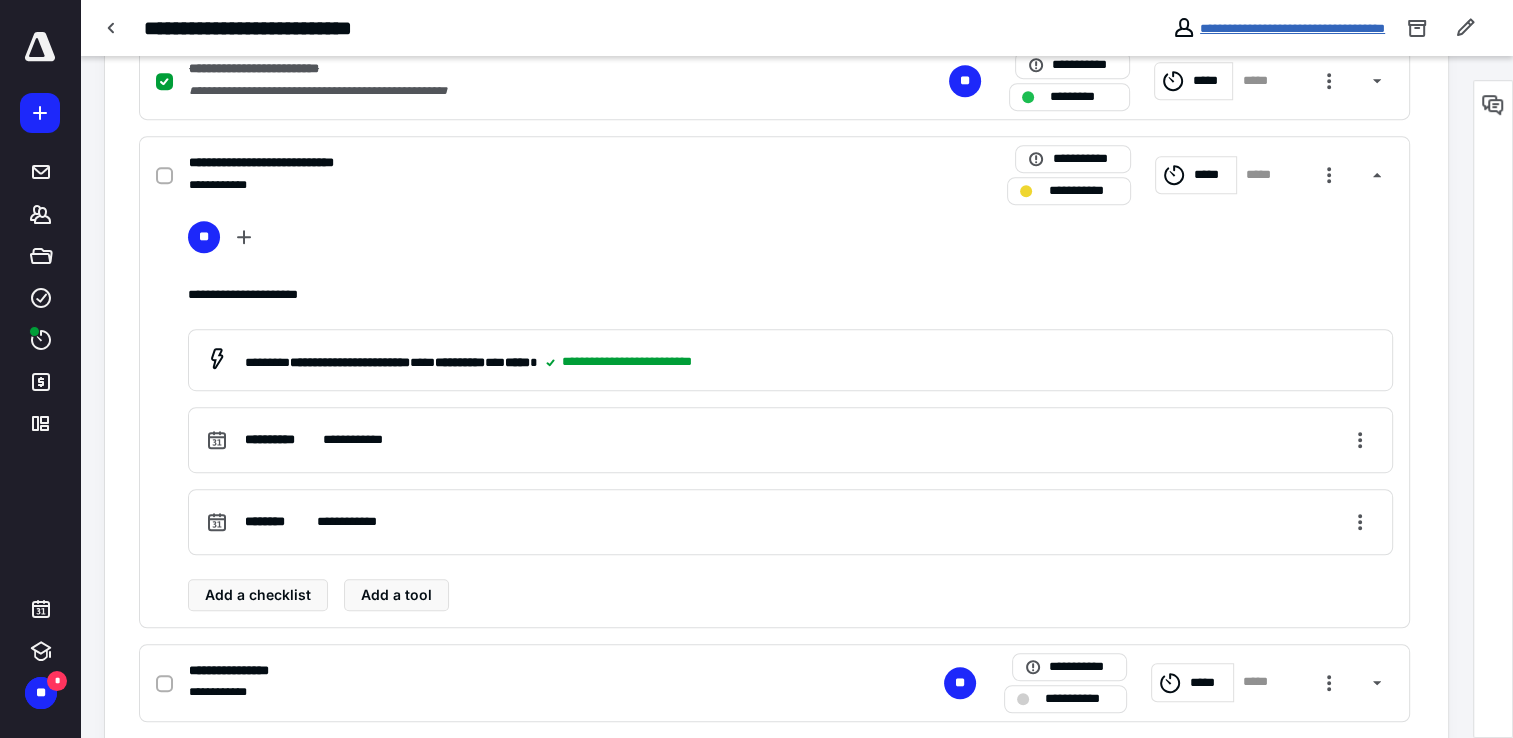 click on "**********" at bounding box center [1292, 28] 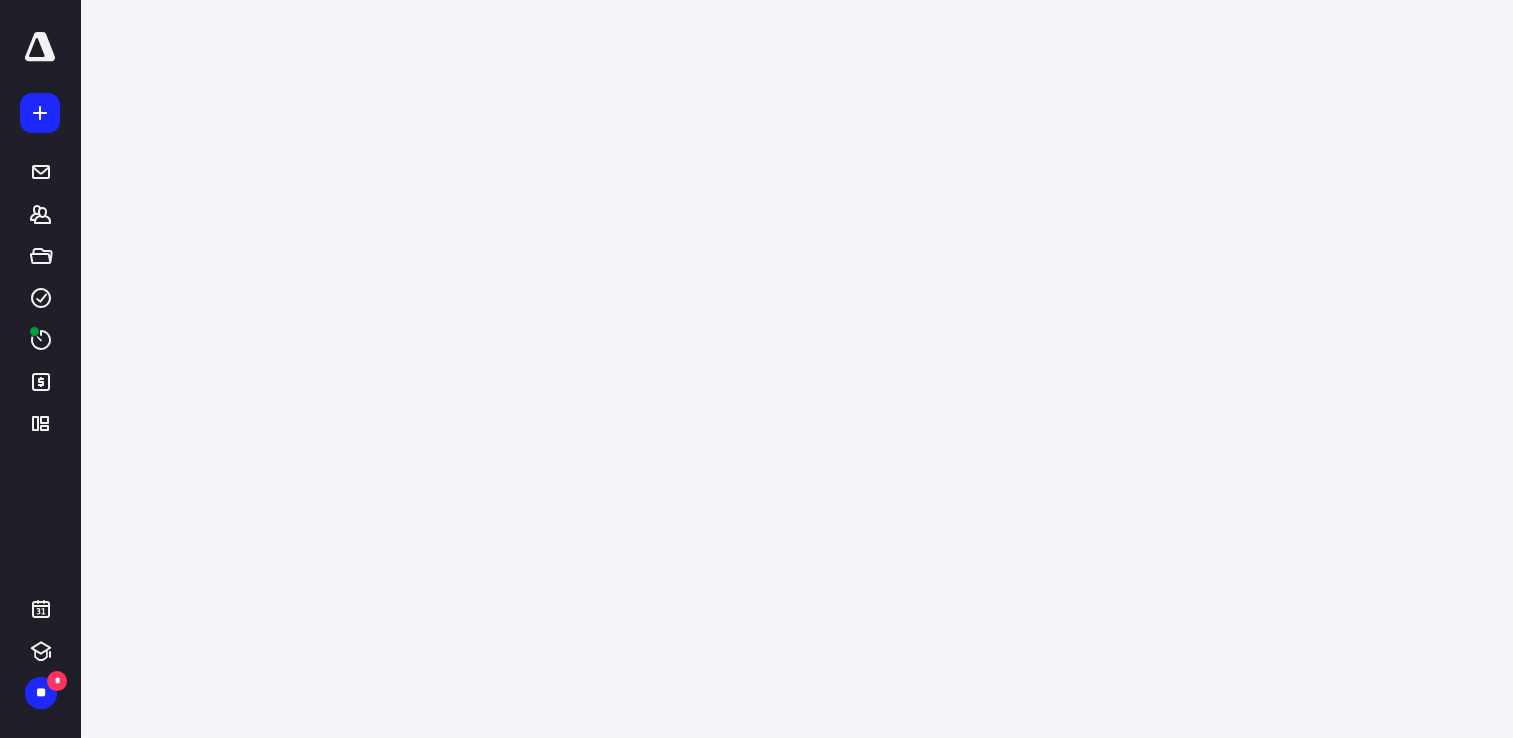 scroll, scrollTop: 0, scrollLeft: 0, axis: both 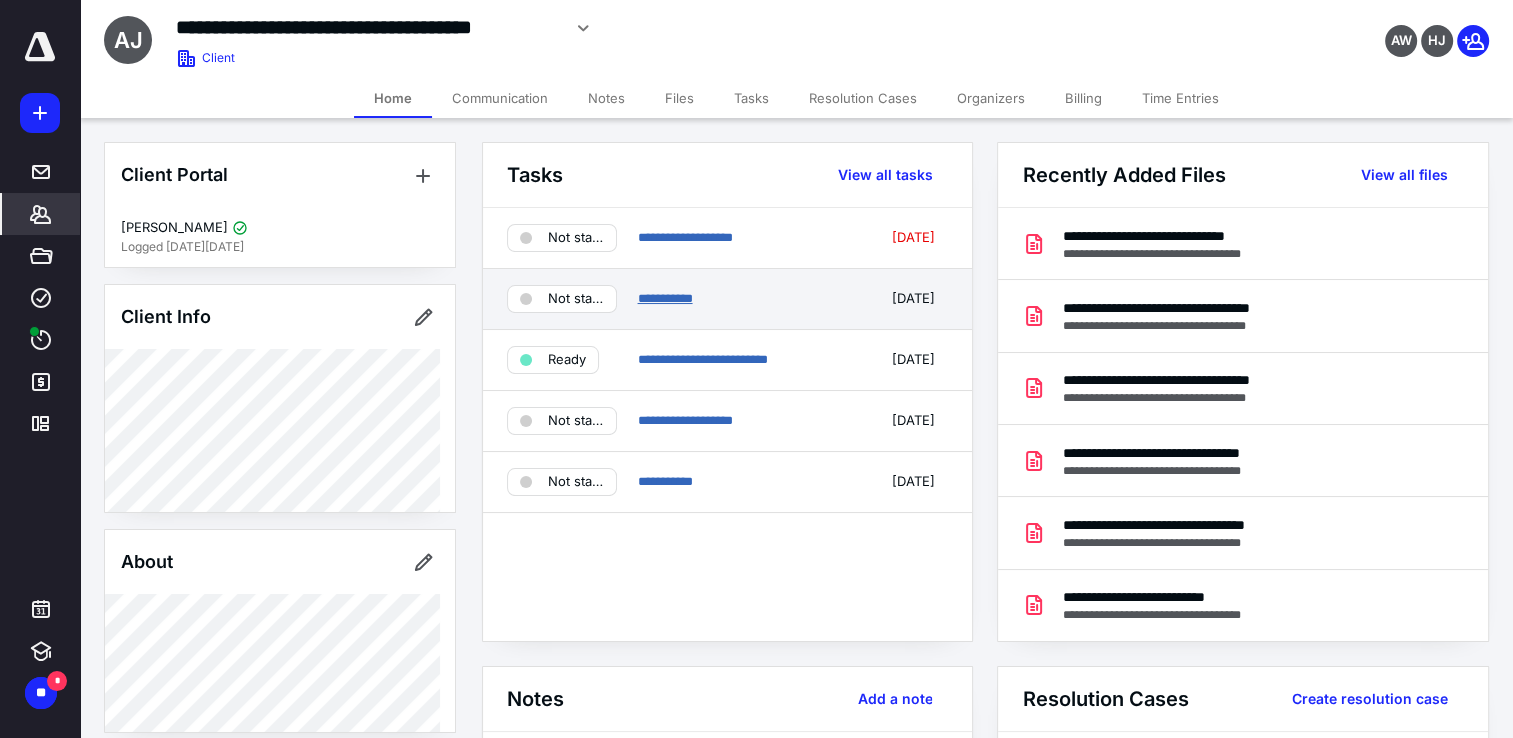 click on "**********" at bounding box center [664, 298] 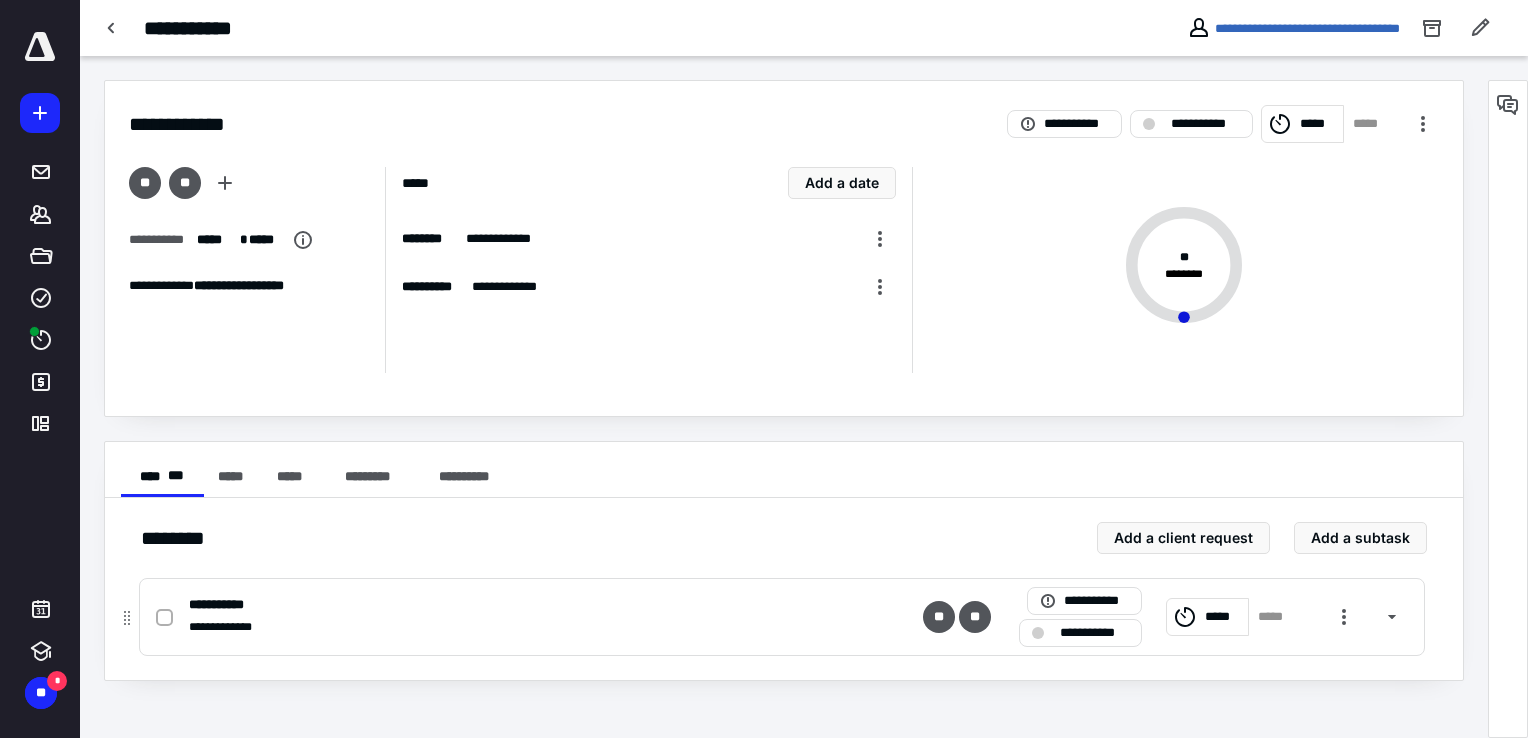 click on "**********" at bounding box center (519, 605) 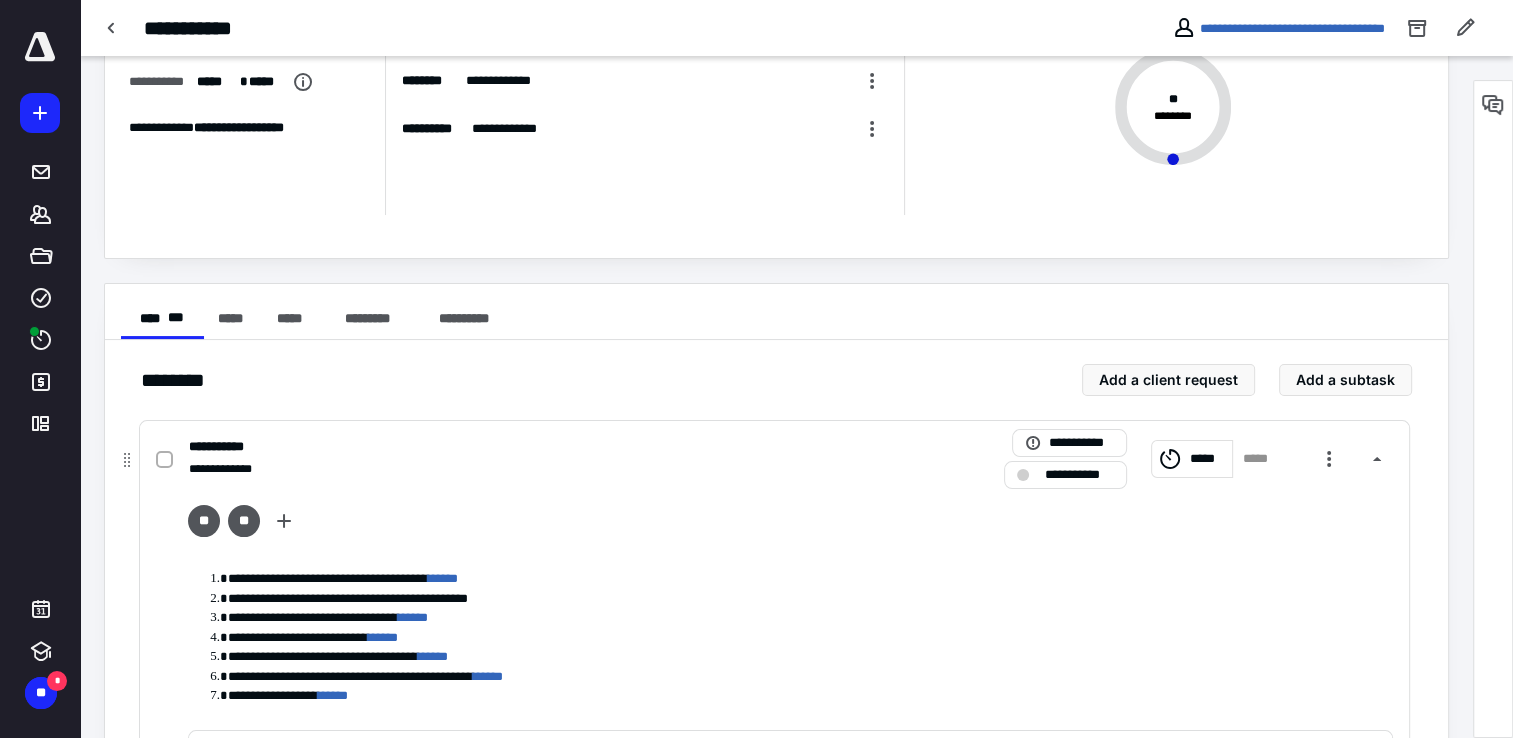 scroll, scrollTop: 400, scrollLeft: 0, axis: vertical 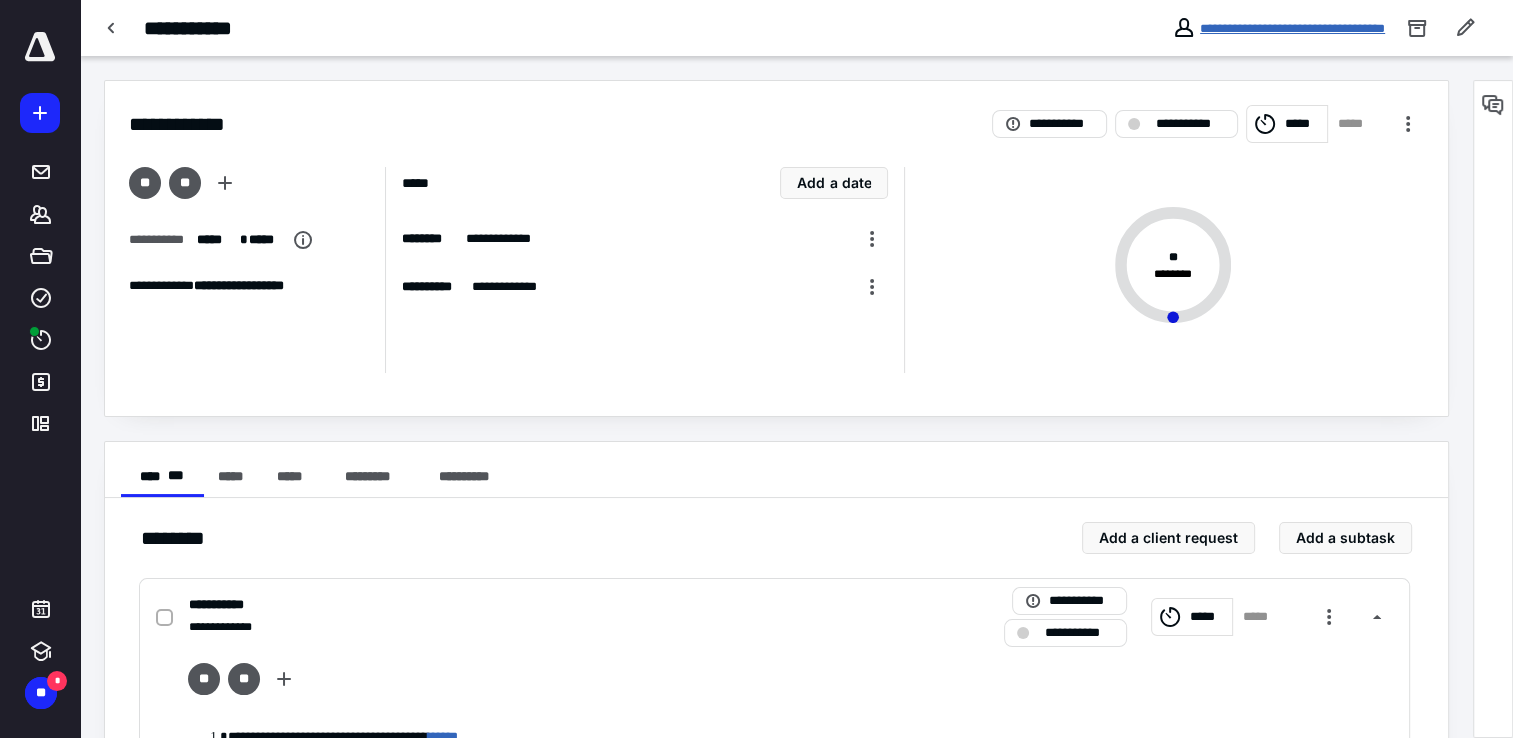 click on "**********" at bounding box center (1292, 28) 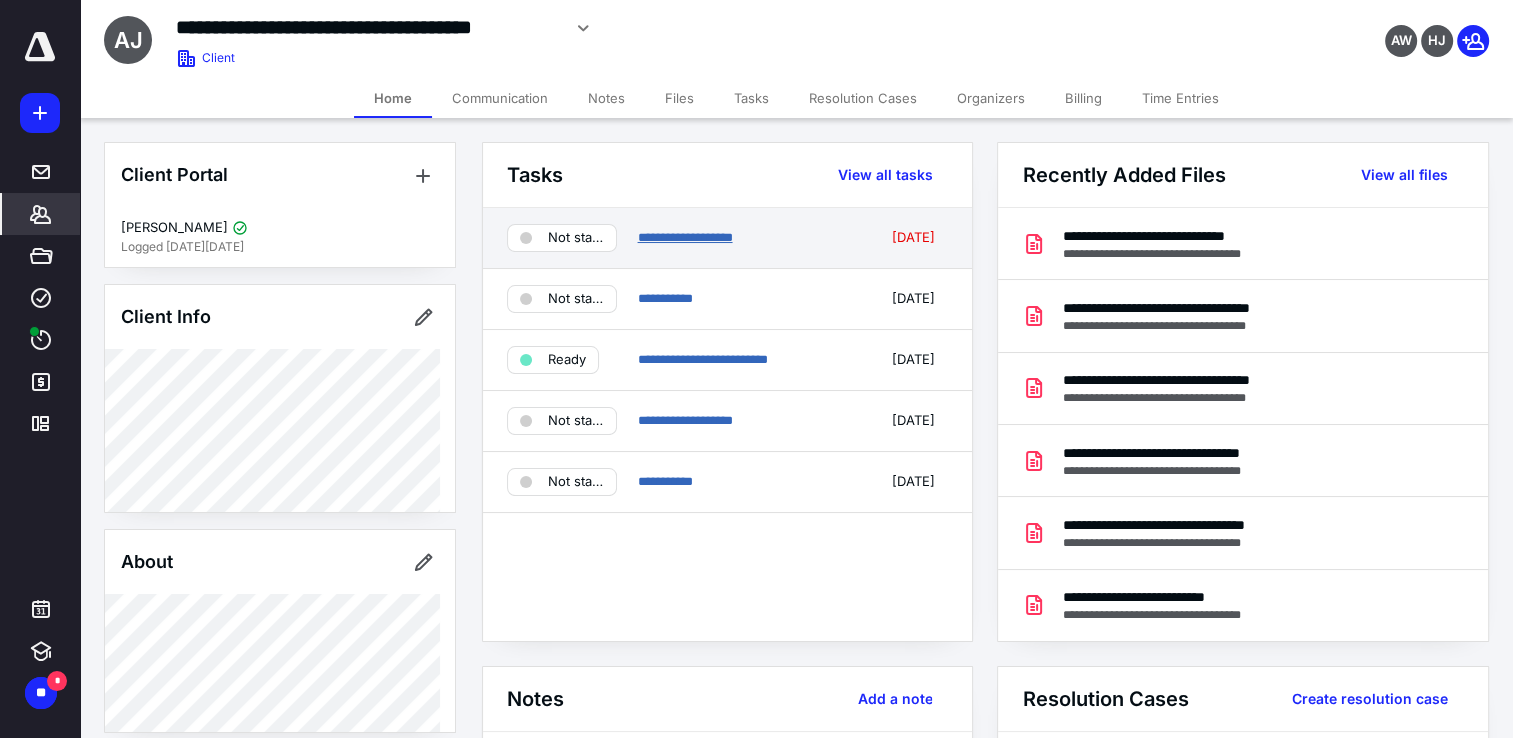click on "**********" at bounding box center (684, 237) 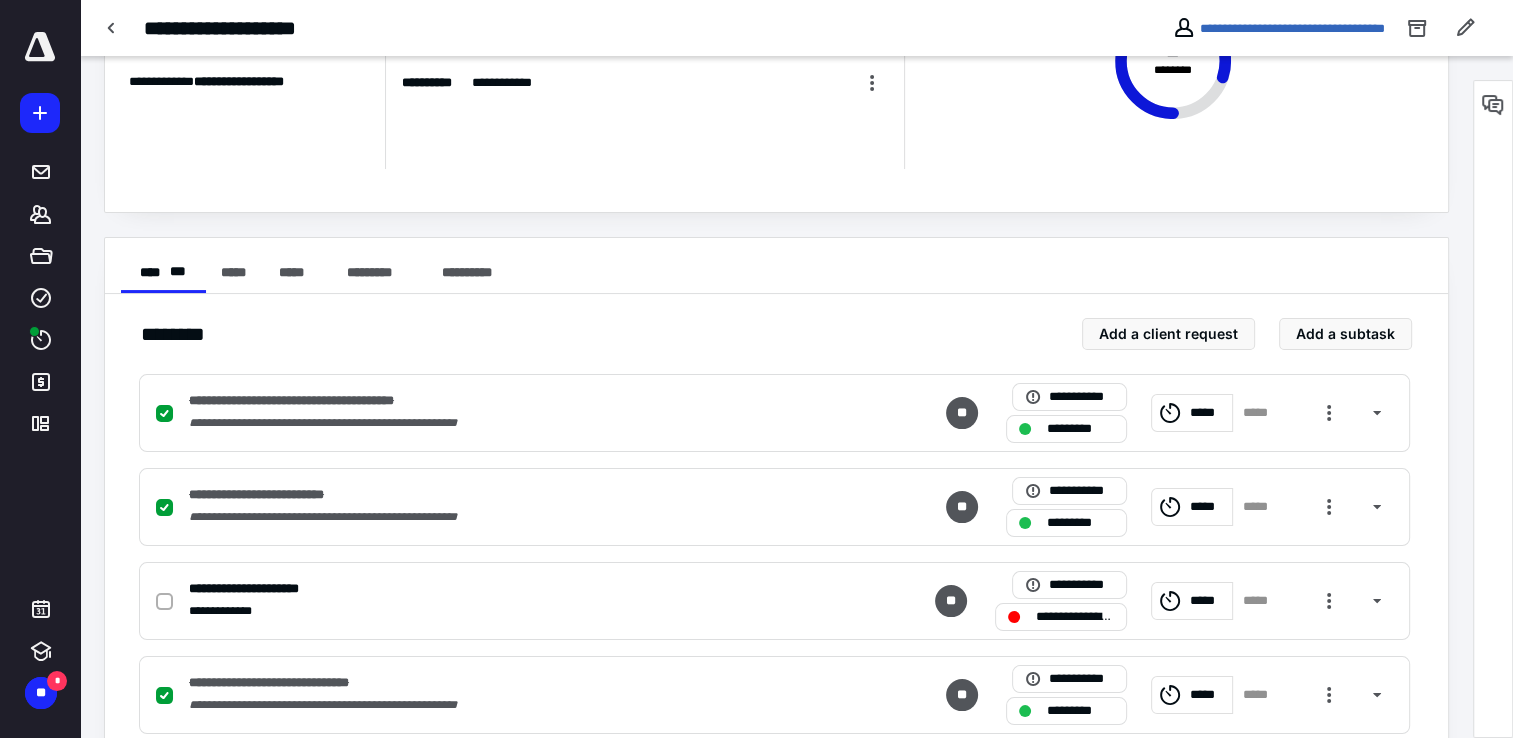 scroll, scrollTop: 342, scrollLeft: 0, axis: vertical 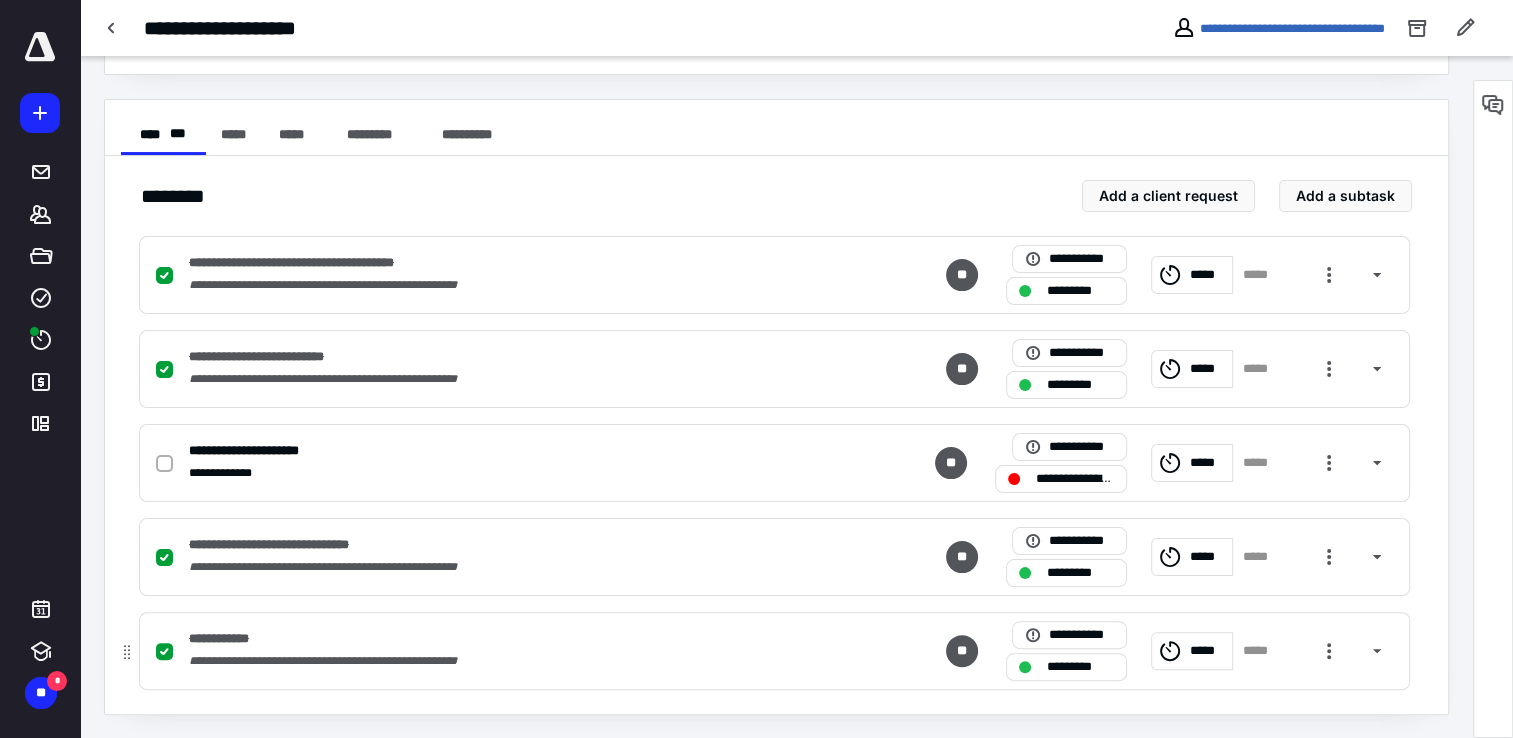 click on "**********" at bounding box center (512, 639) 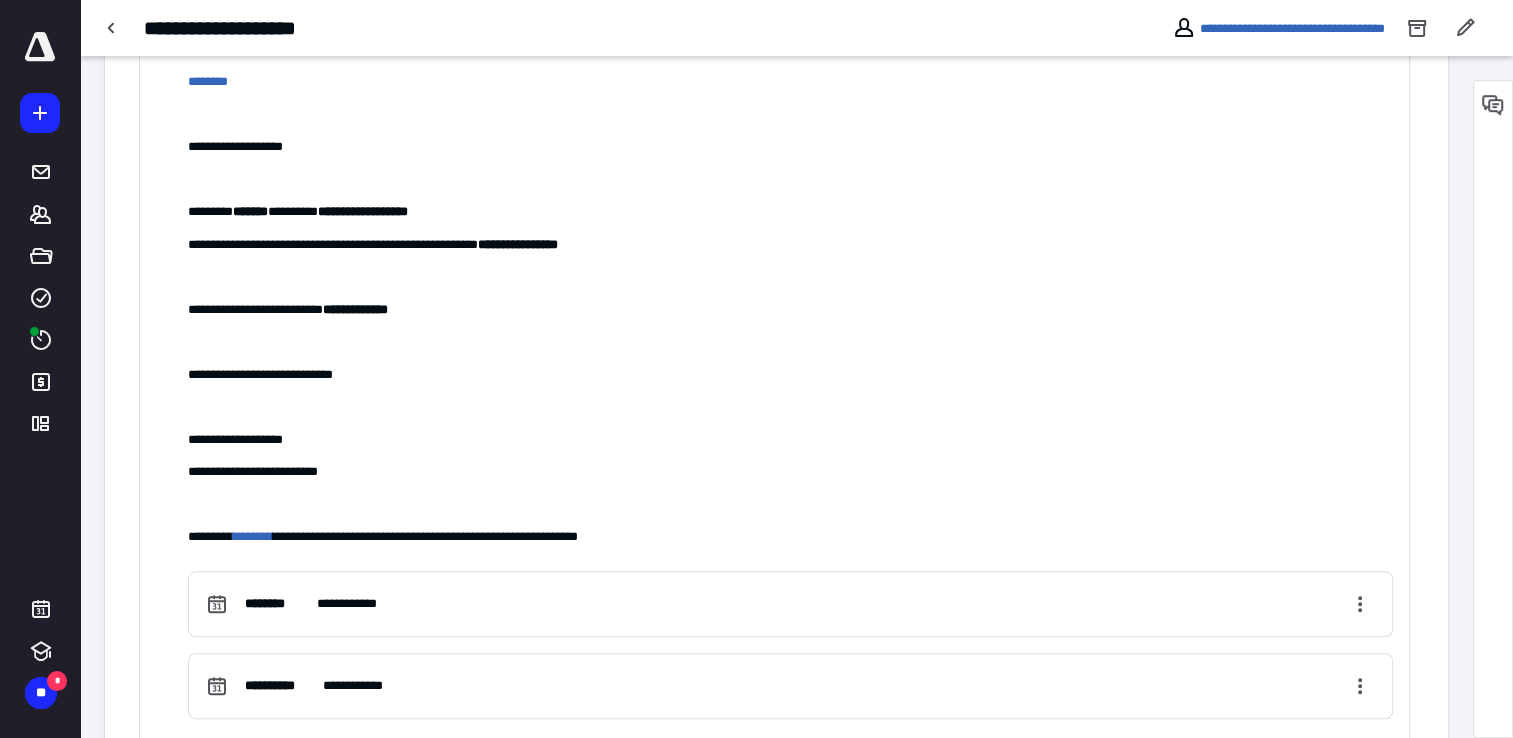 scroll, scrollTop: 1042, scrollLeft: 0, axis: vertical 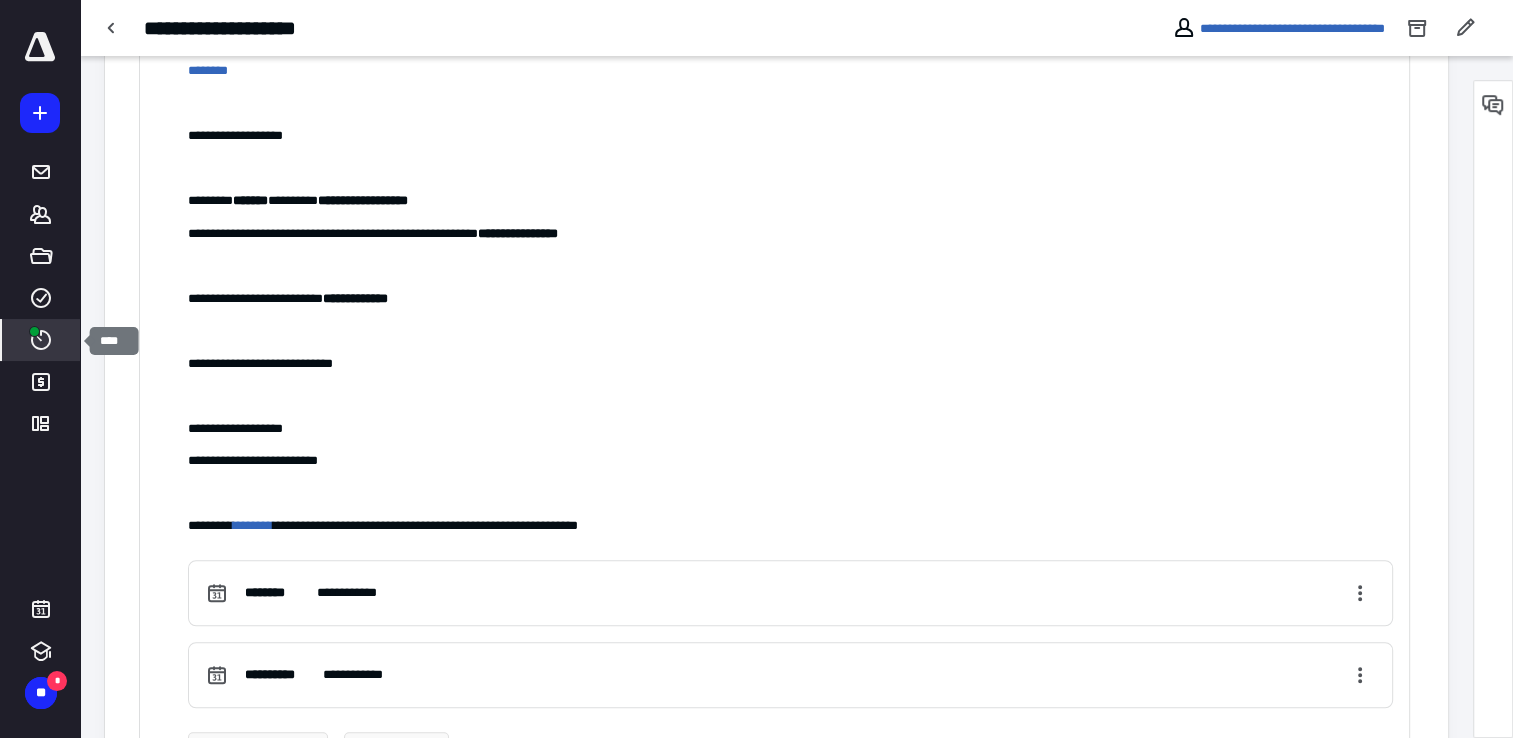 click on "****" at bounding box center (41, 340) 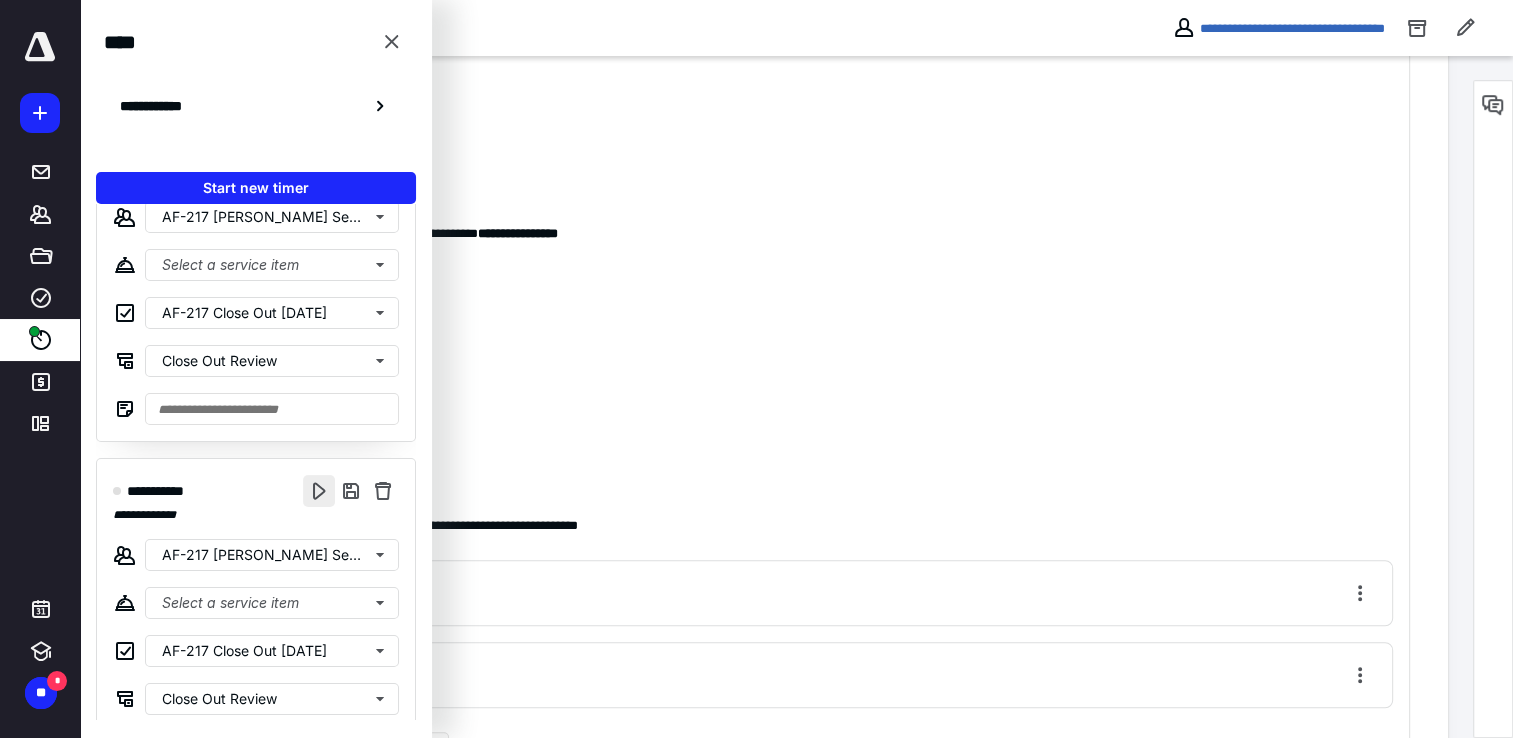 scroll, scrollTop: 0, scrollLeft: 0, axis: both 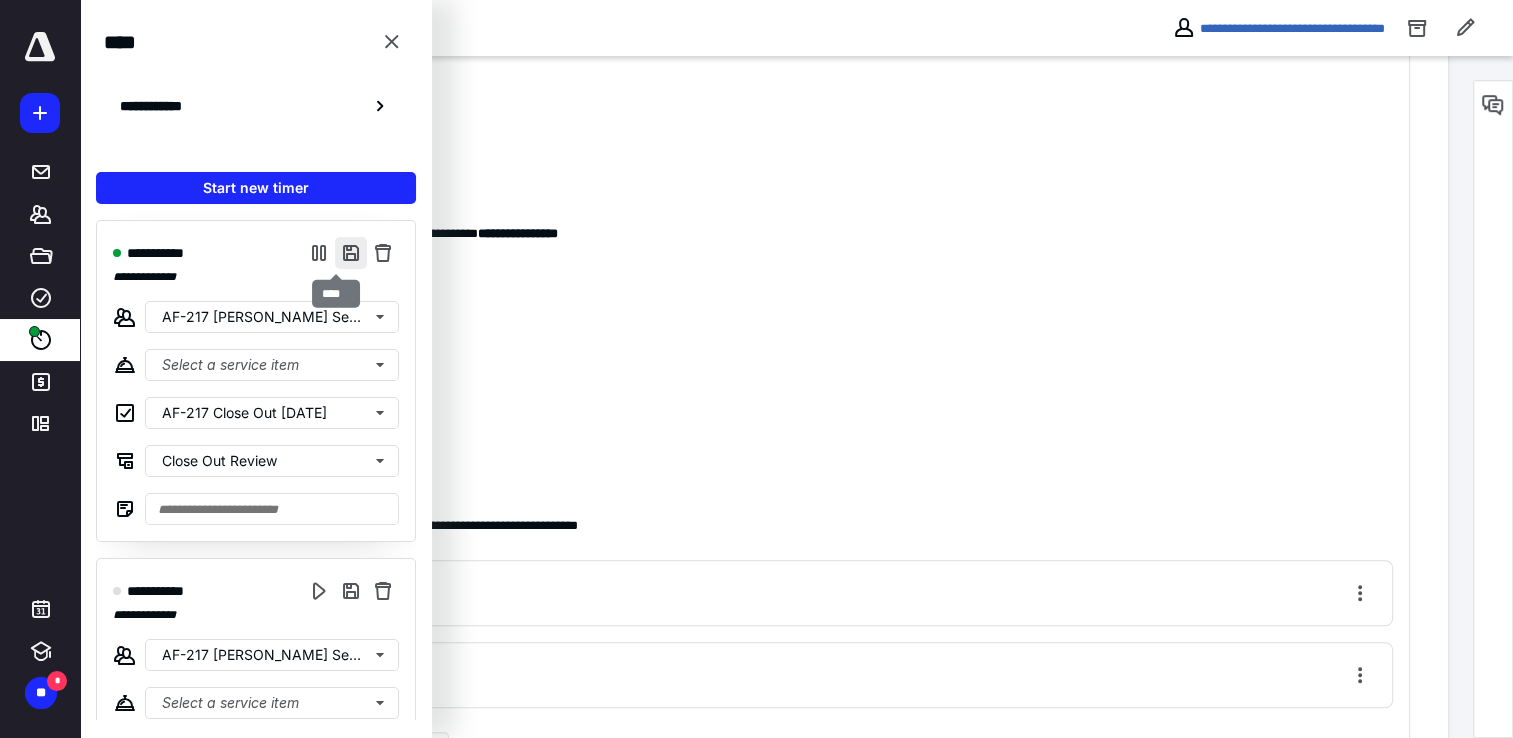 click at bounding box center [351, 253] 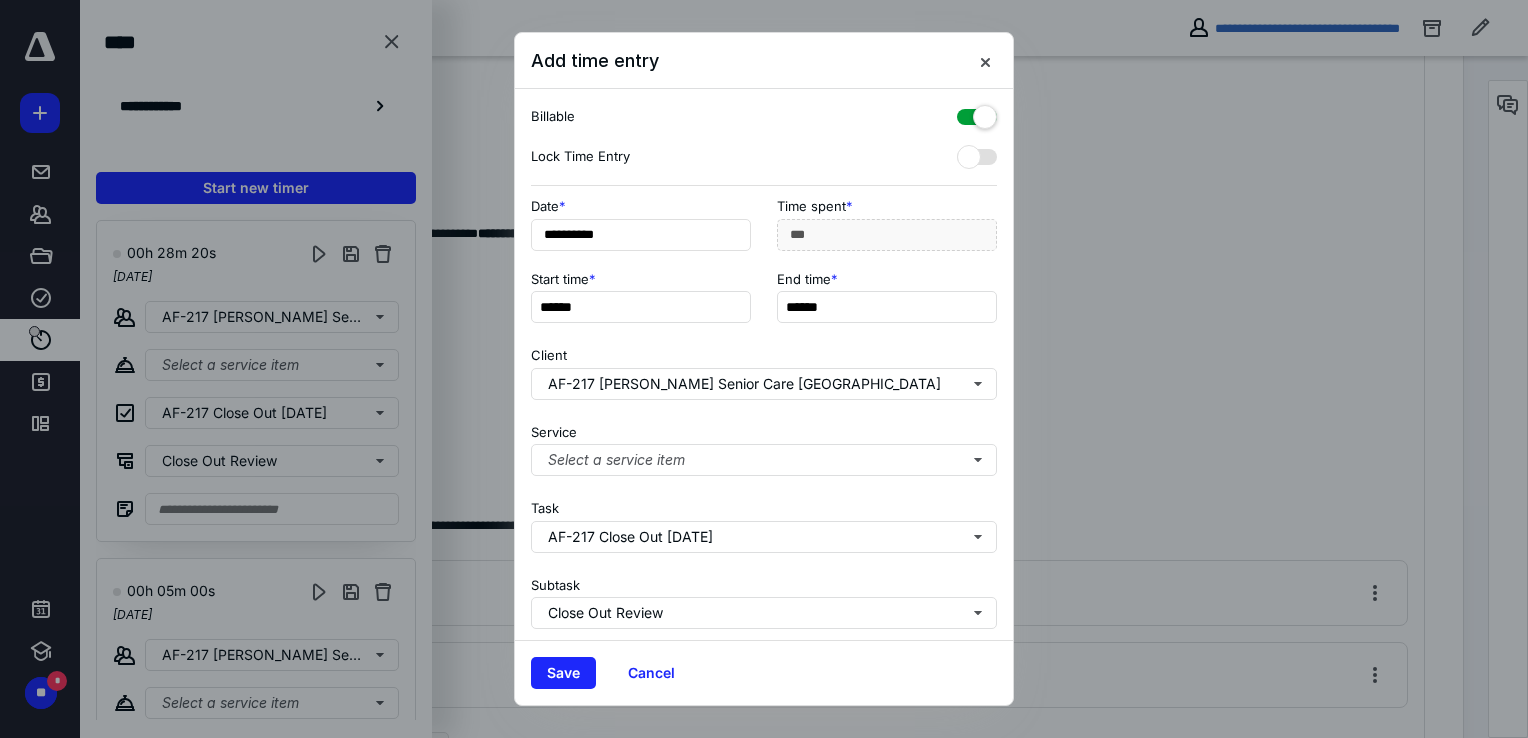 click on "**********" at bounding box center (764, 364) 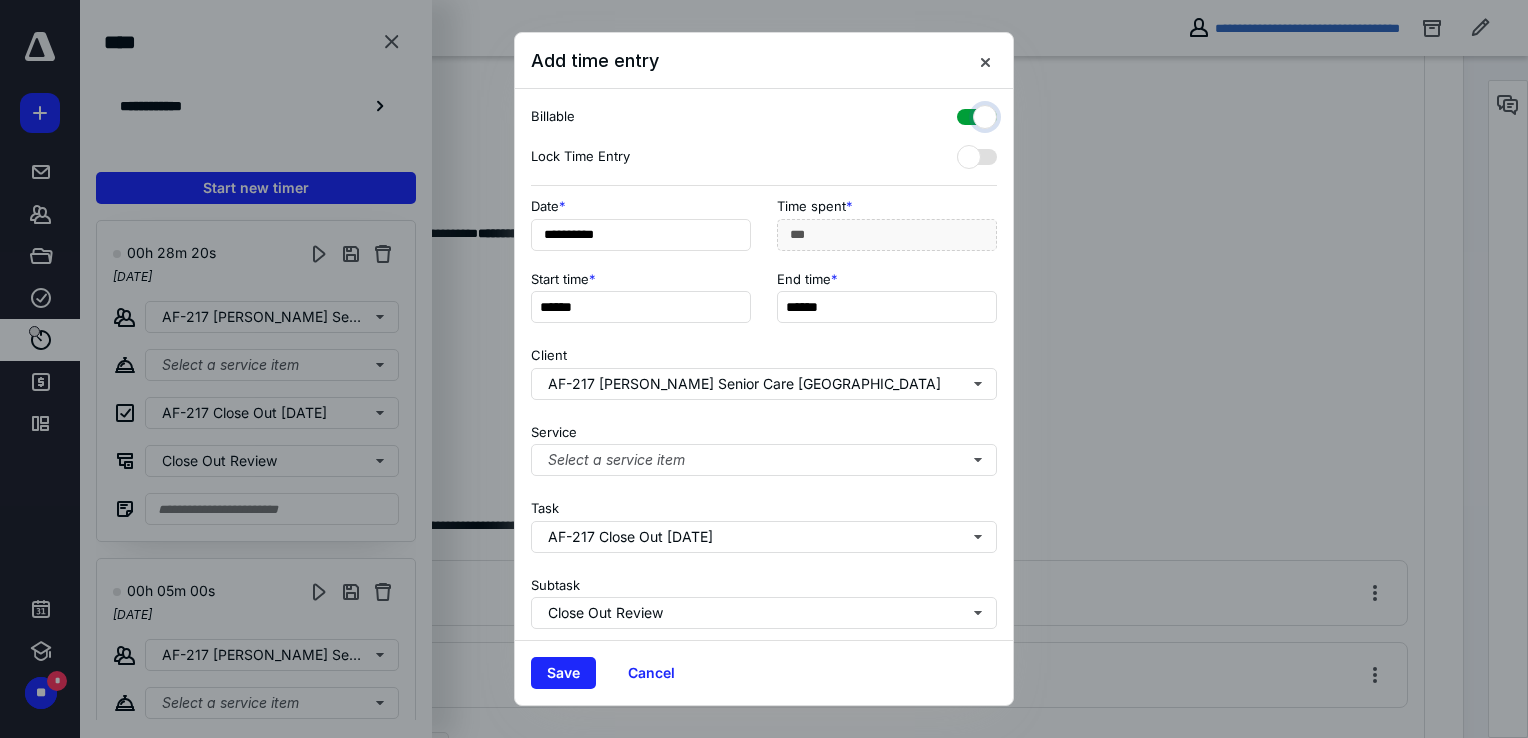 click at bounding box center [967, 114] 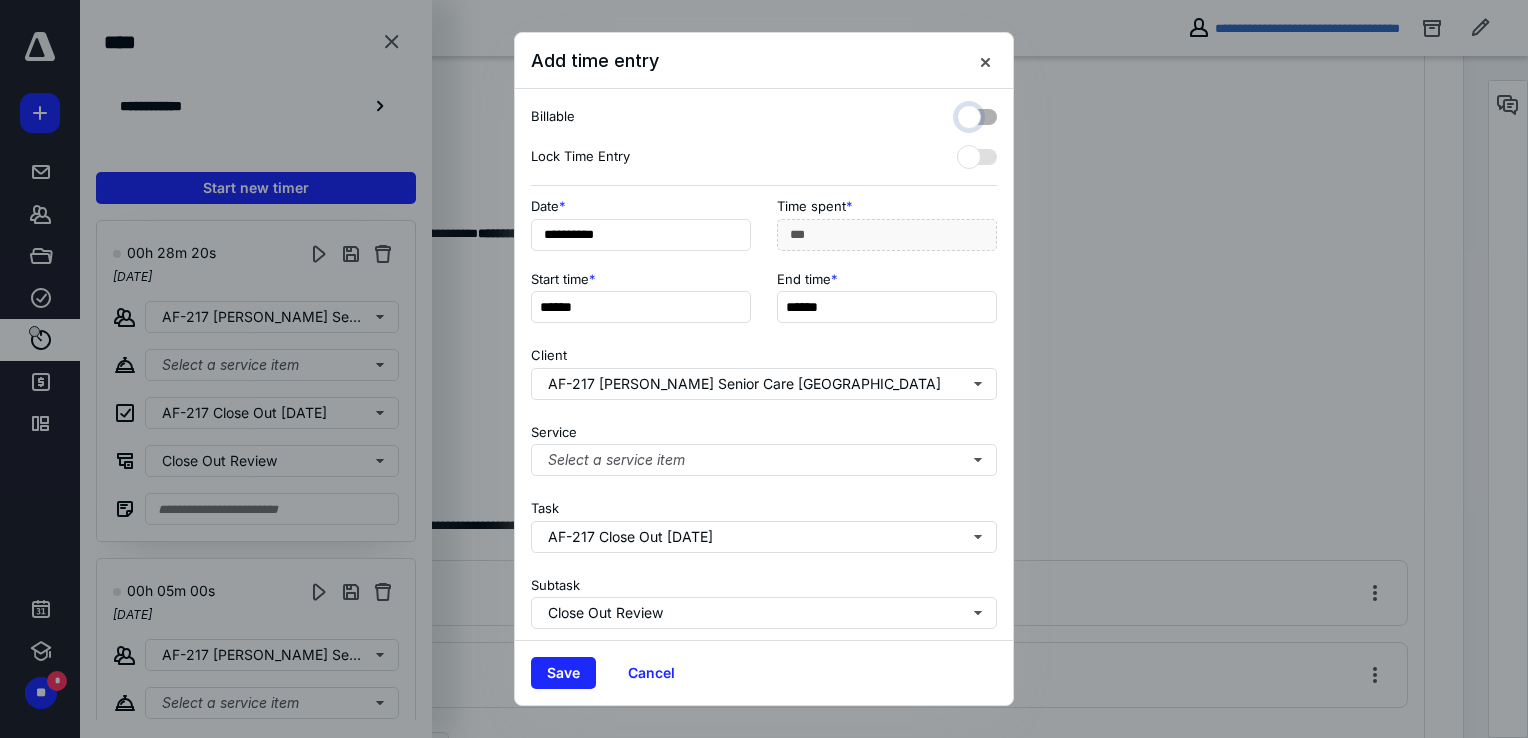 checkbox on "false" 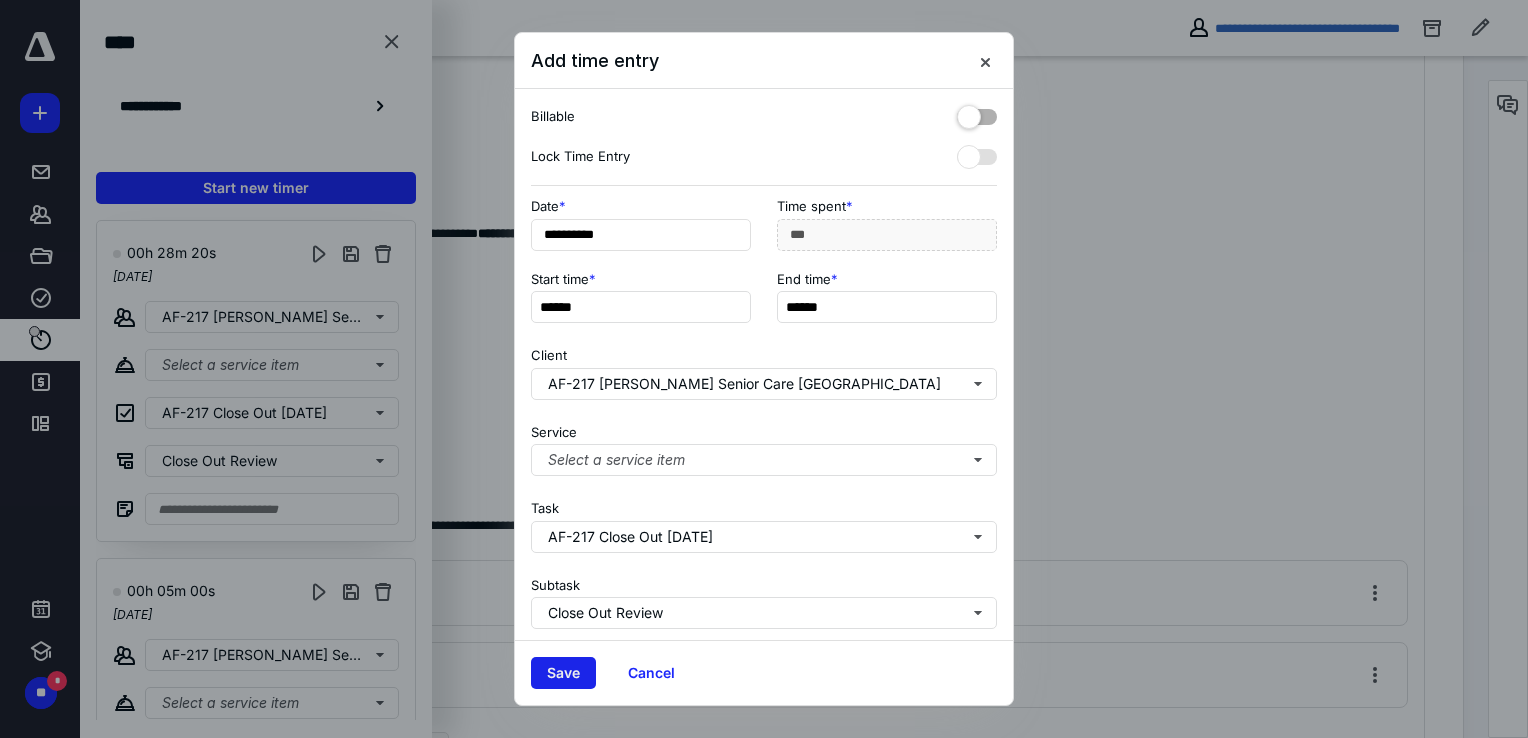 click on "Save" at bounding box center [563, 673] 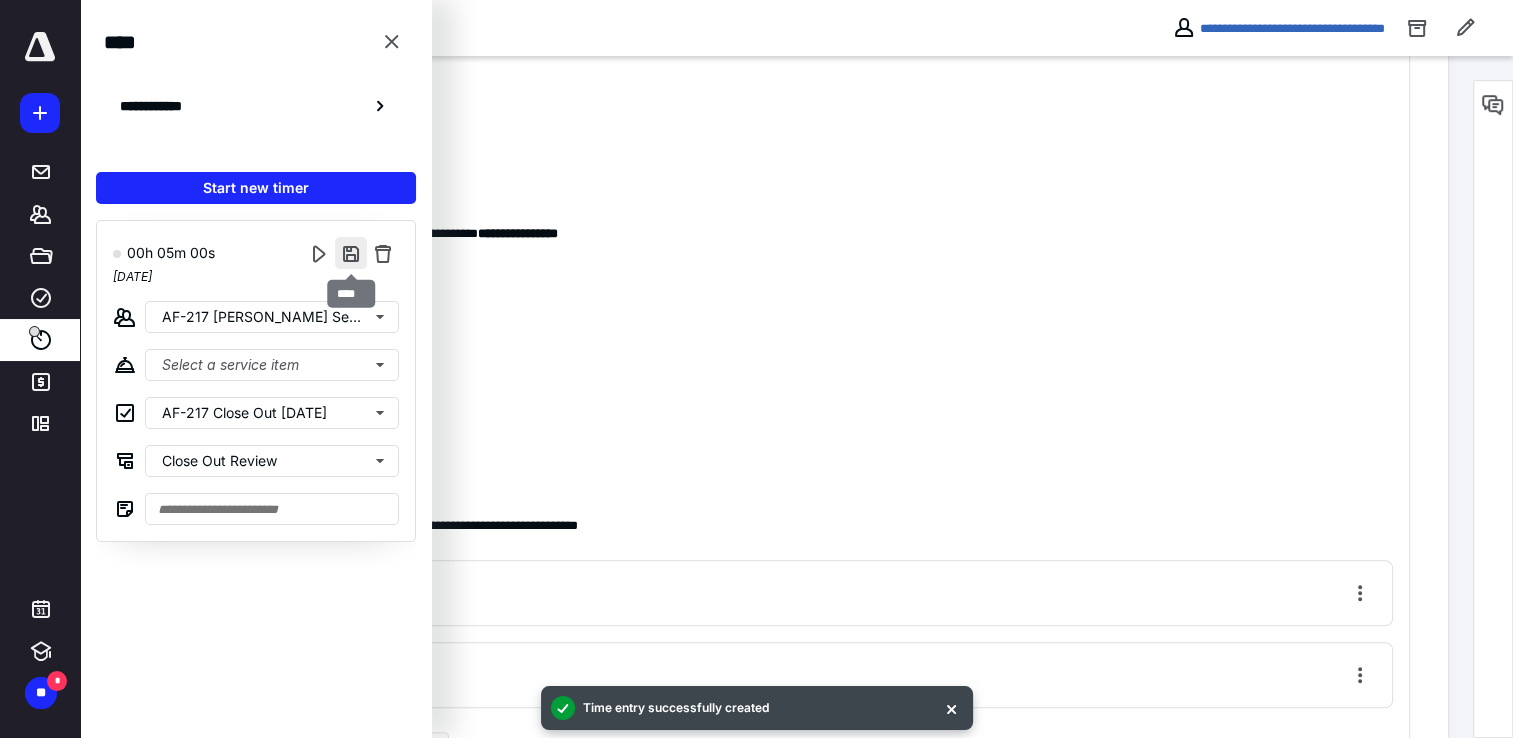 click at bounding box center [351, 253] 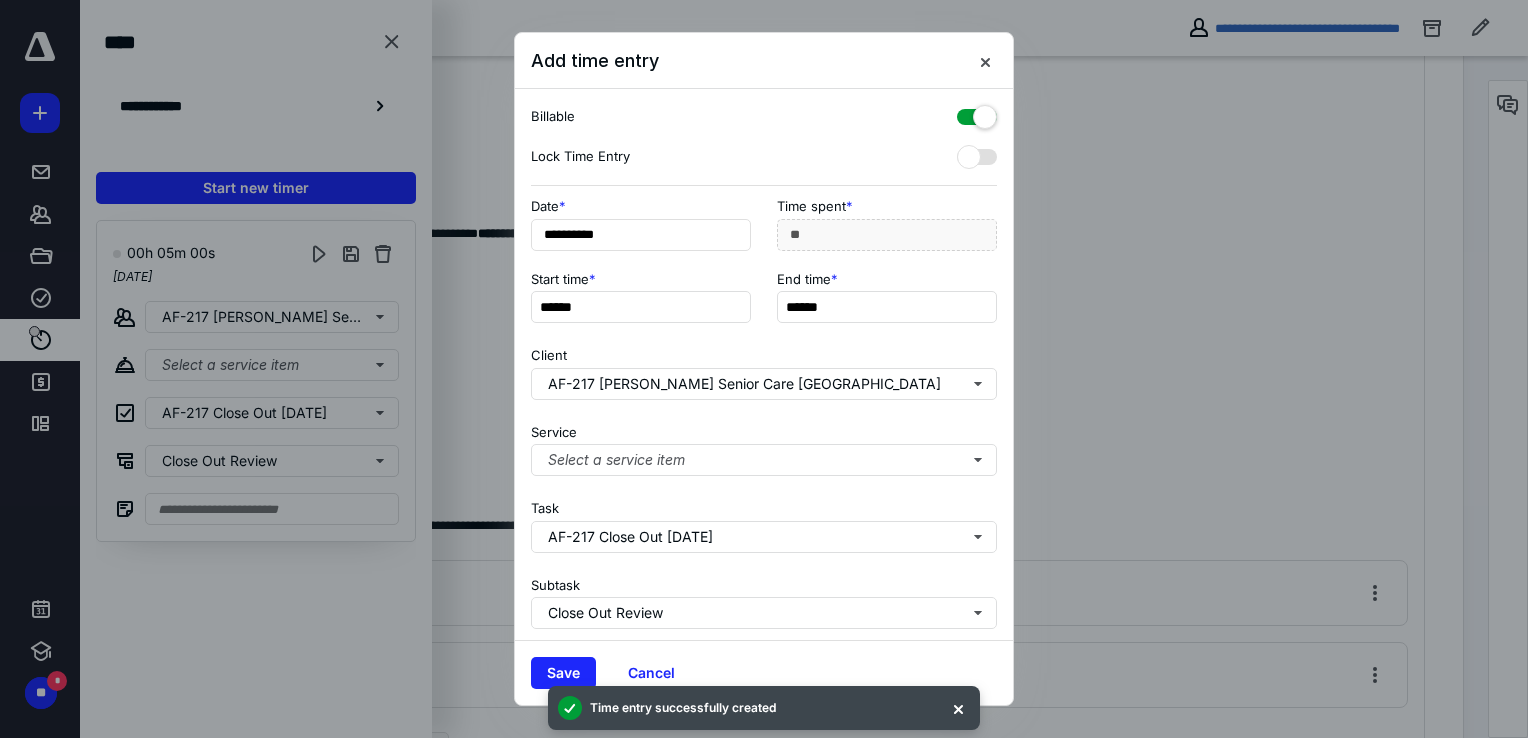 click at bounding box center [977, 113] 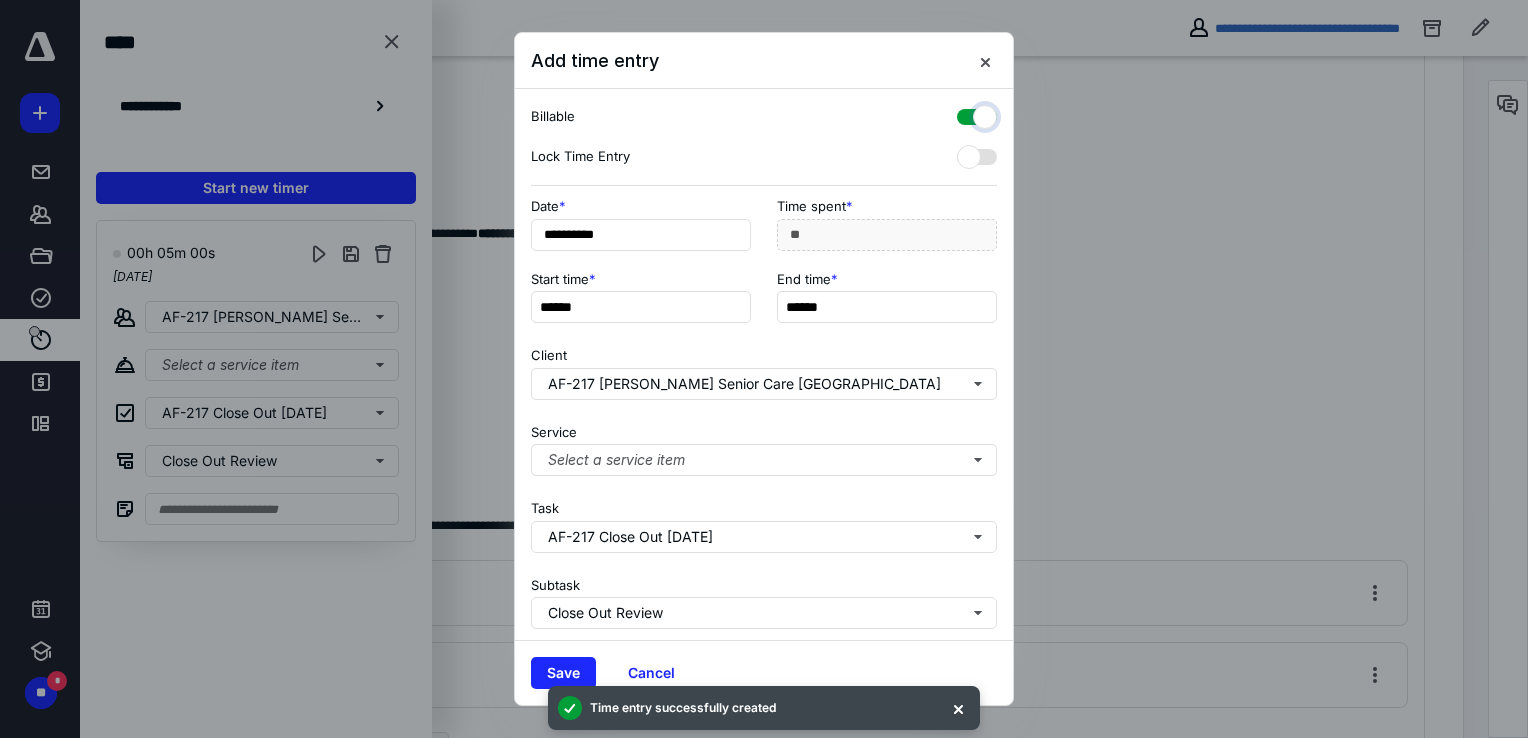 click at bounding box center [967, 114] 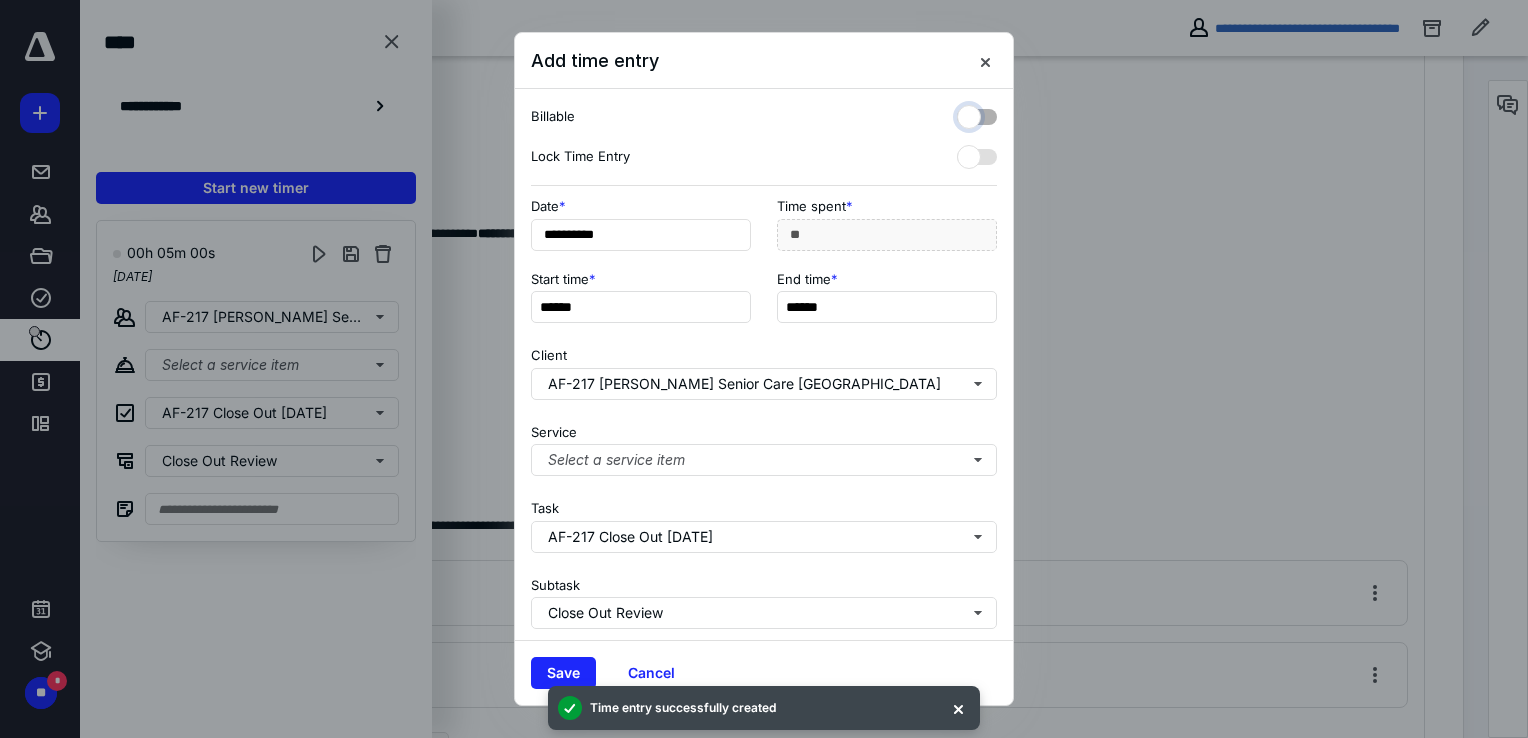 checkbox on "false" 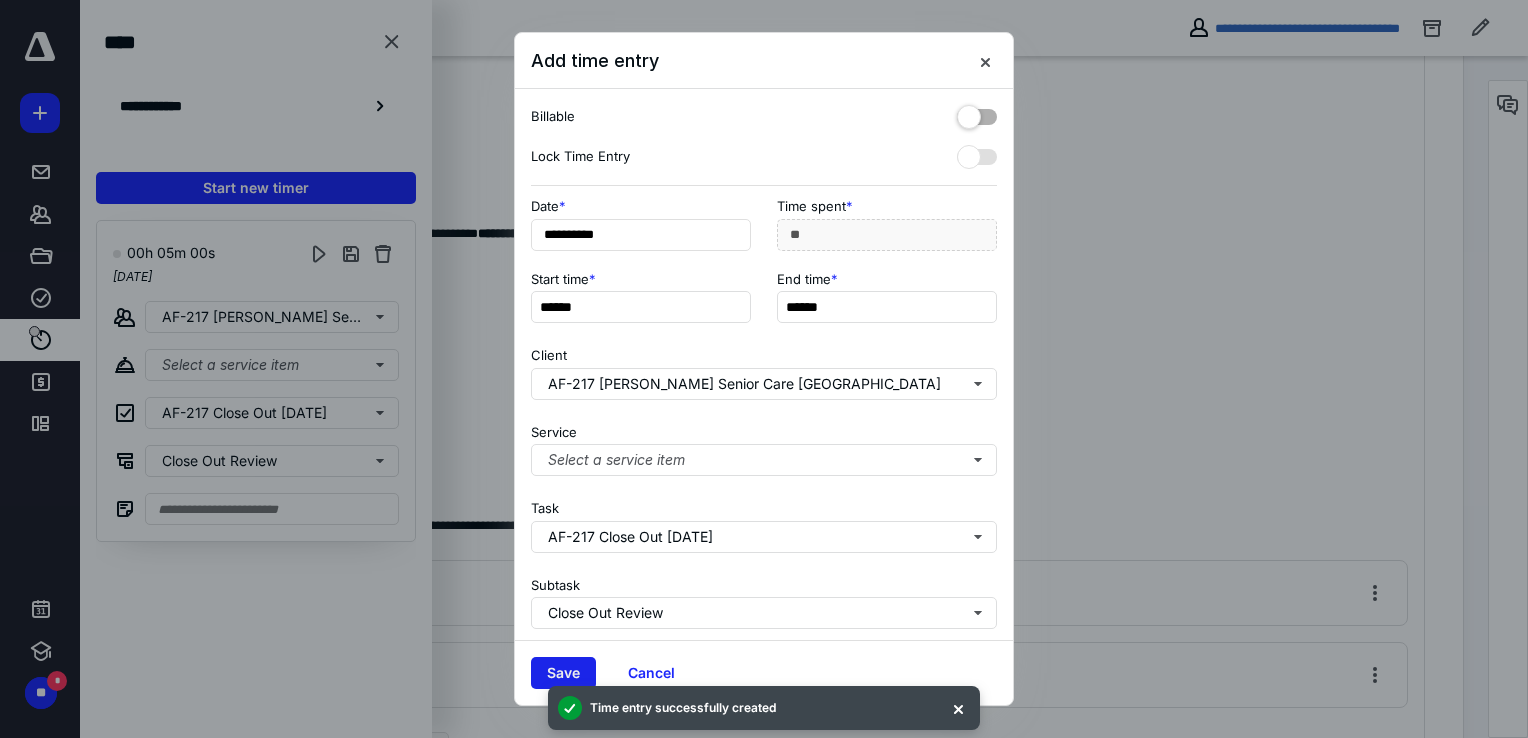 click on "Save" at bounding box center [563, 673] 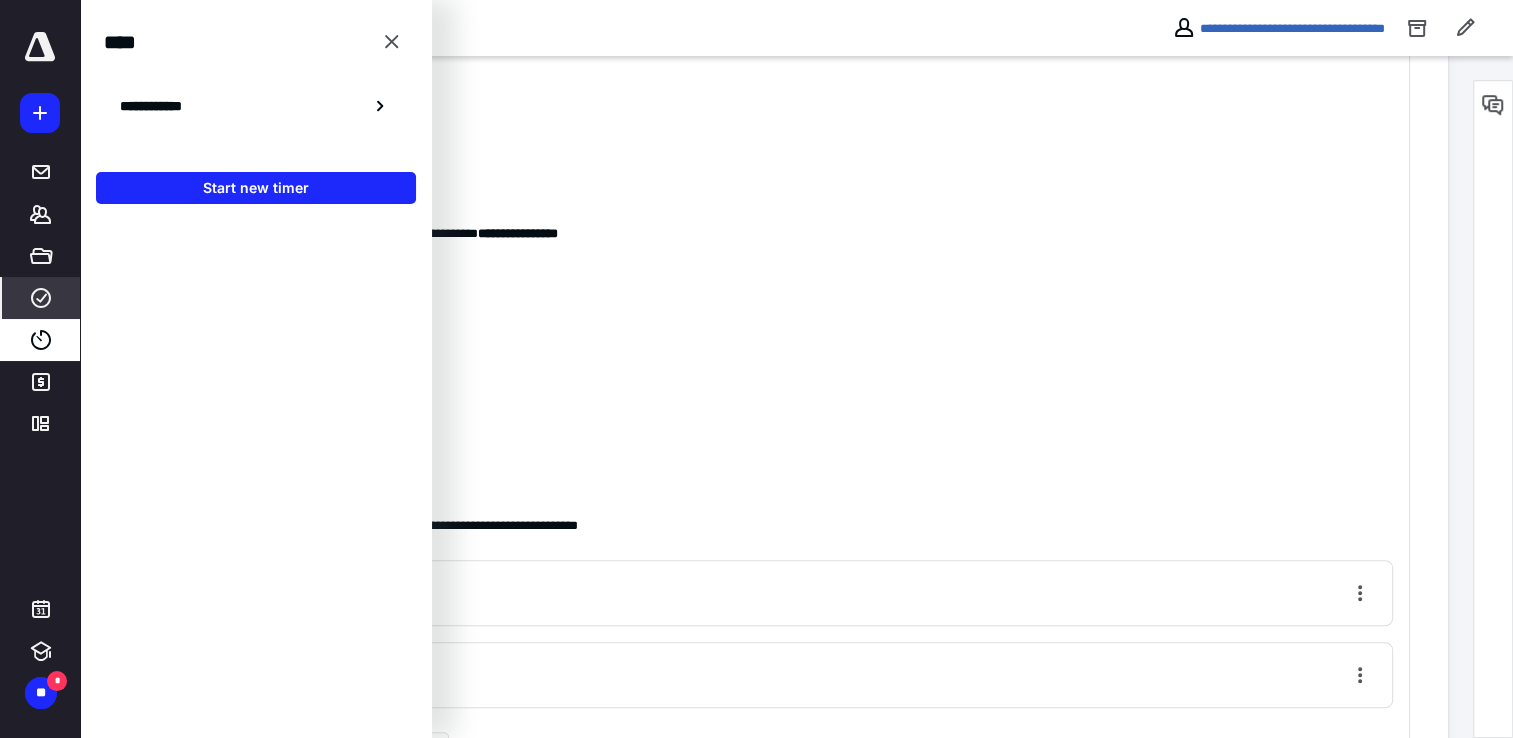 click 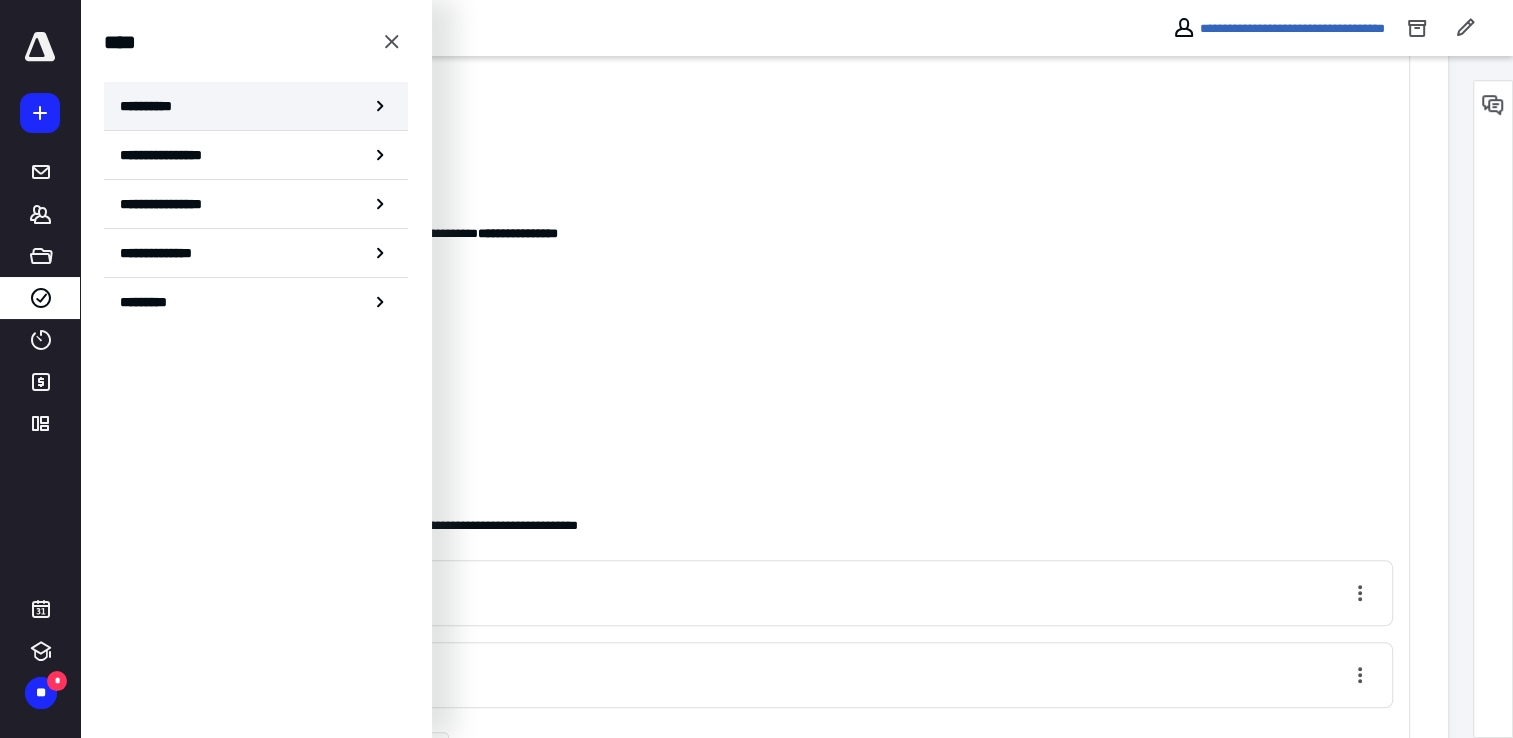 click on "**********" at bounding box center (256, 106) 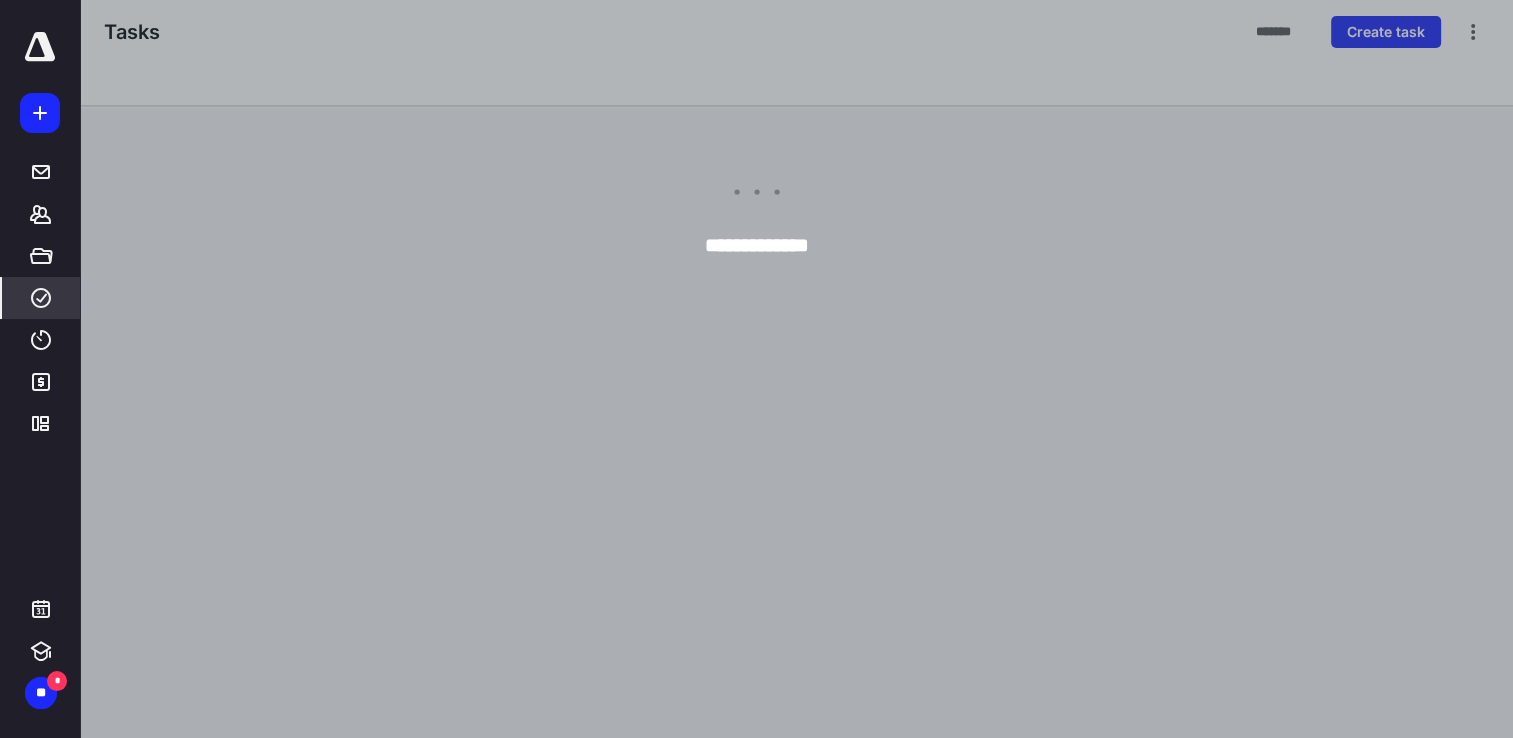 scroll, scrollTop: 0, scrollLeft: 0, axis: both 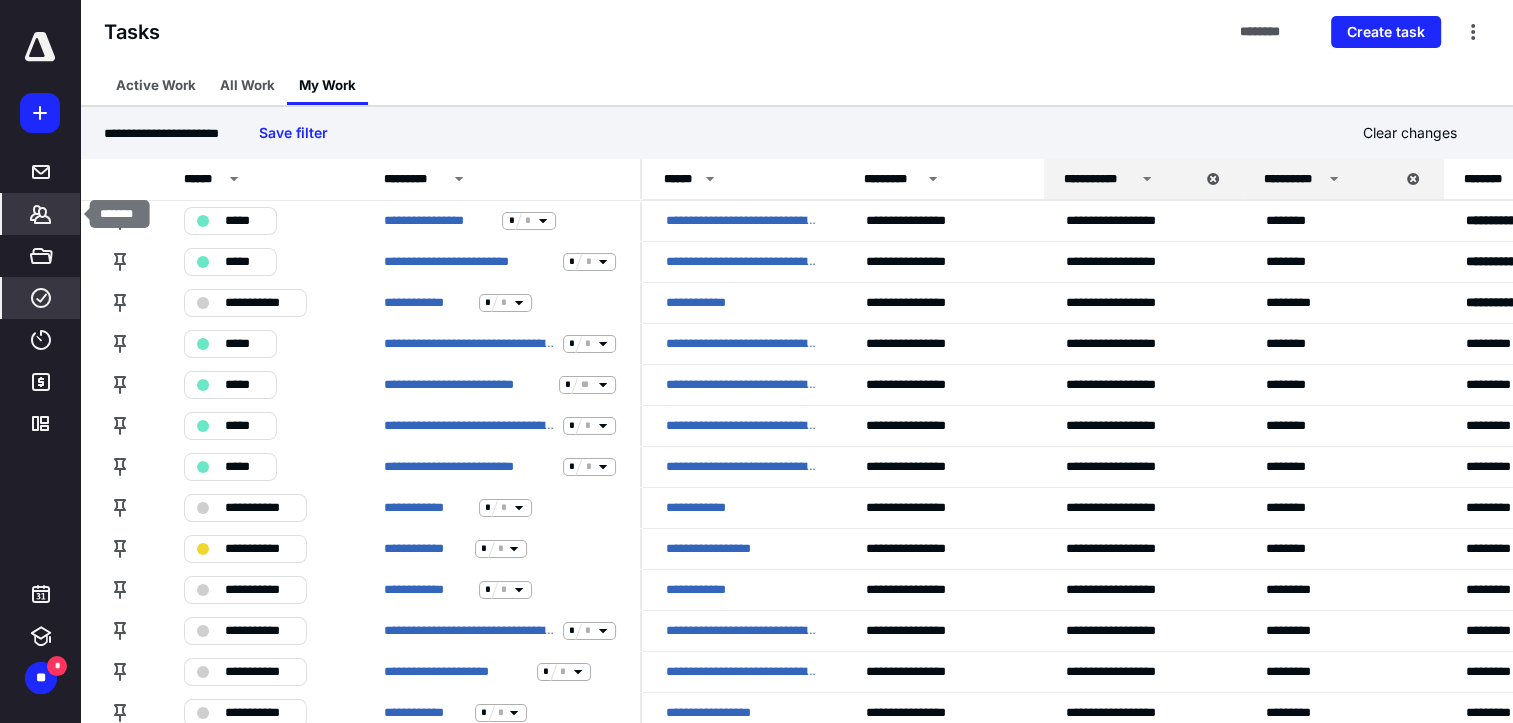 click 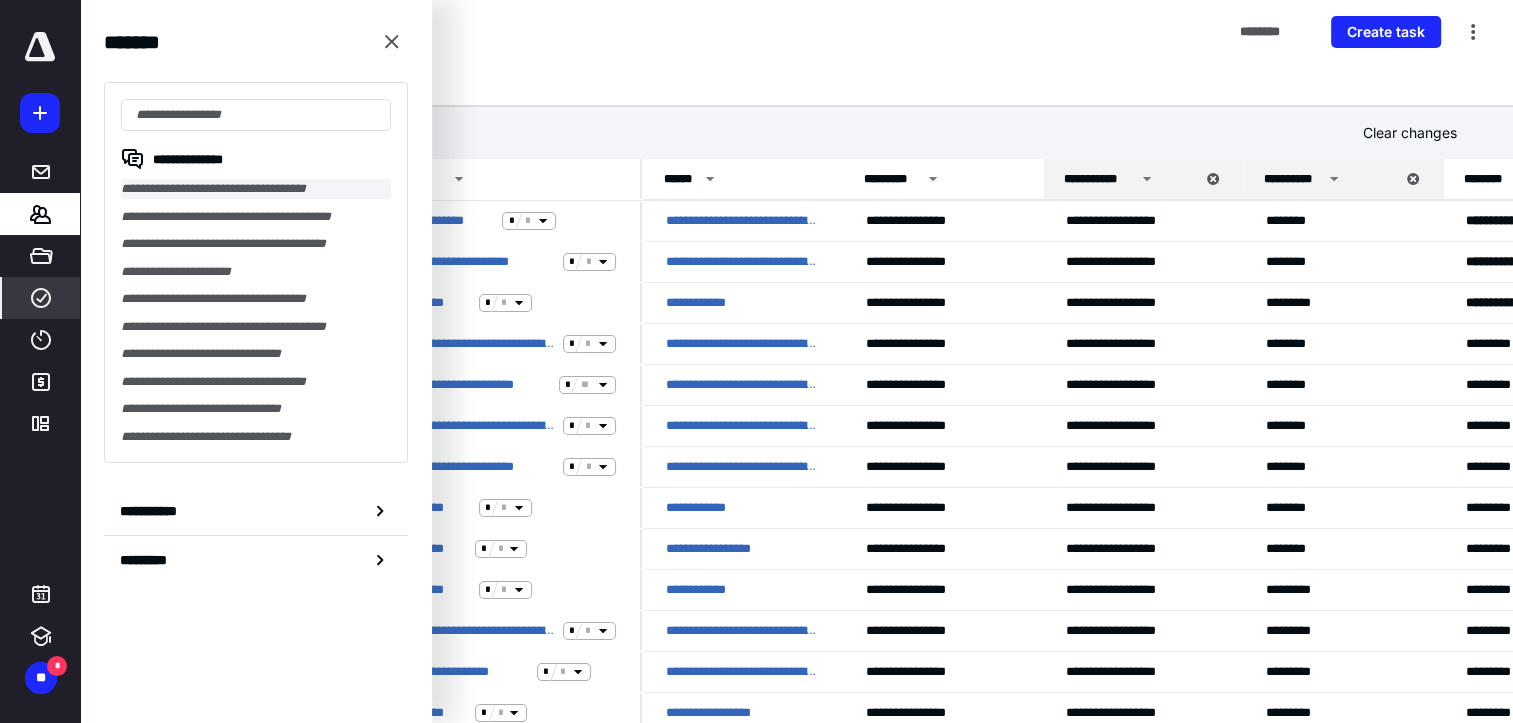 click on "**********" at bounding box center (256, 189) 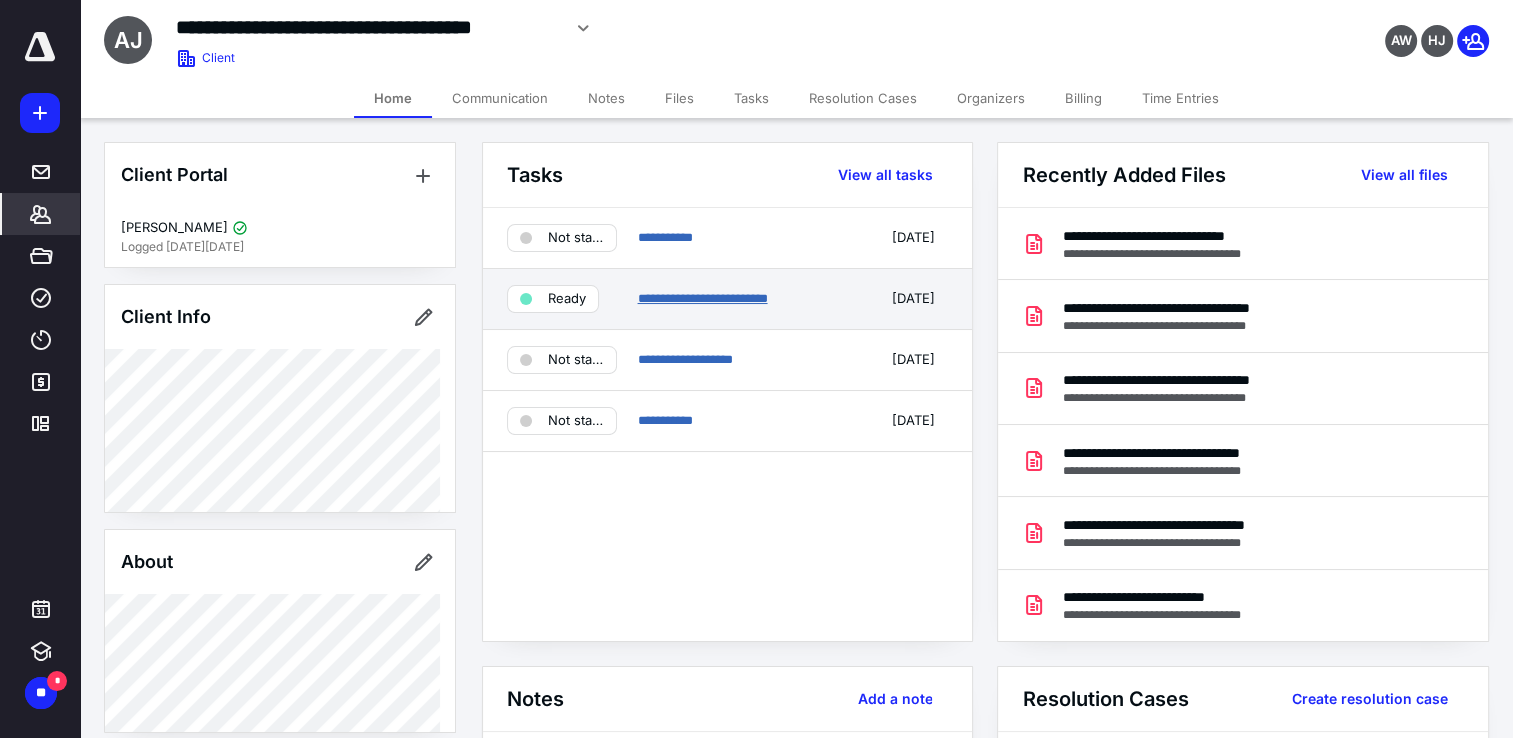 click on "**********" at bounding box center (702, 298) 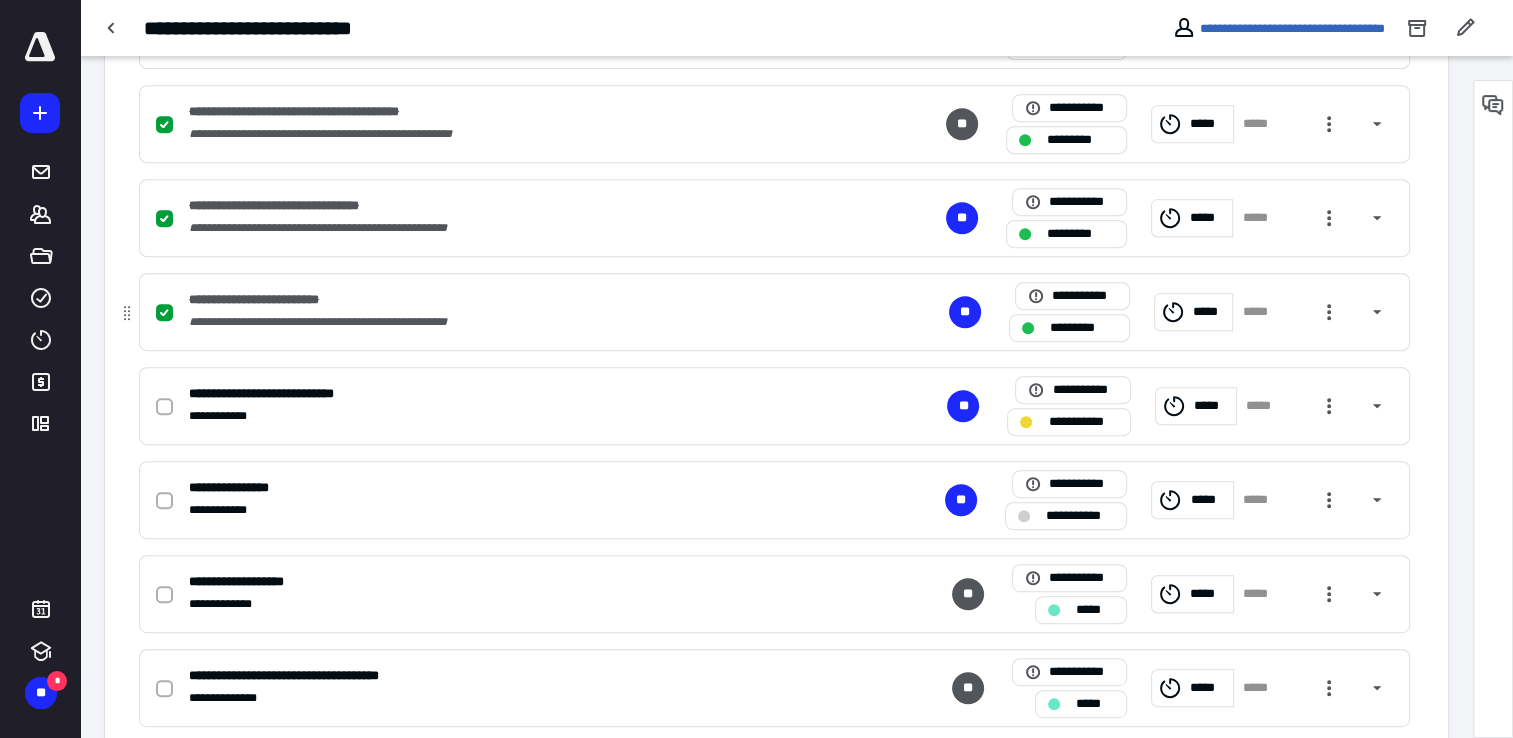 scroll, scrollTop: 1000, scrollLeft: 0, axis: vertical 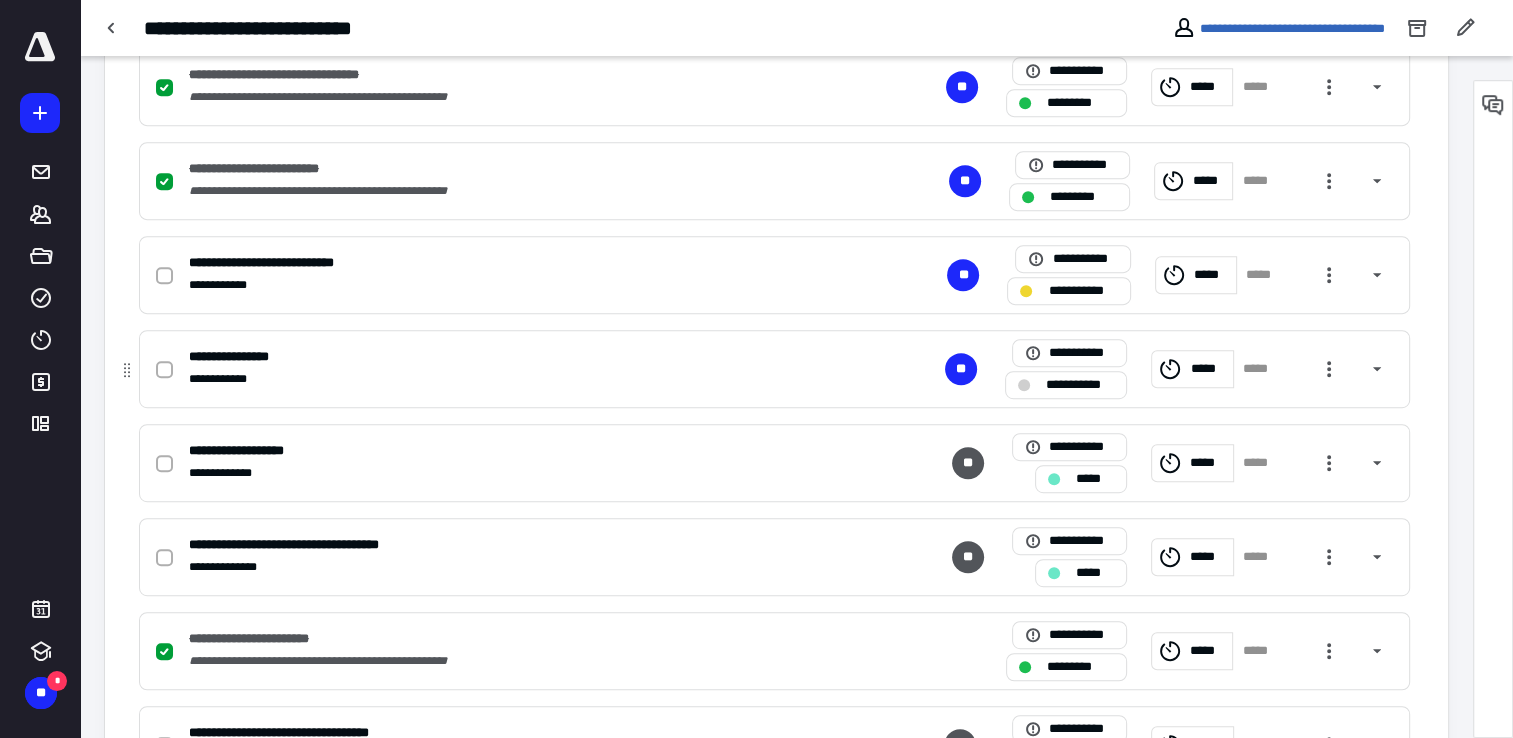 click on "*****" at bounding box center [1208, 369] 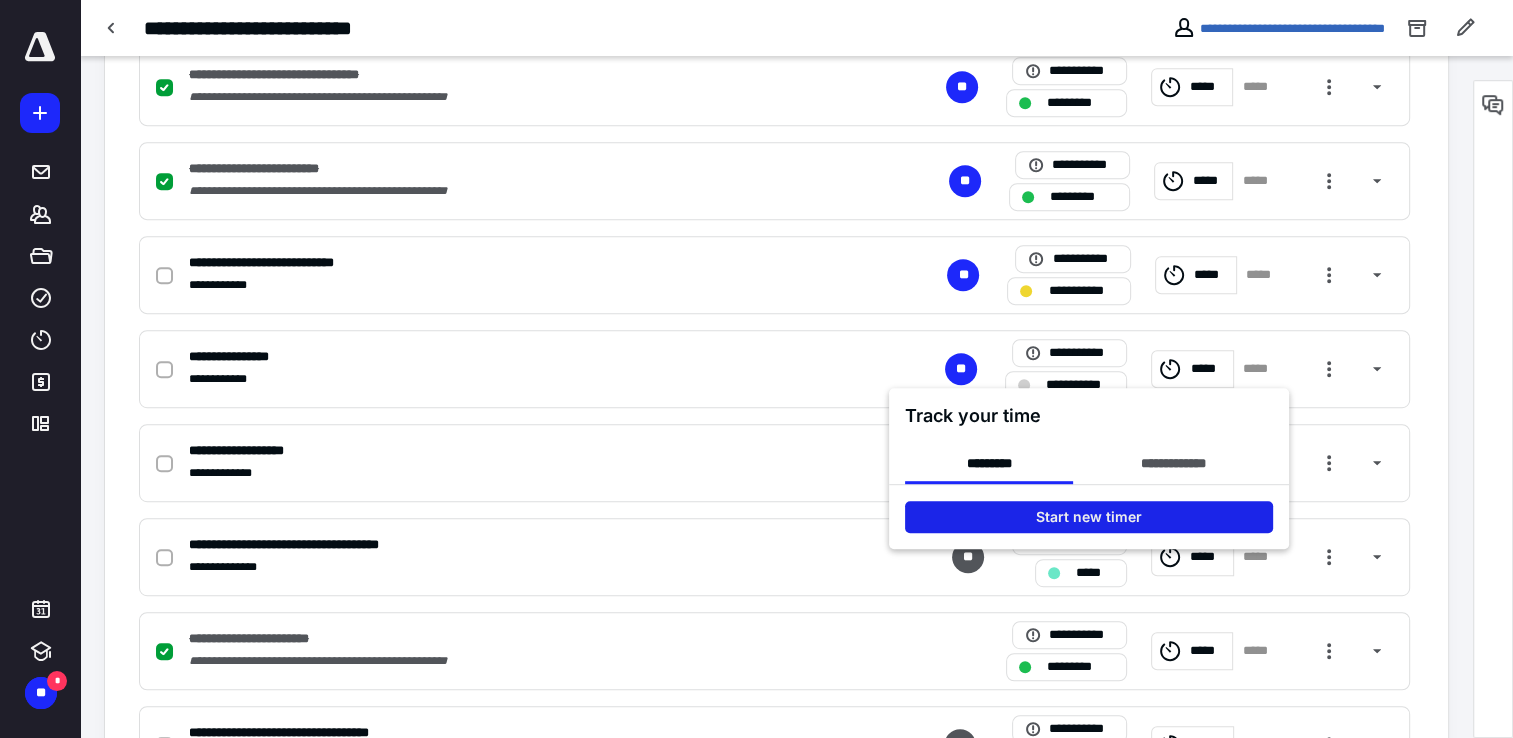 click on "Start new timer" at bounding box center [1089, 517] 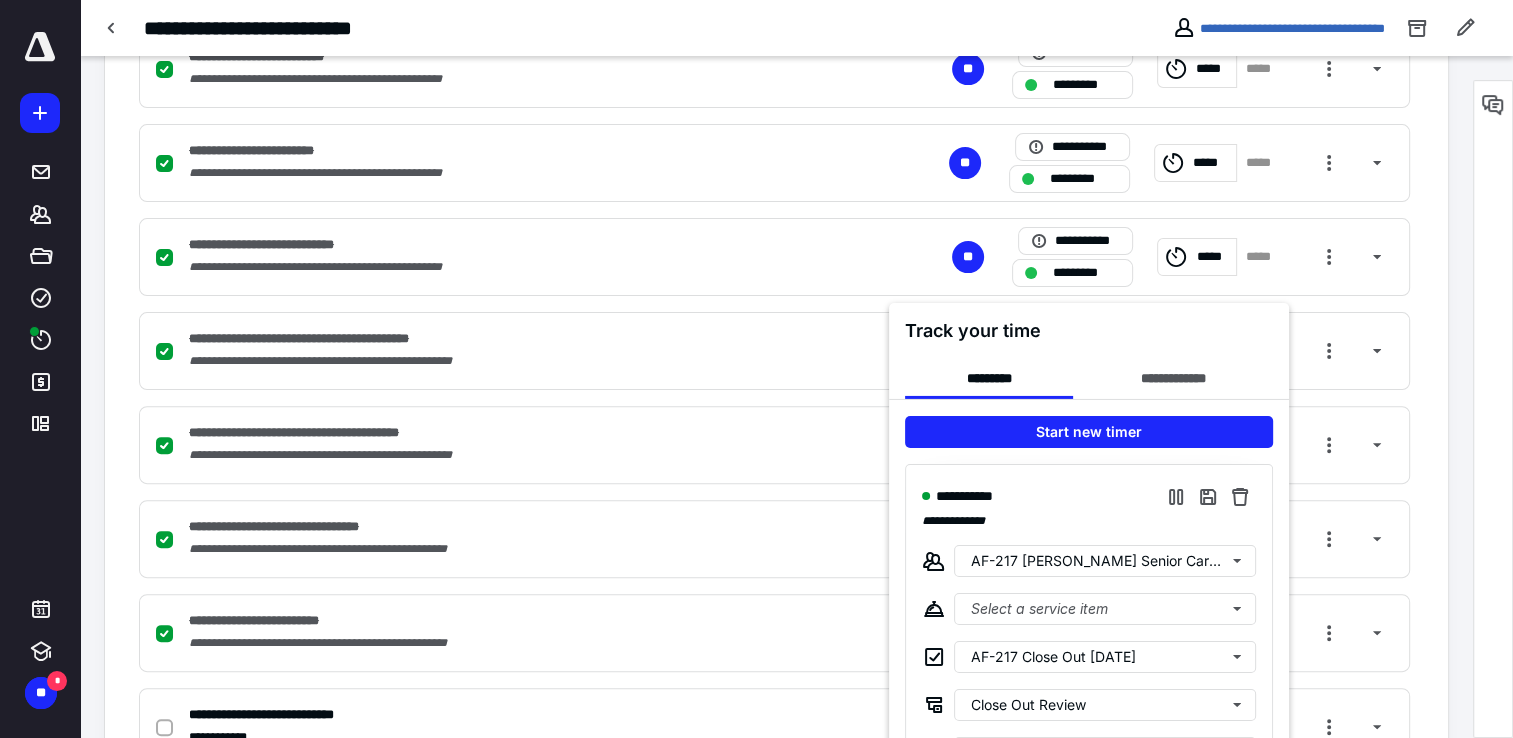 scroll, scrollTop: 500, scrollLeft: 0, axis: vertical 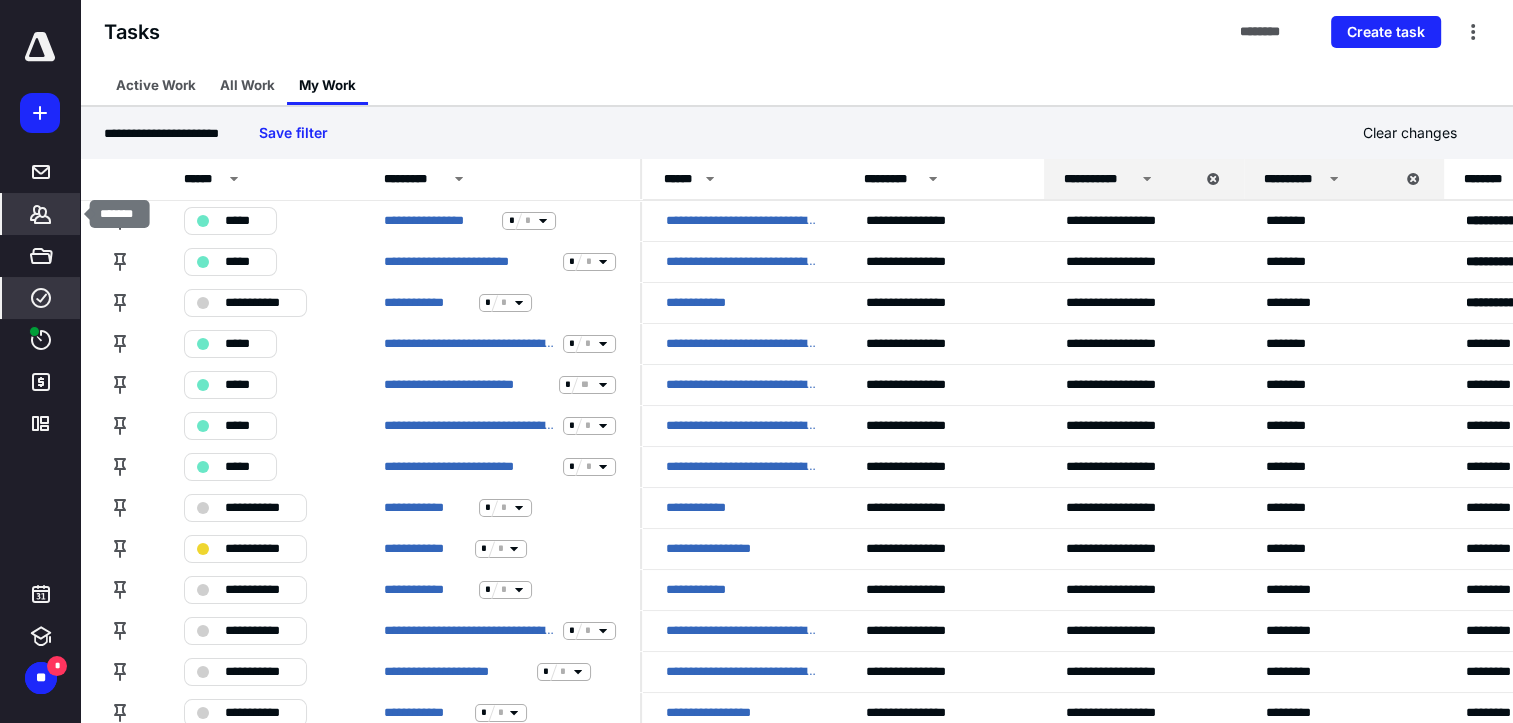 click on "*******" at bounding box center (41, 214) 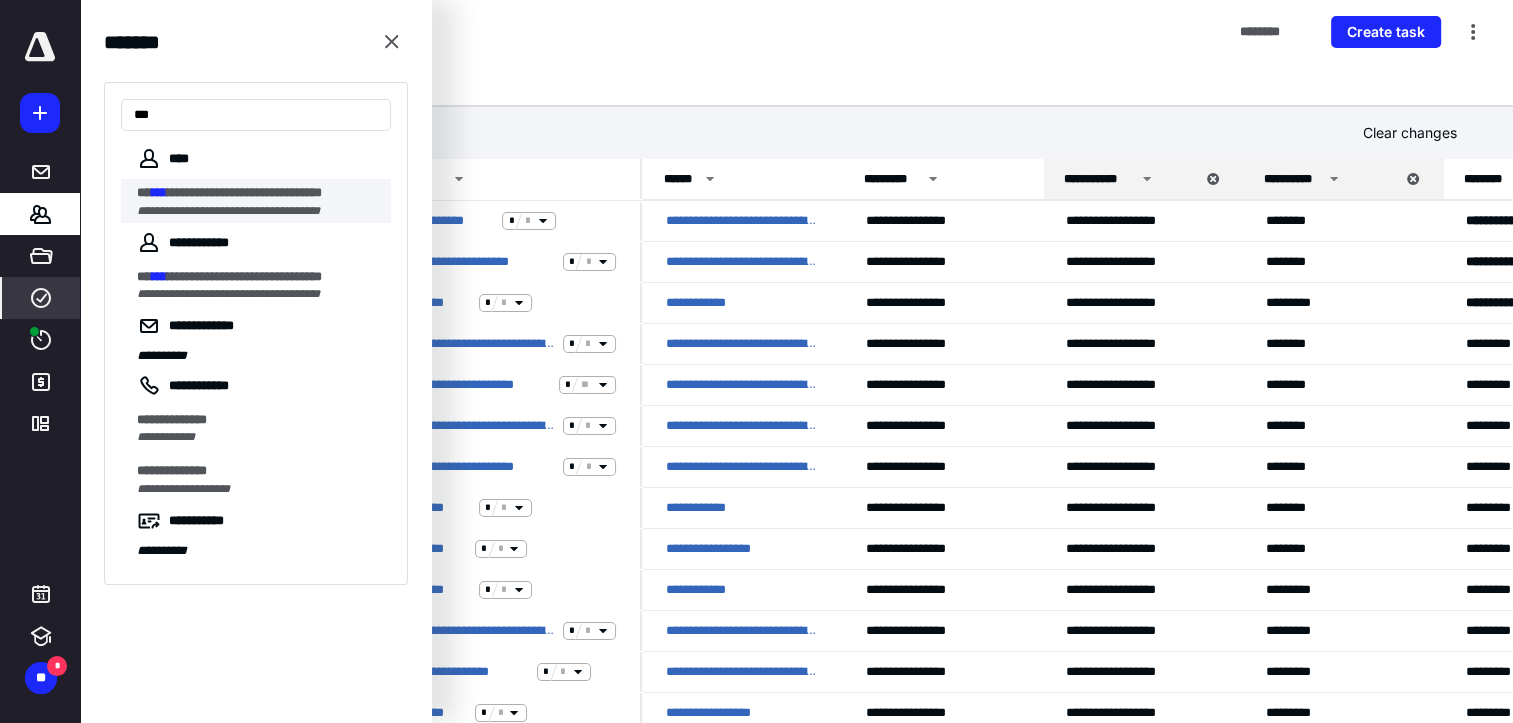 type on "***" 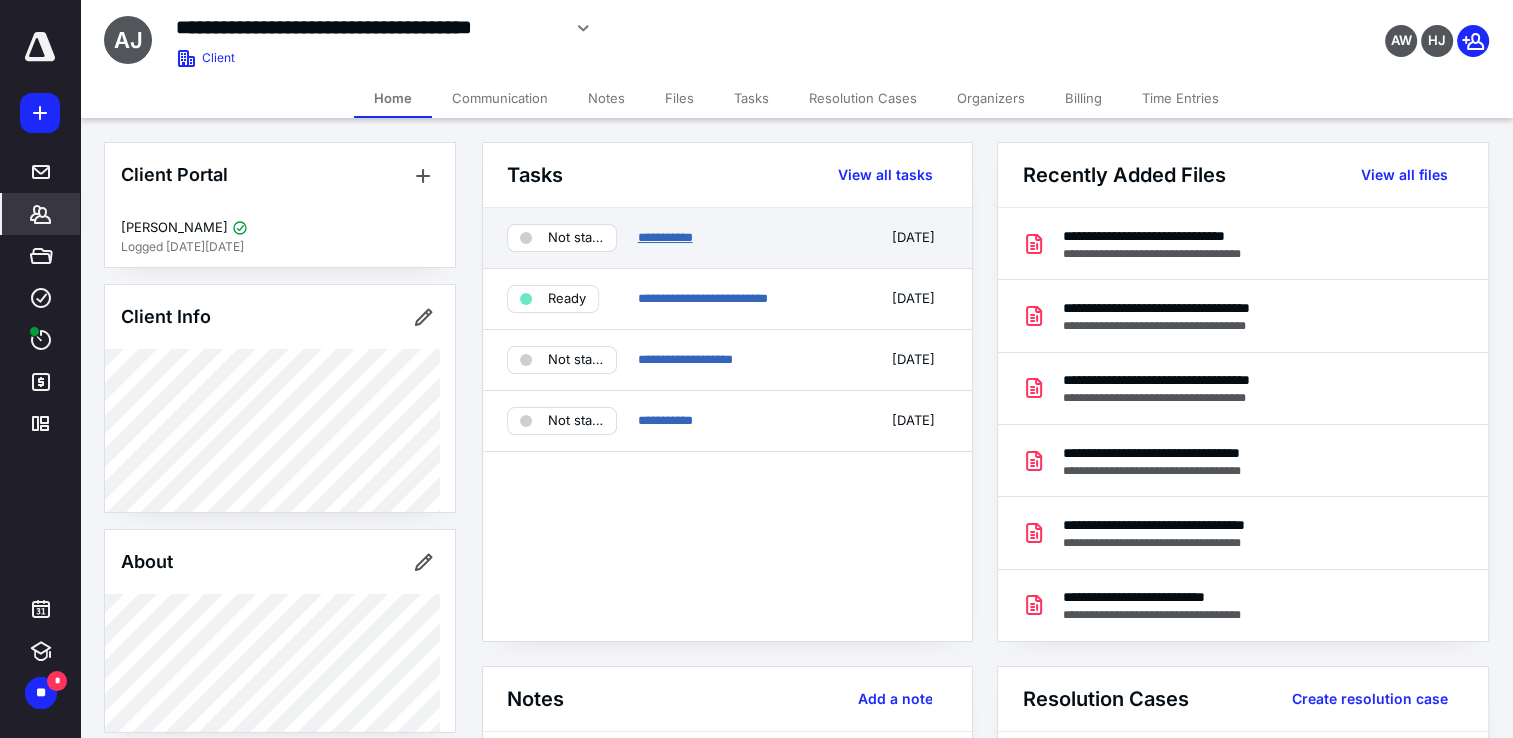 click on "**********" at bounding box center [664, 237] 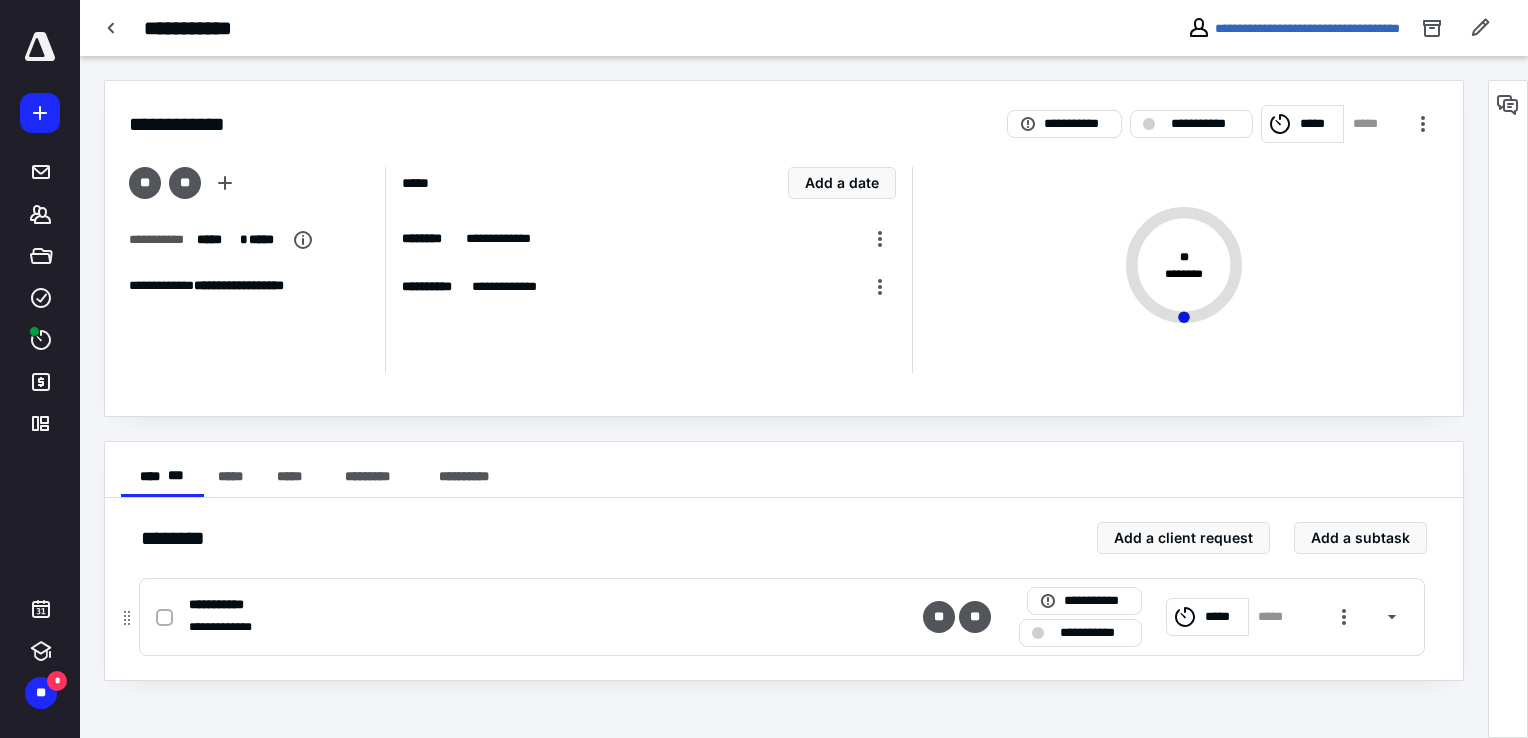 click on "**********" at bounding box center (519, 605) 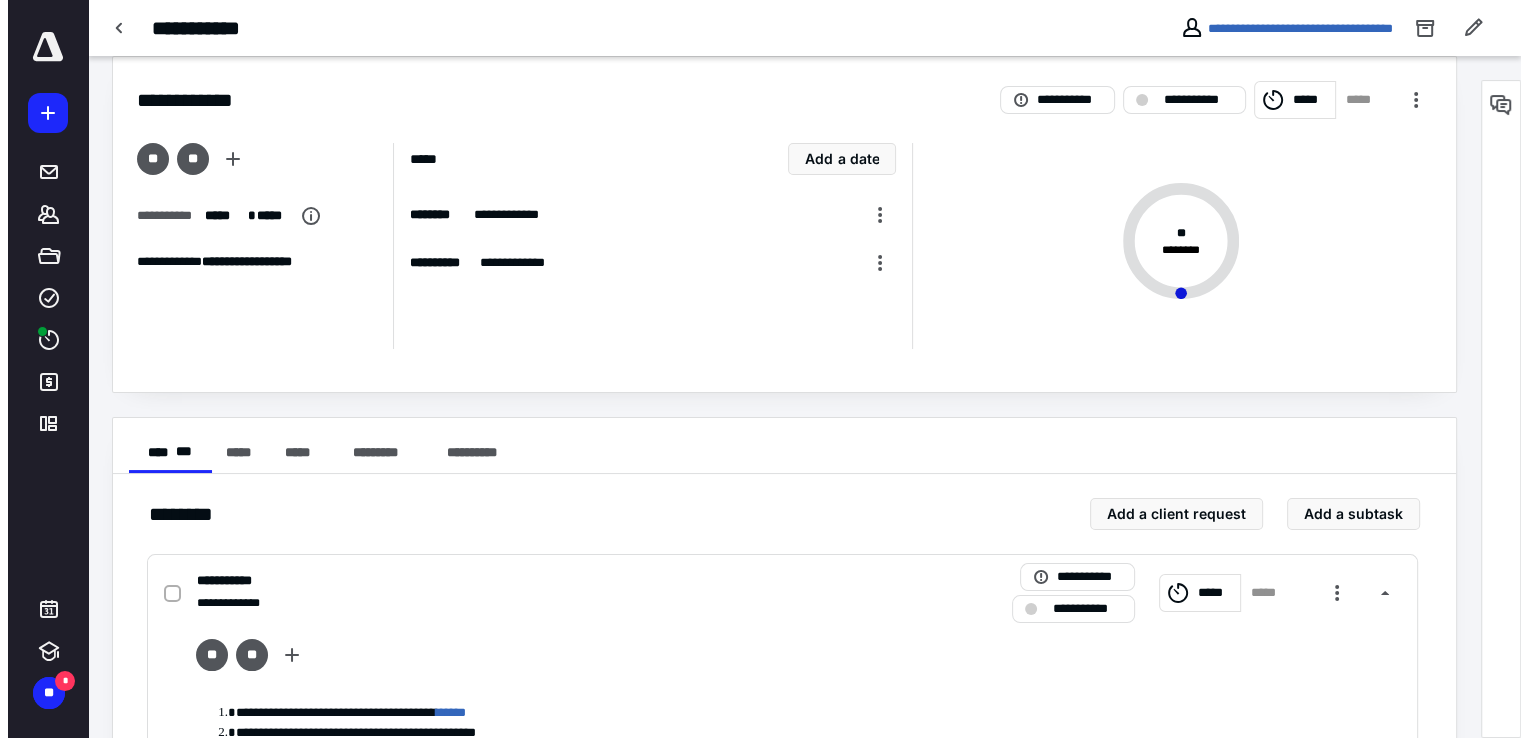 scroll, scrollTop: 0, scrollLeft: 0, axis: both 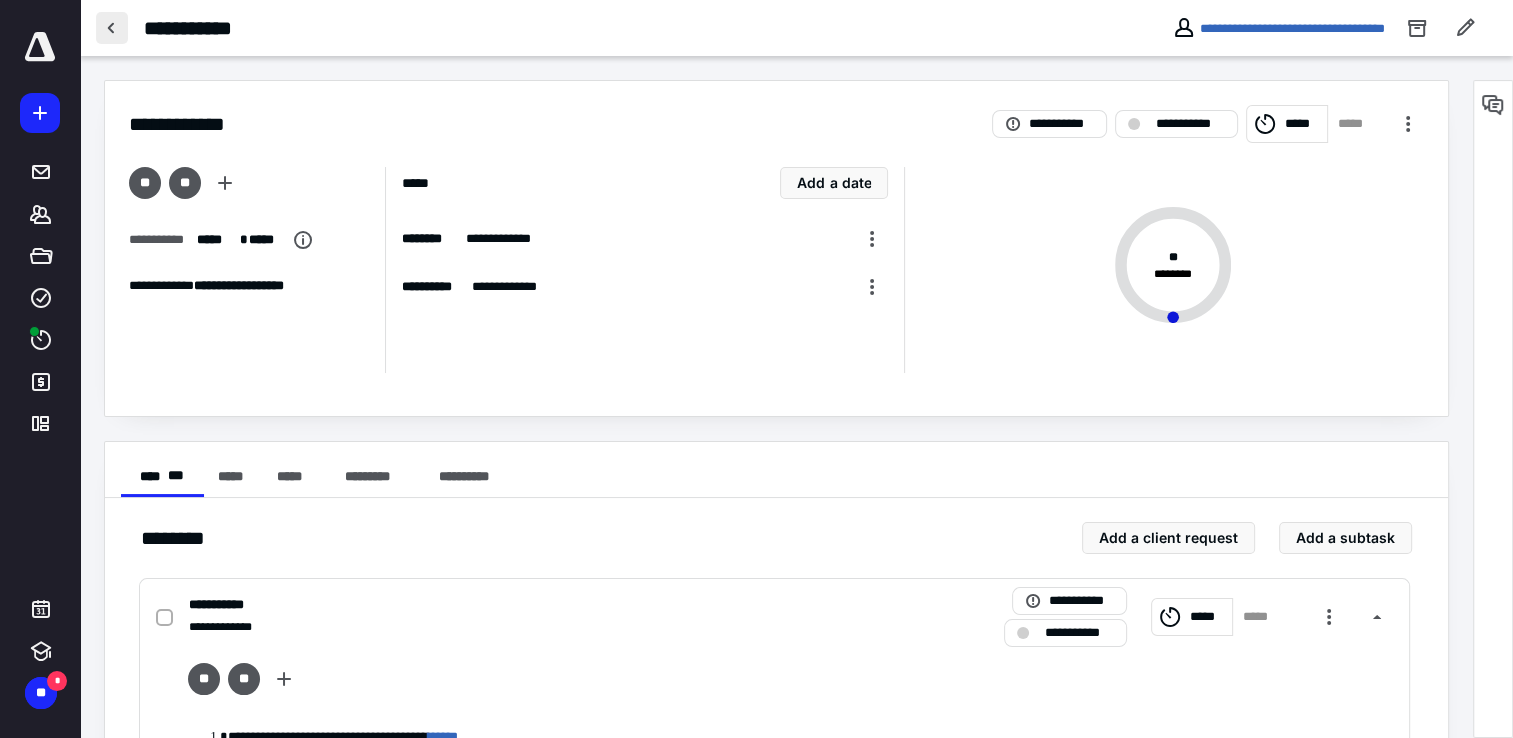 click at bounding box center (112, 28) 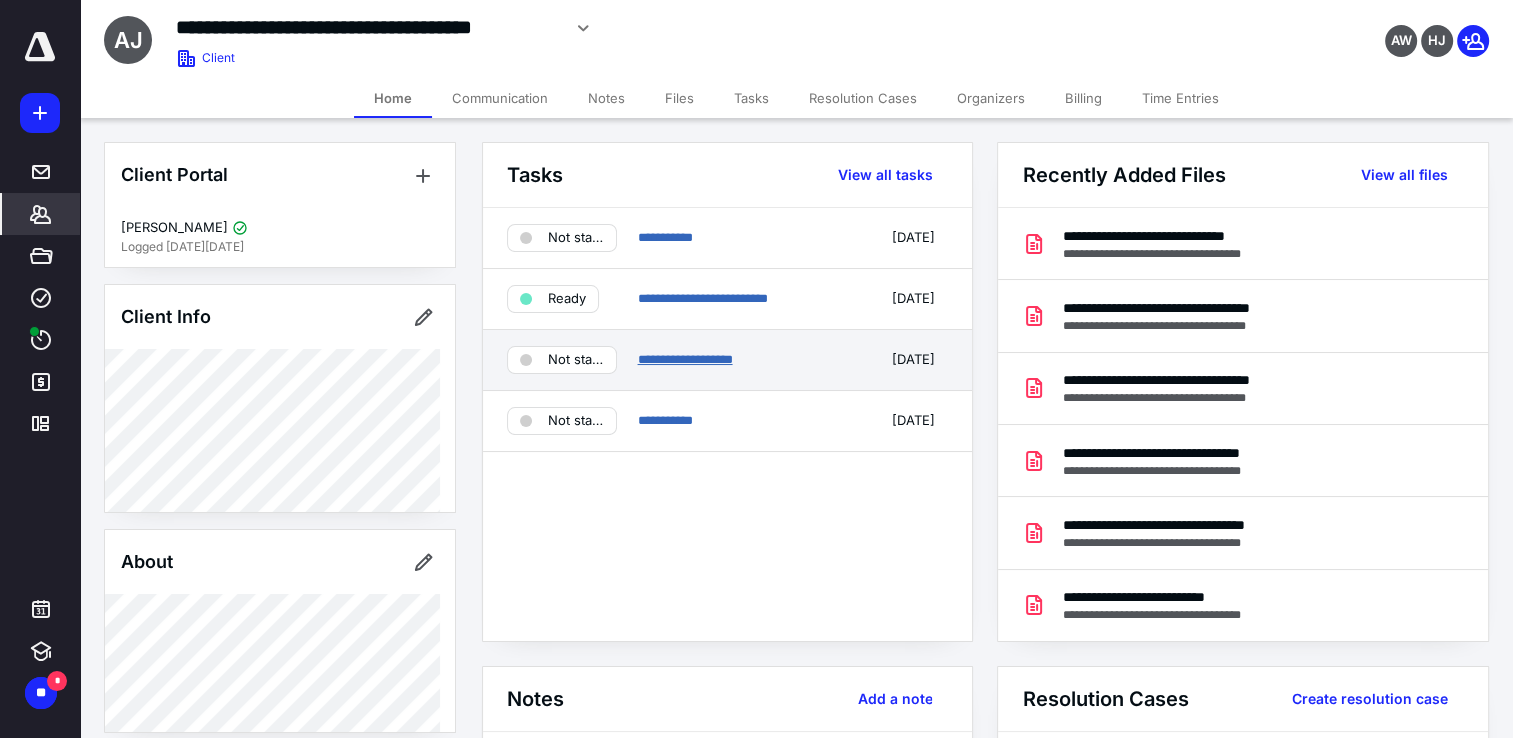 click on "**********" at bounding box center [684, 359] 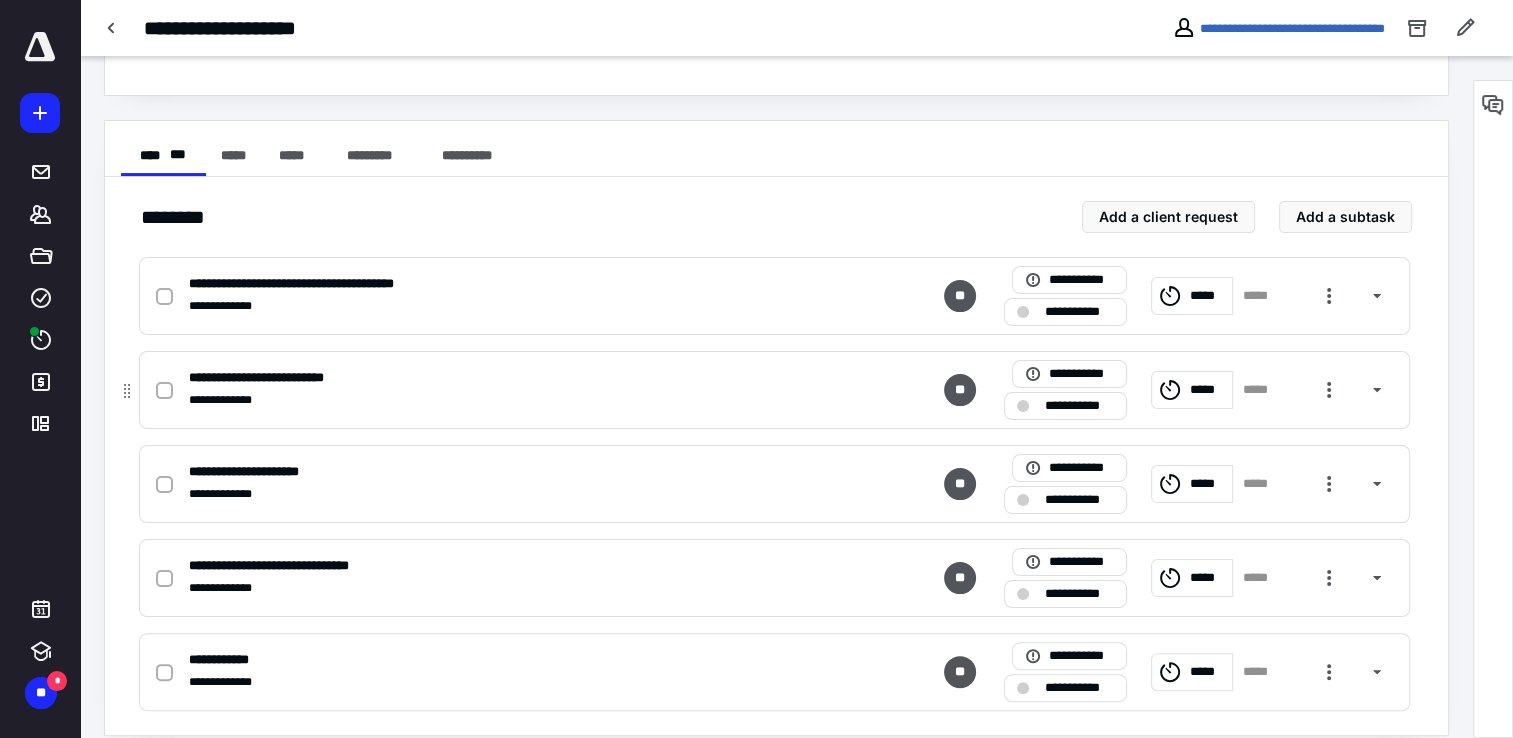 scroll, scrollTop: 342, scrollLeft: 0, axis: vertical 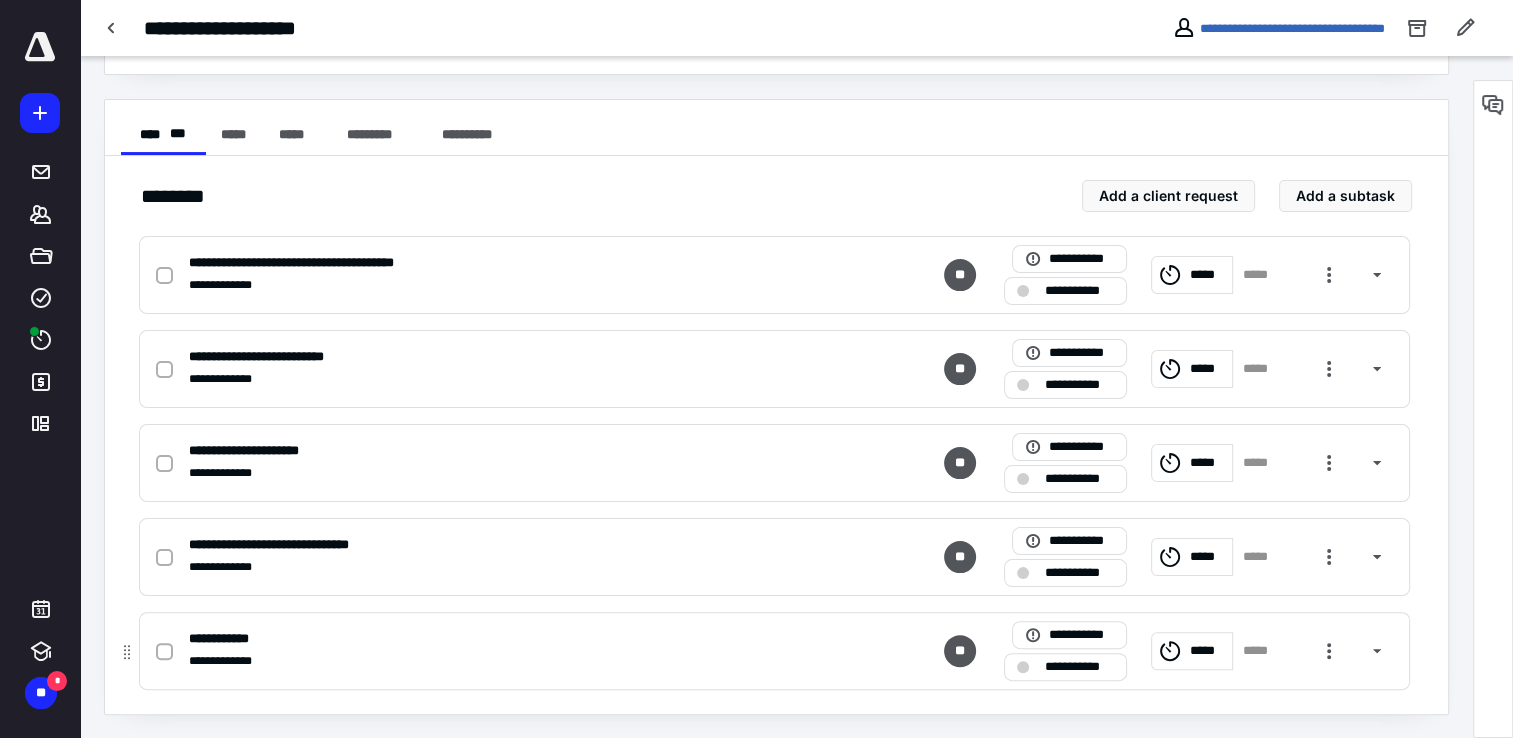 click on "**********" at bounding box center [774, 651] 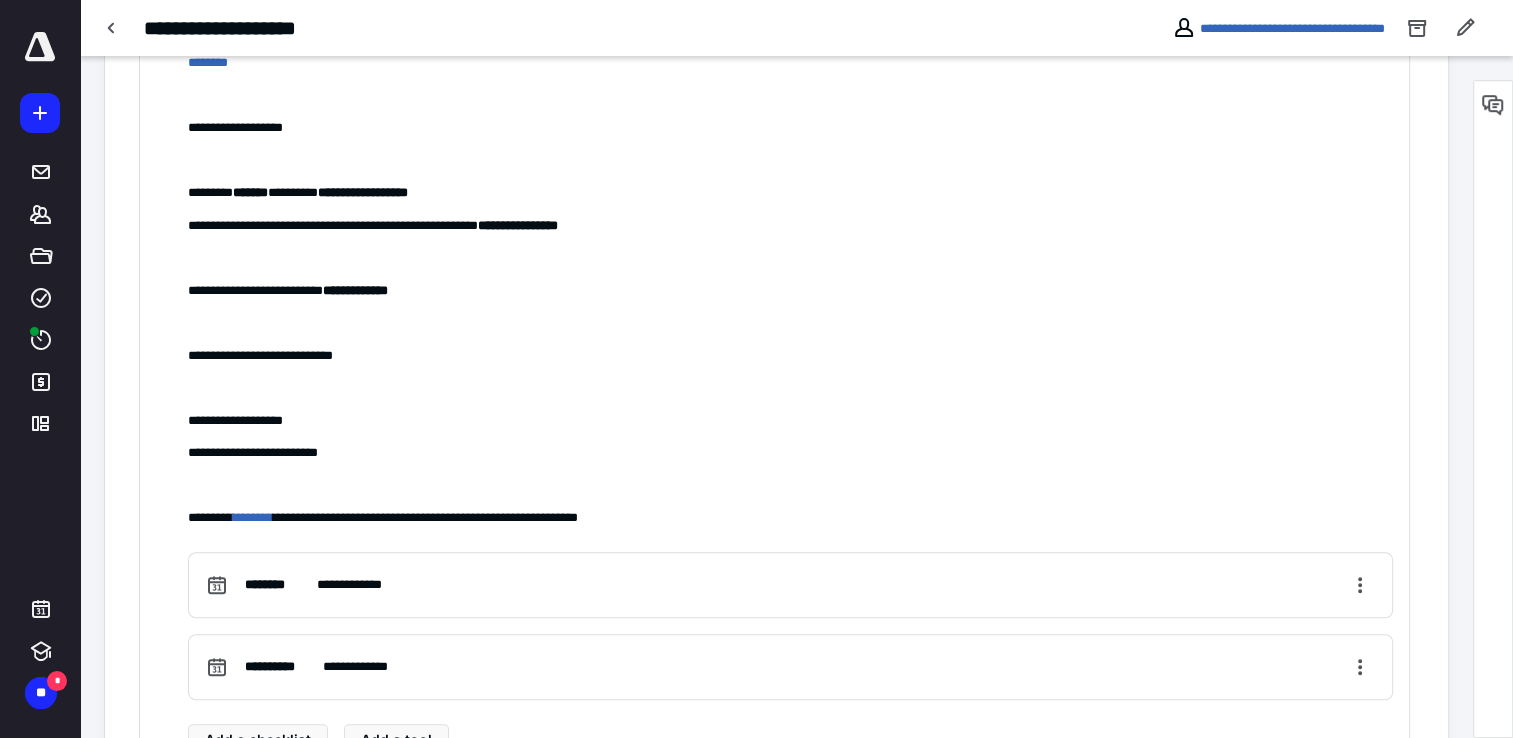 scroll, scrollTop: 1131, scrollLeft: 0, axis: vertical 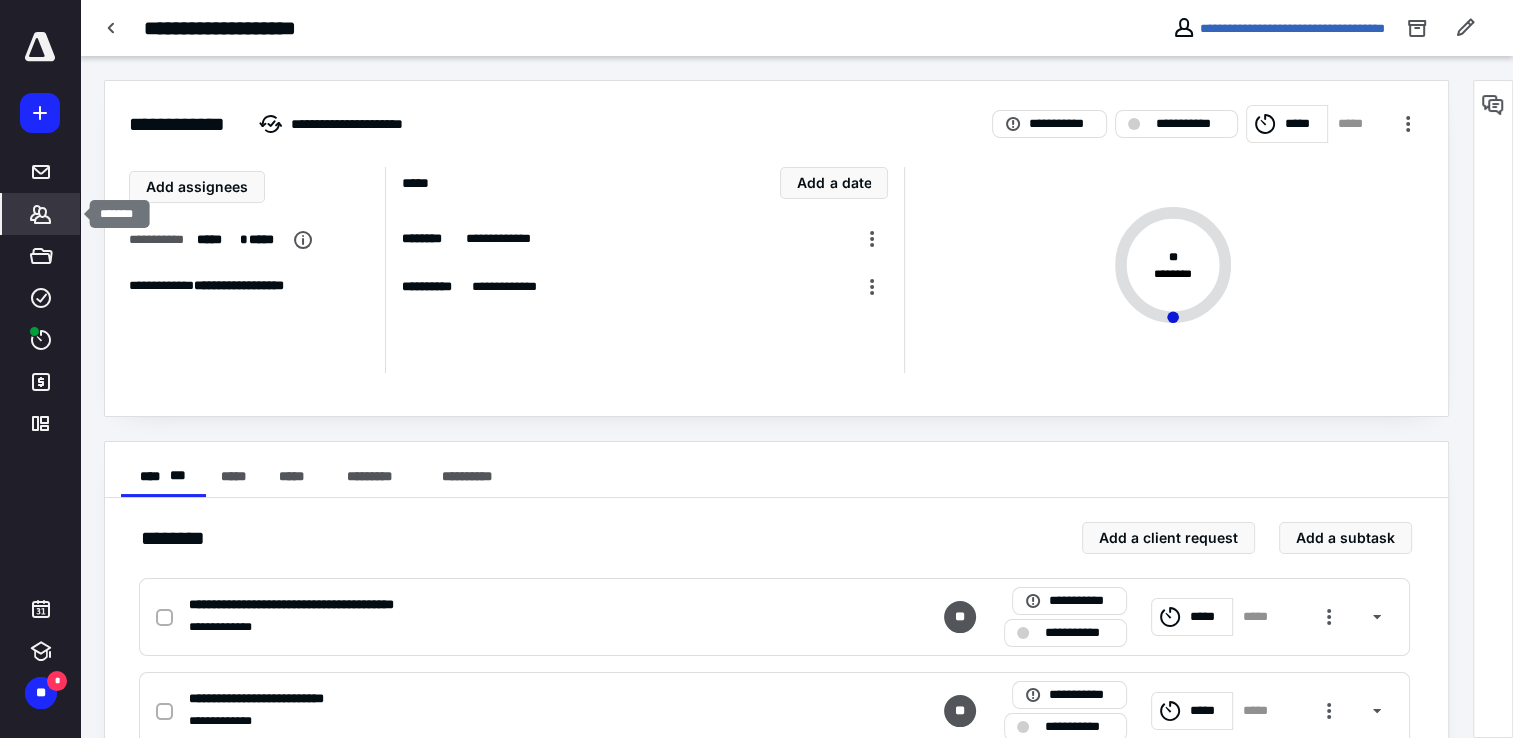 click 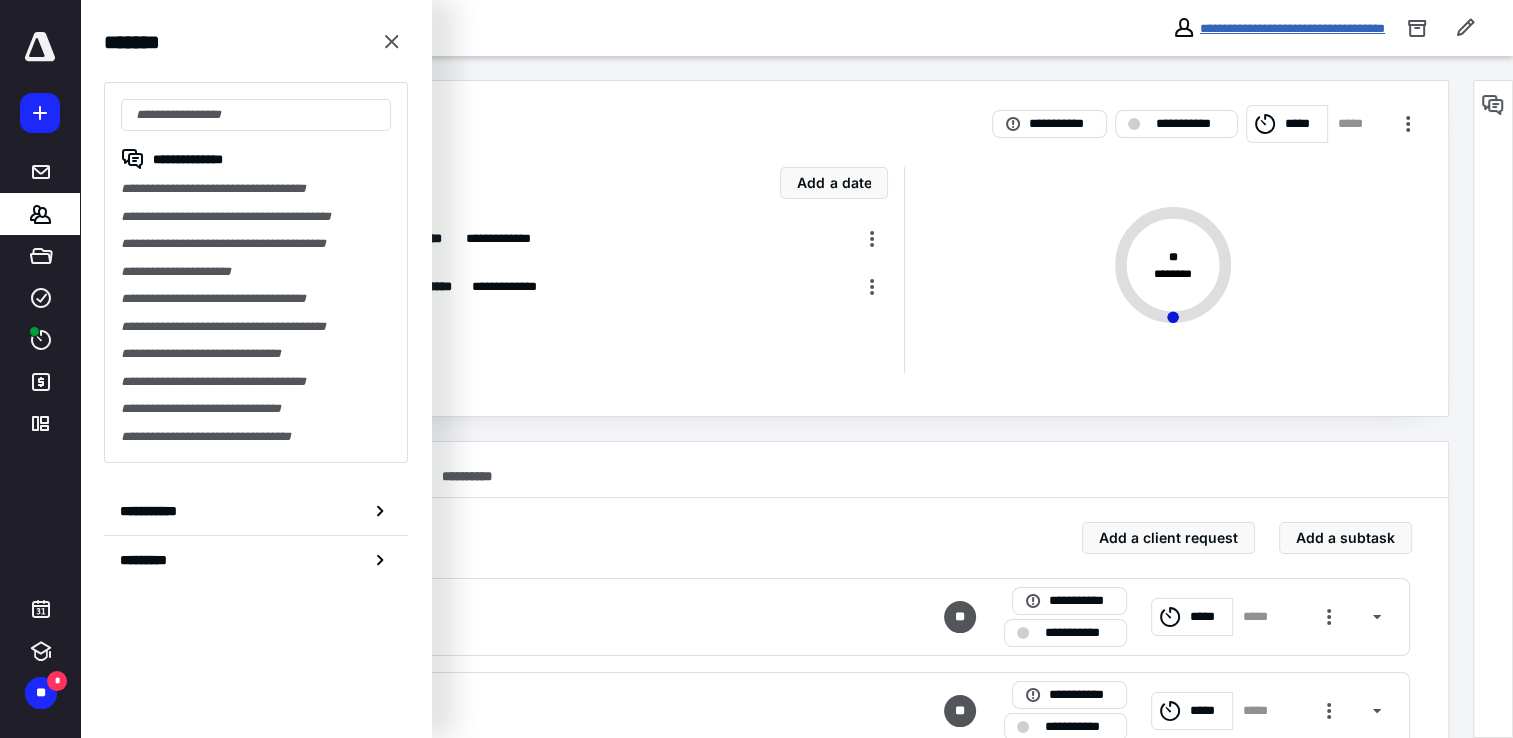click on "**********" at bounding box center [1292, 28] 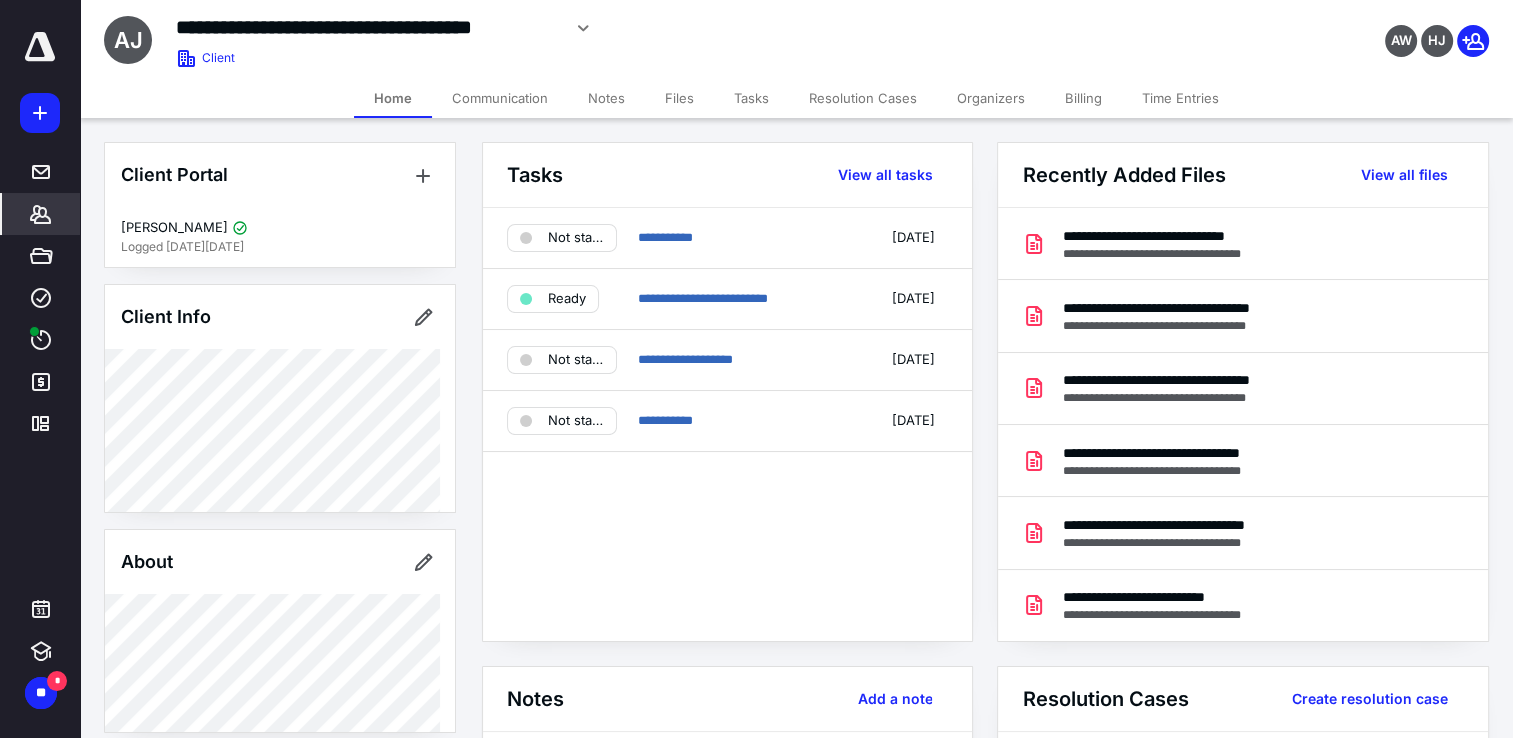 click on "Files" at bounding box center (679, 98) 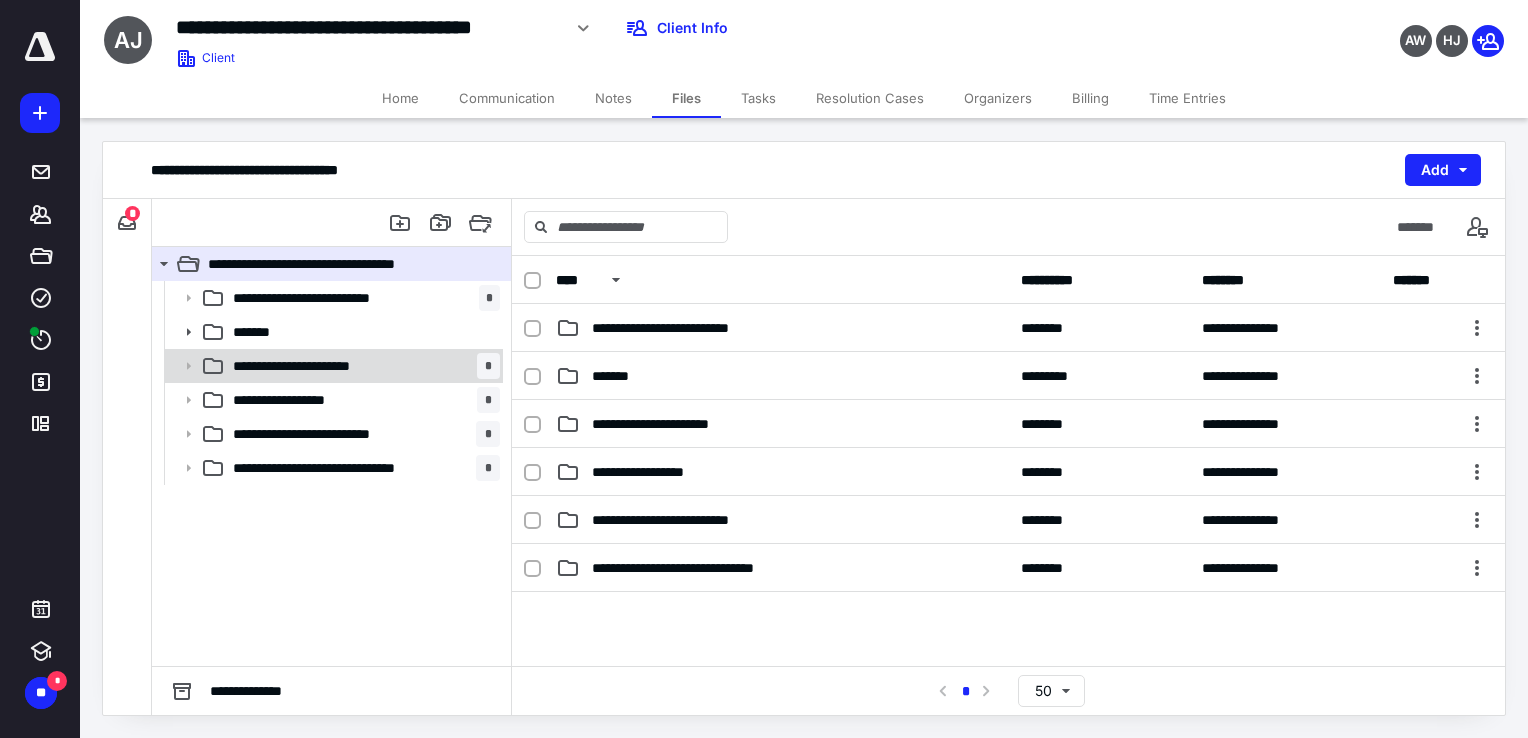 click on "**********" at bounding box center [318, 366] 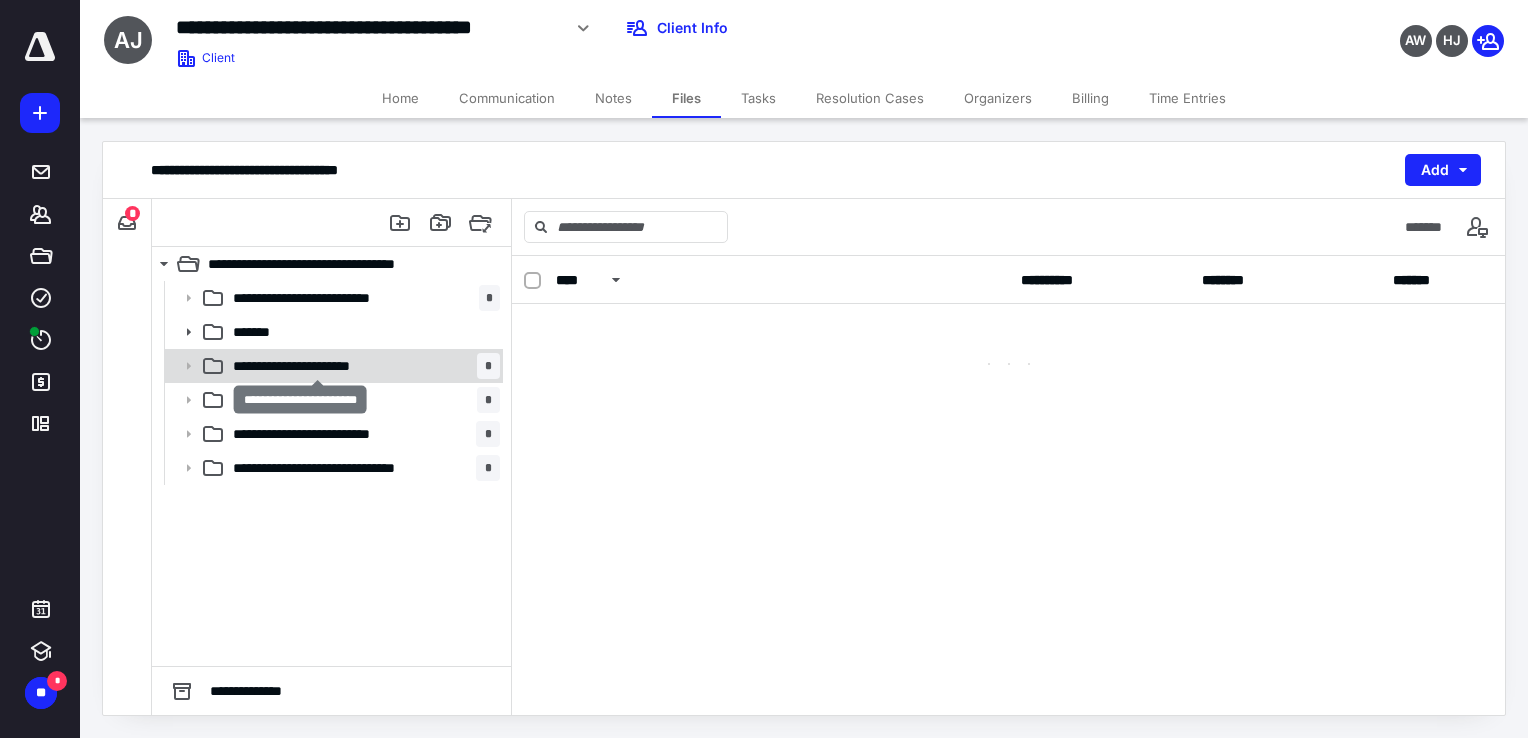 click on "**********" at bounding box center [318, 366] 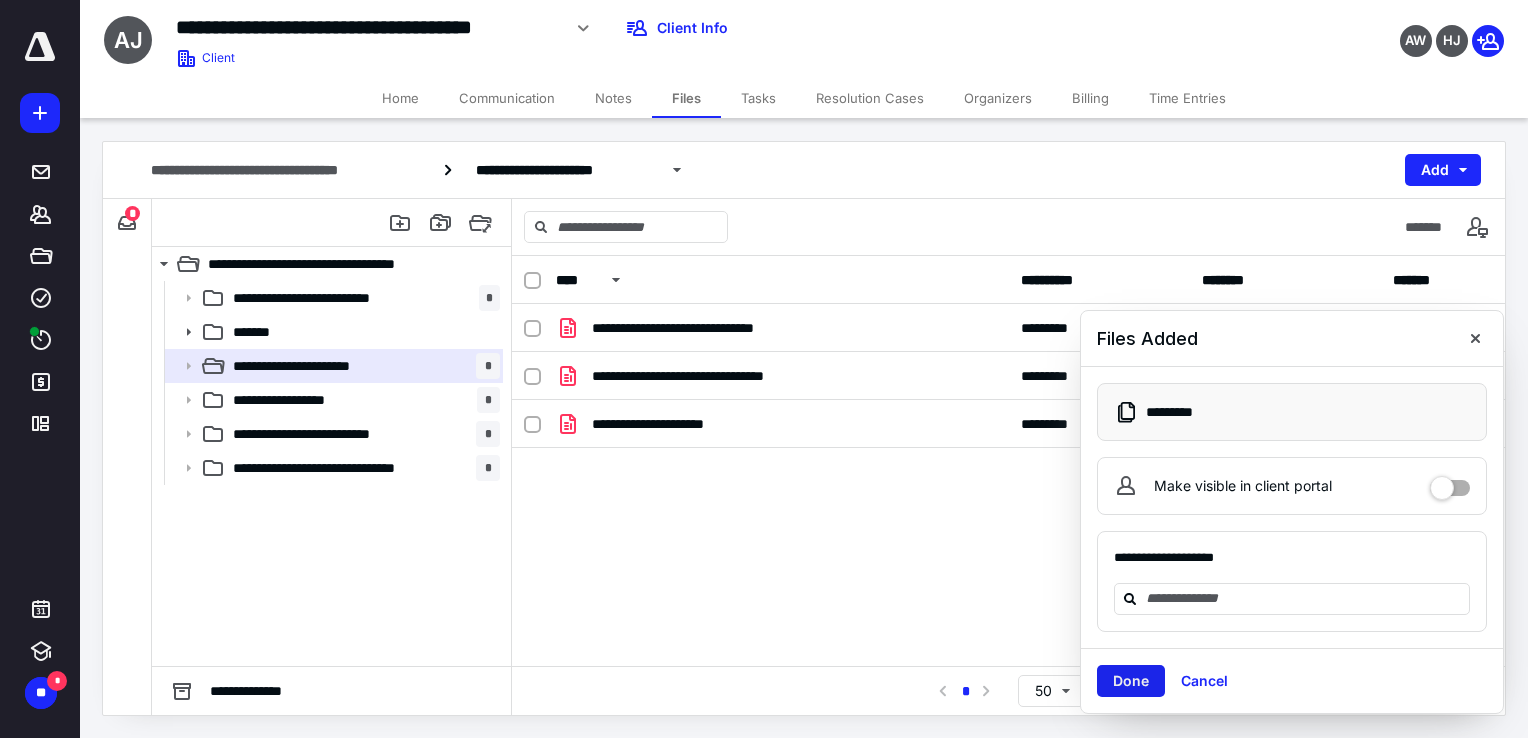click on "Done" at bounding box center [1131, 681] 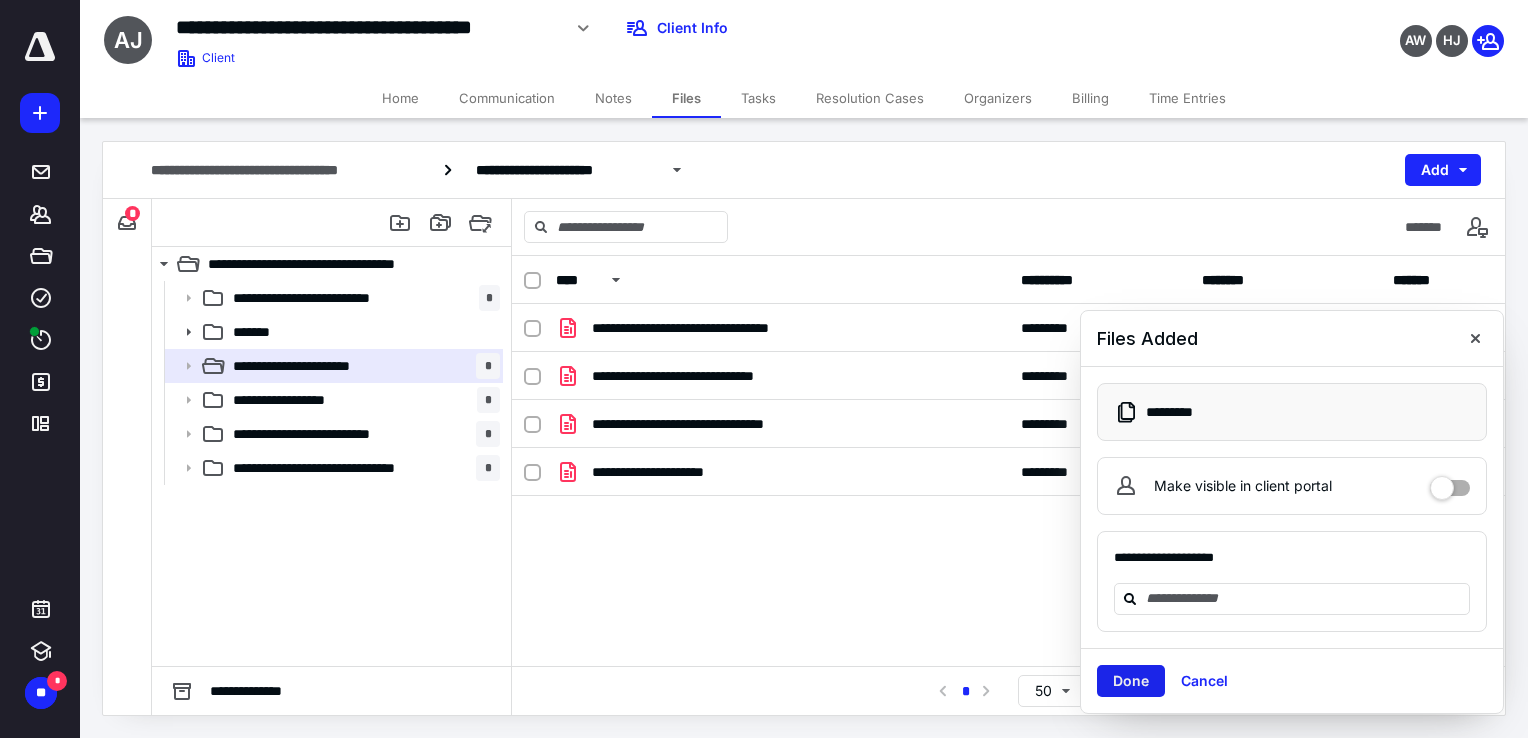 click on "Done" at bounding box center (1131, 681) 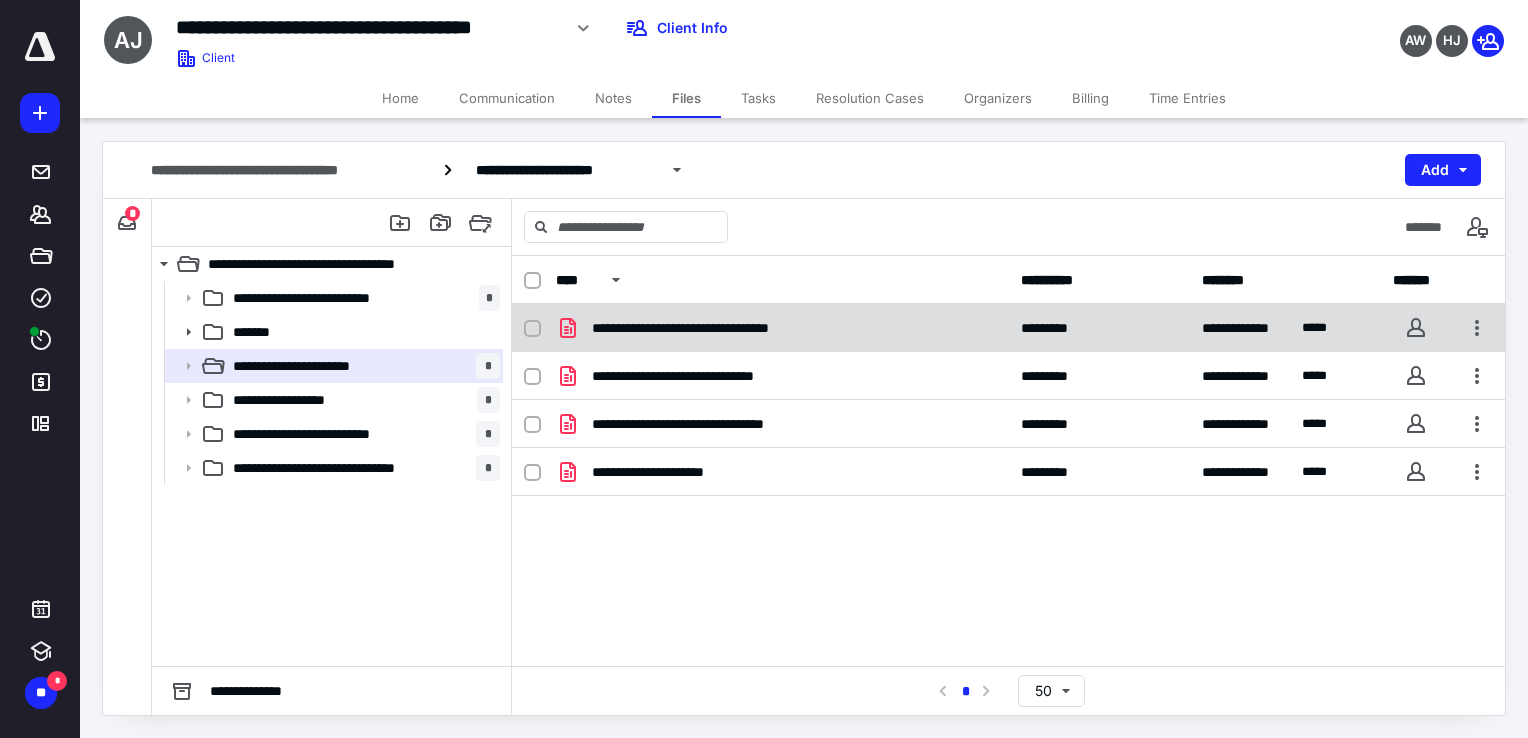 click 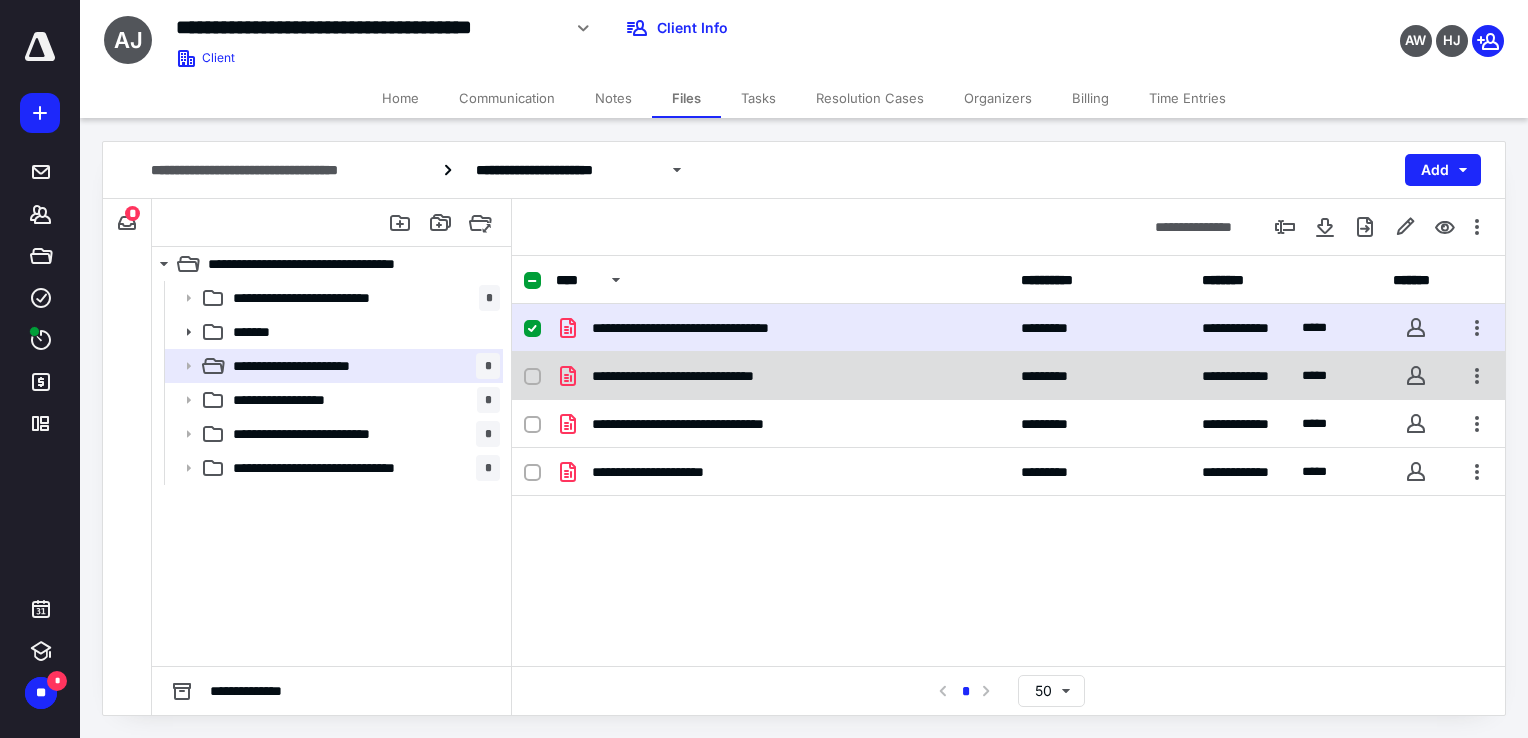 click at bounding box center (532, 377) 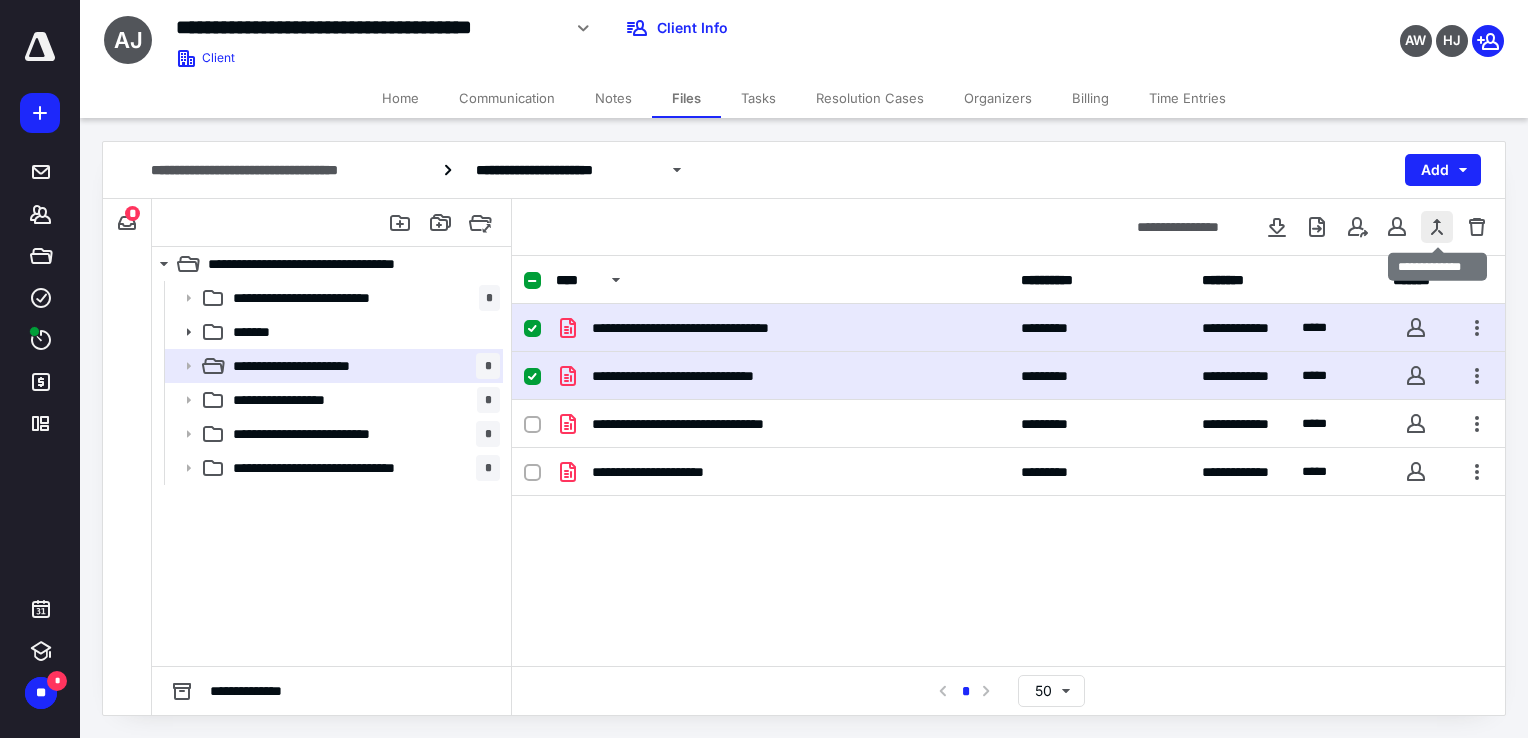 click at bounding box center (1437, 227) 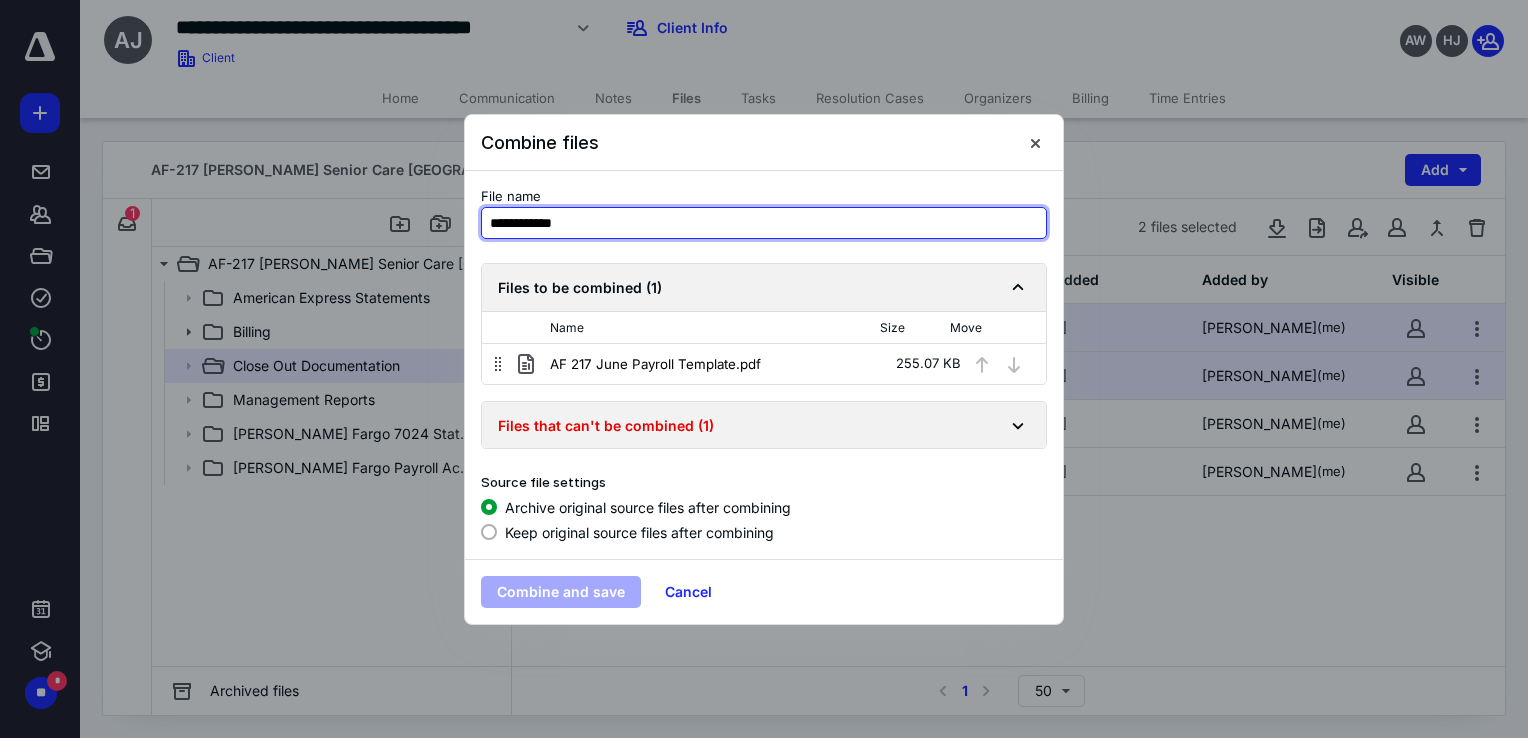 drag, startPoint x: 669, startPoint y: 236, endPoint x: 405, endPoint y: 190, distance: 267.9776 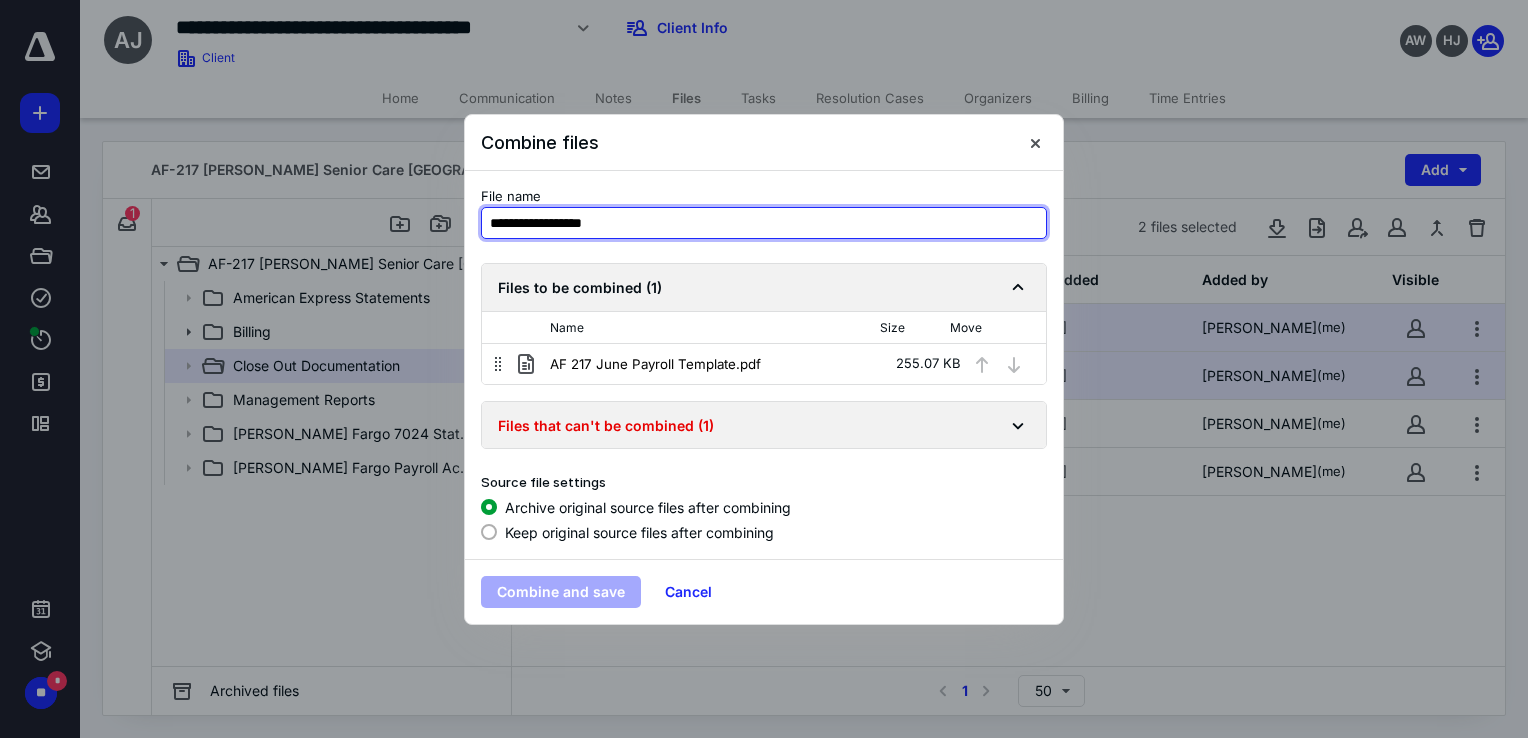 type on "**********" 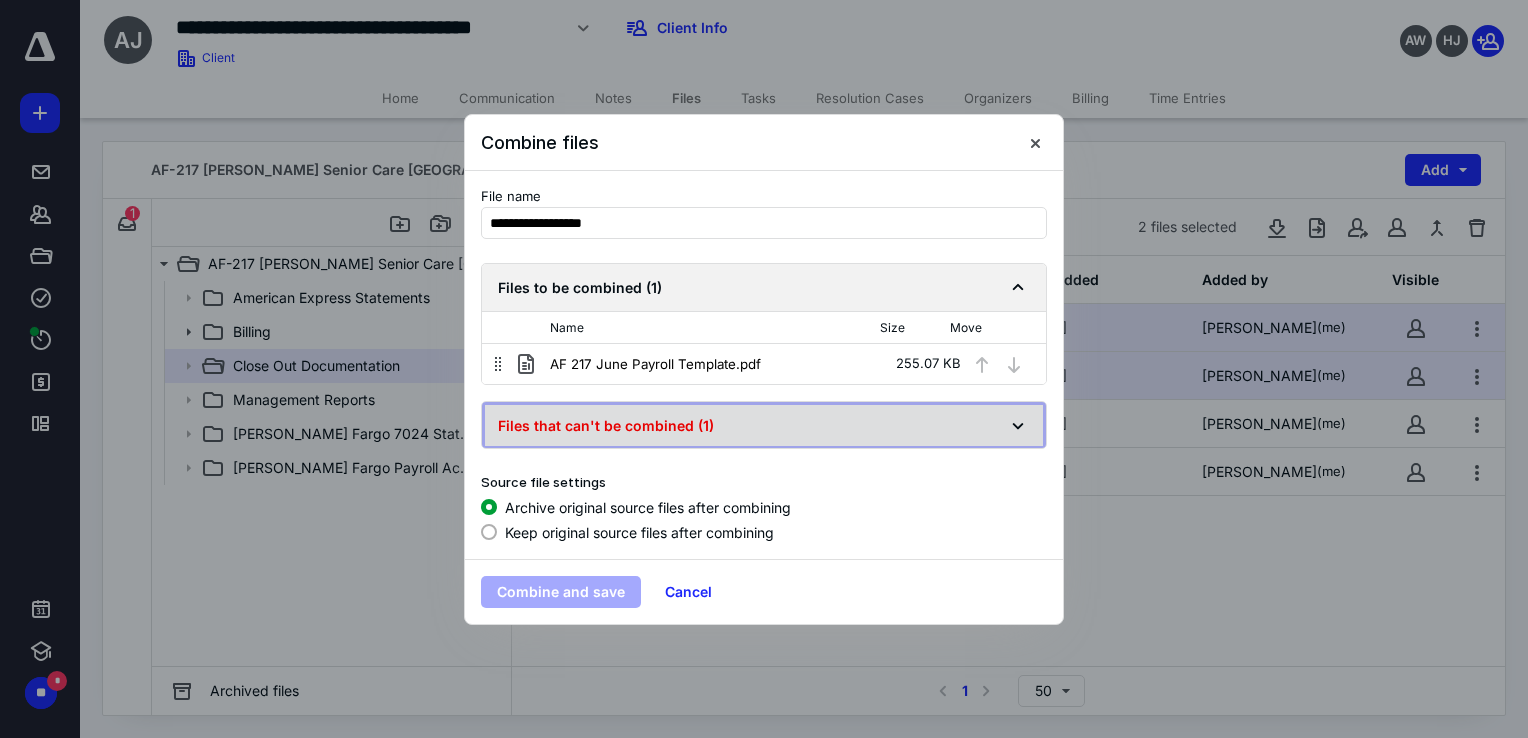 click on "Files that can't be combined ( 1 )" at bounding box center [764, 426] 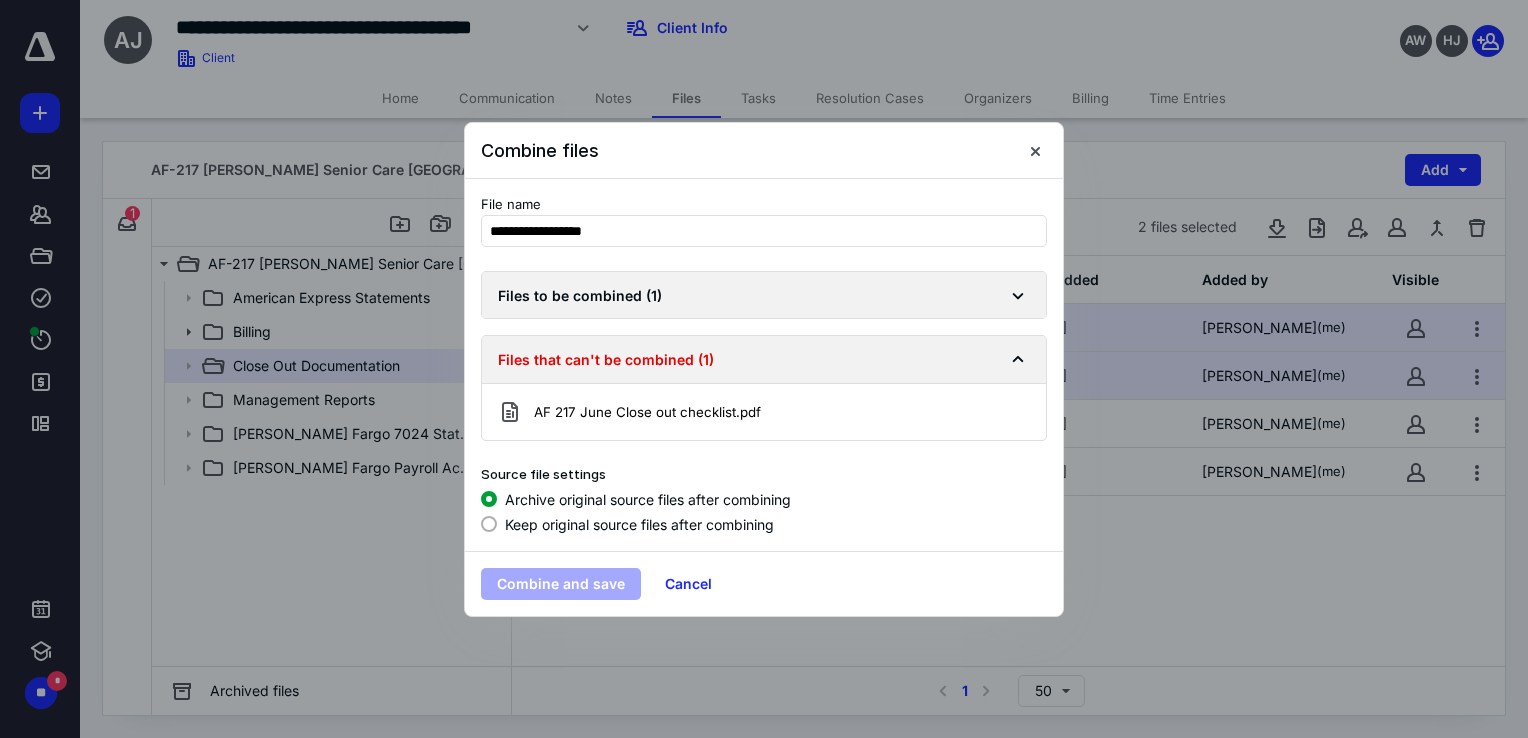 click on "**********" at bounding box center (764, 365) 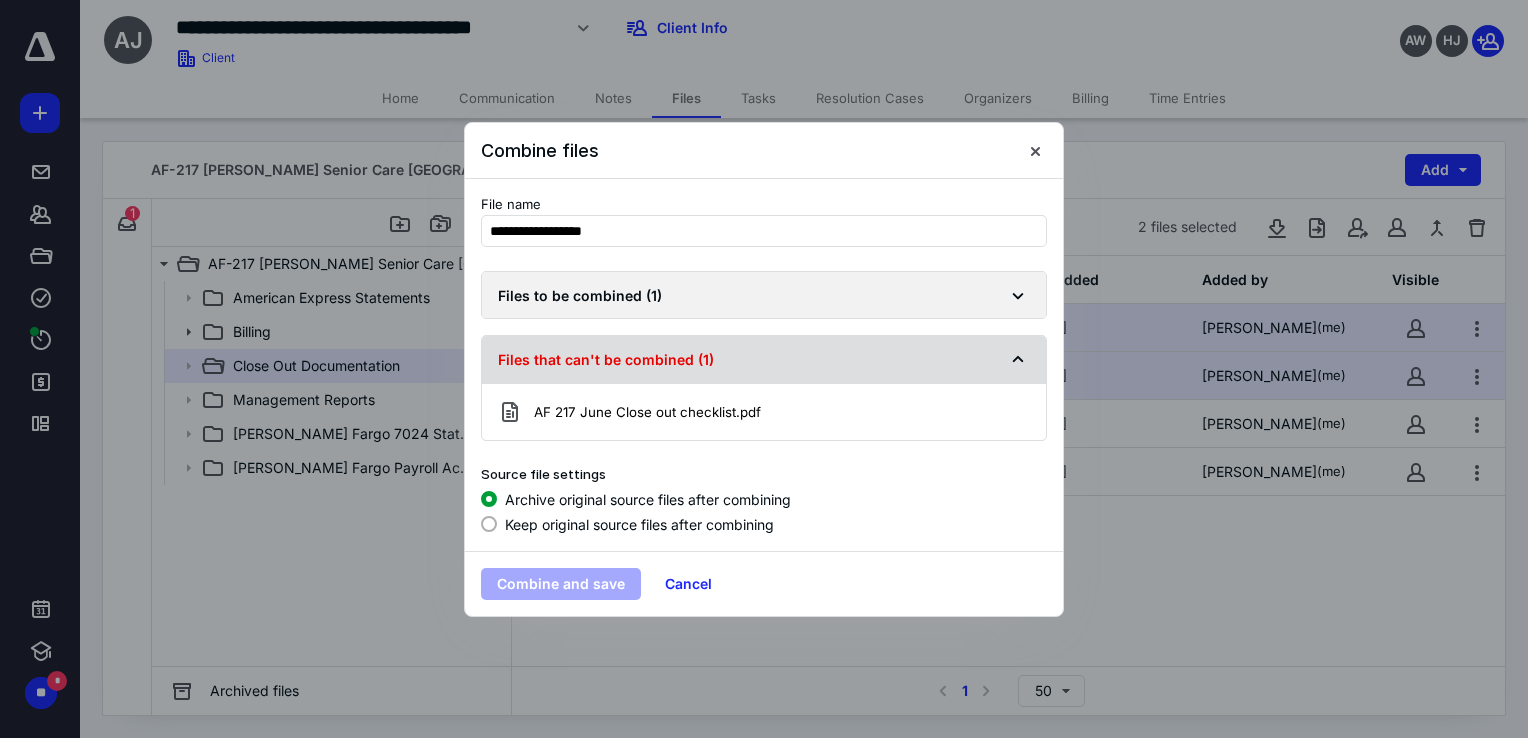 click 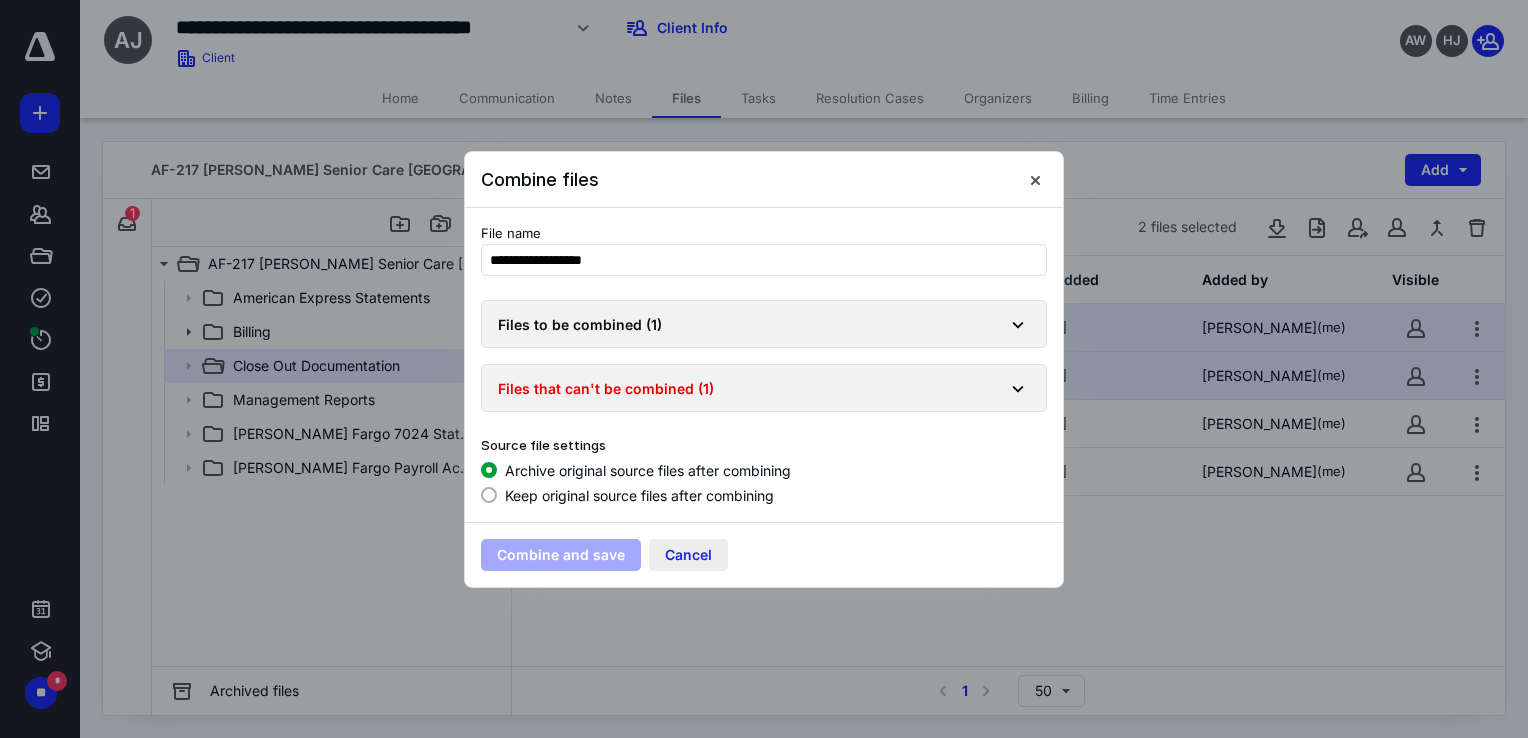 click on "Cancel" at bounding box center (688, 555) 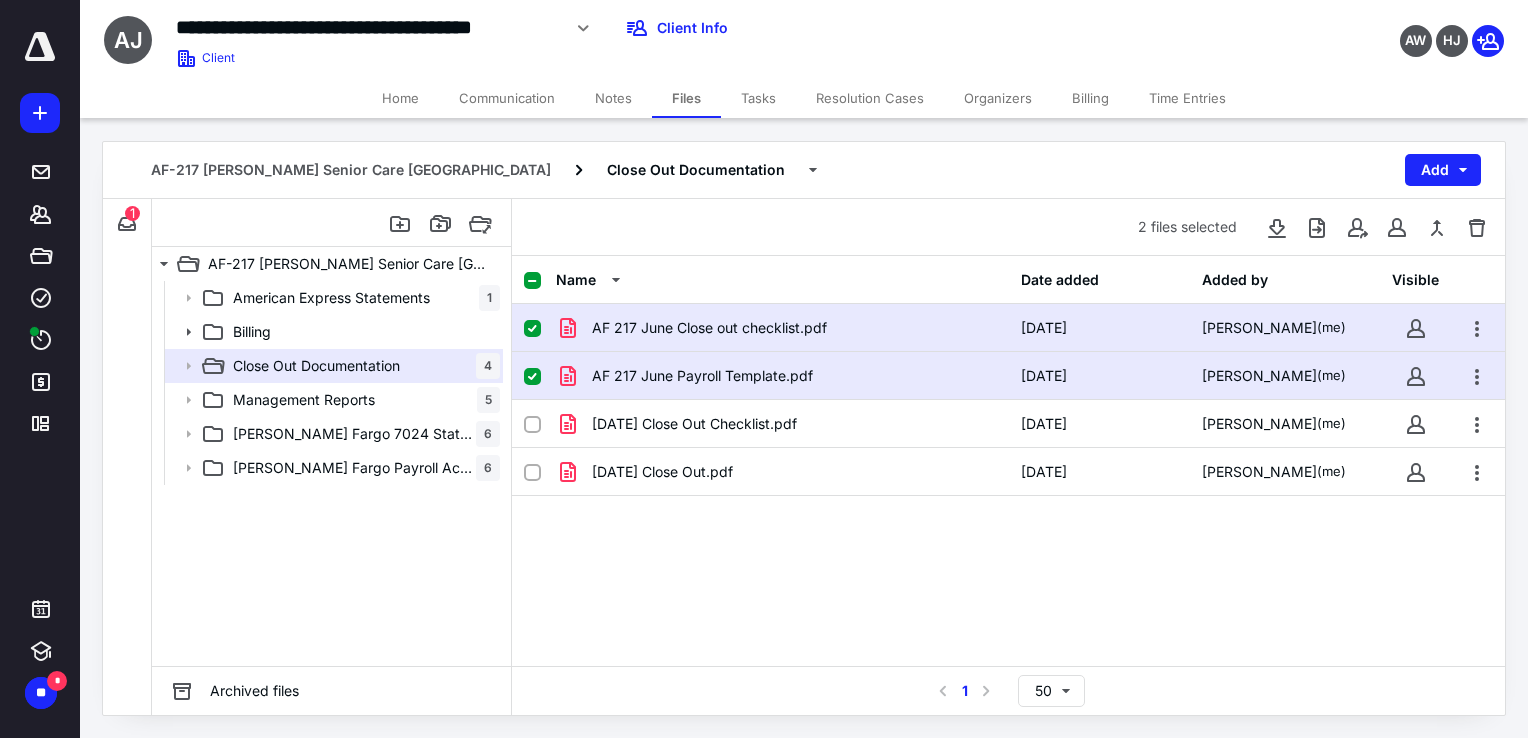 click at bounding box center [532, 329] 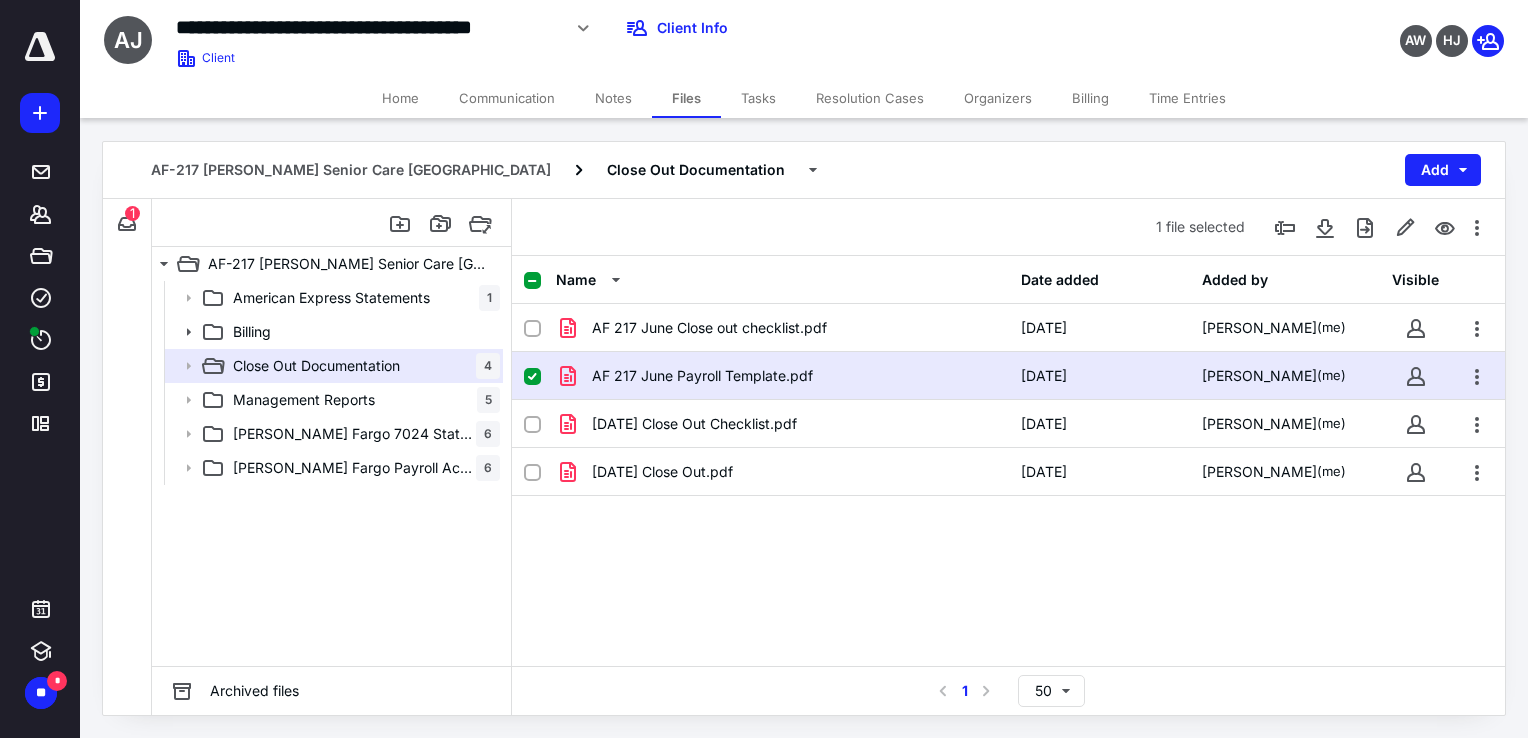 click 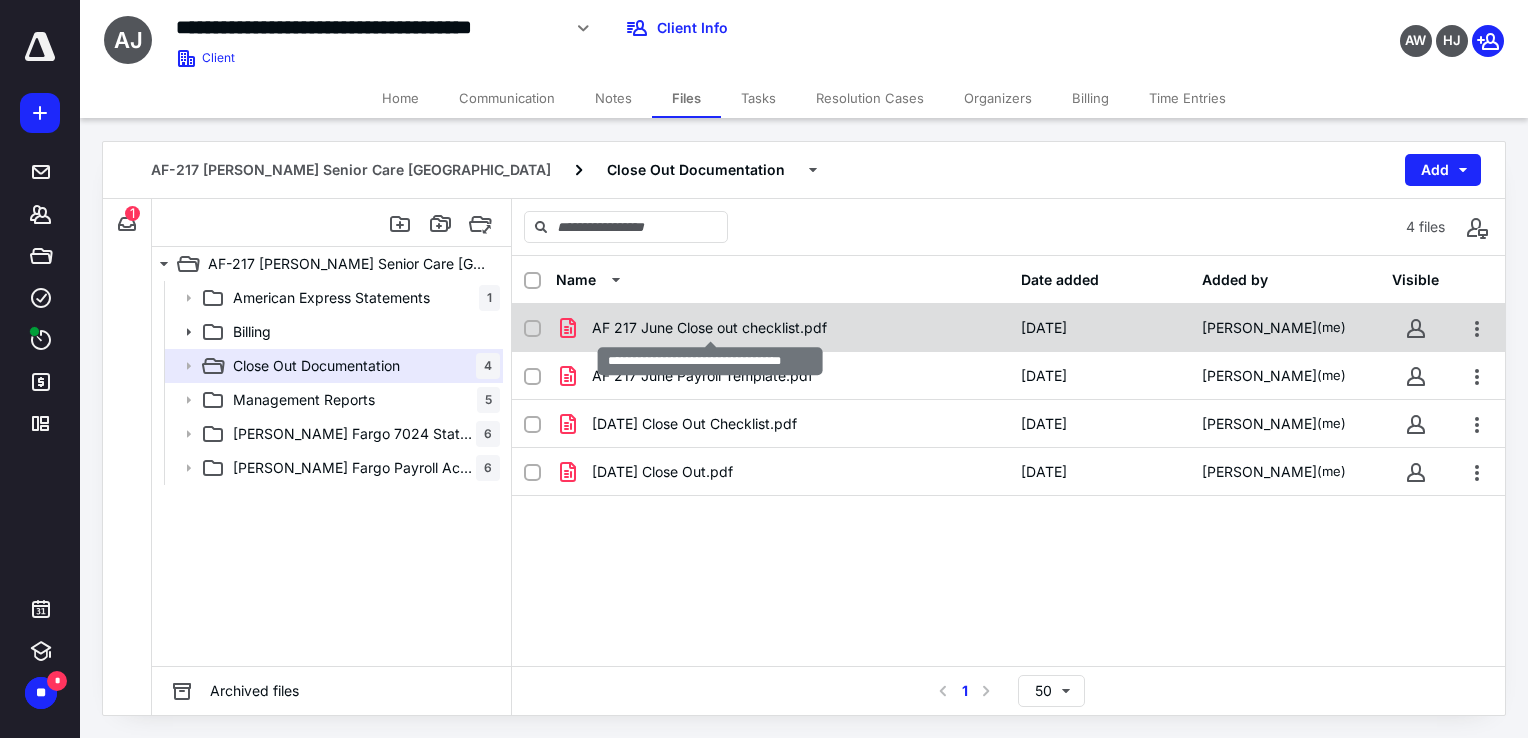 click on "AF 217 June Close out checklist.pdf" at bounding box center [709, 328] 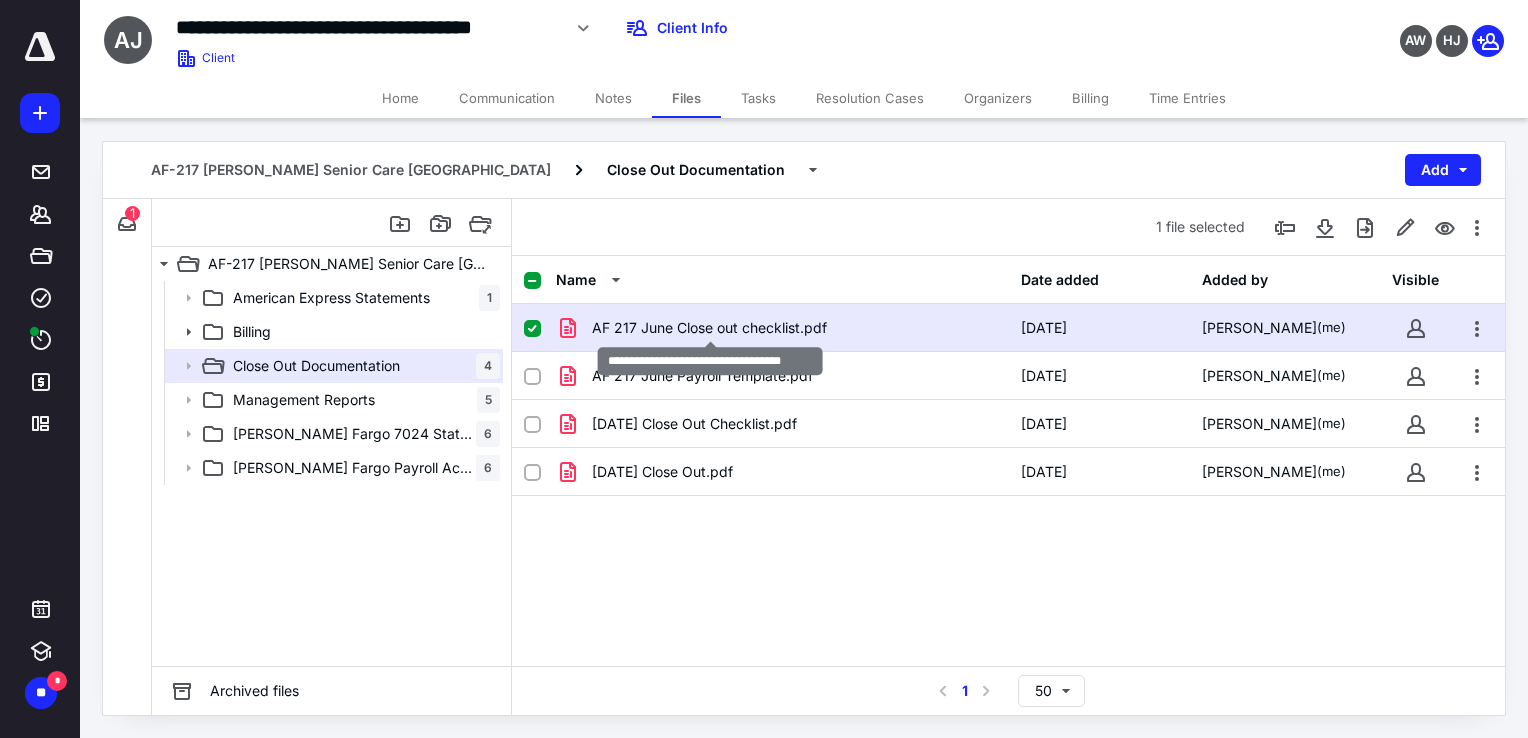 click on "AF 217 June Close out checklist.pdf" at bounding box center [709, 328] 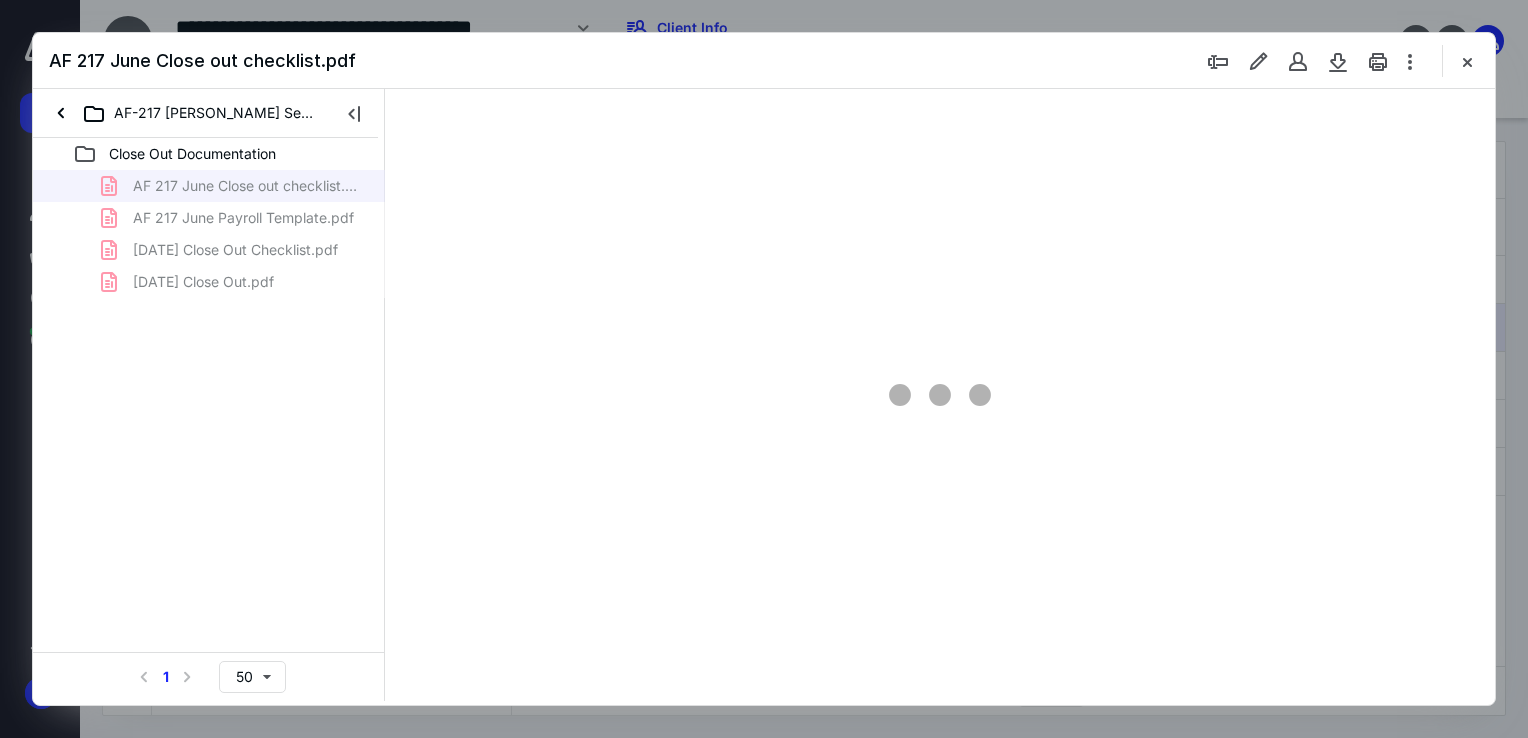 scroll, scrollTop: 0, scrollLeft: 0, axis: both 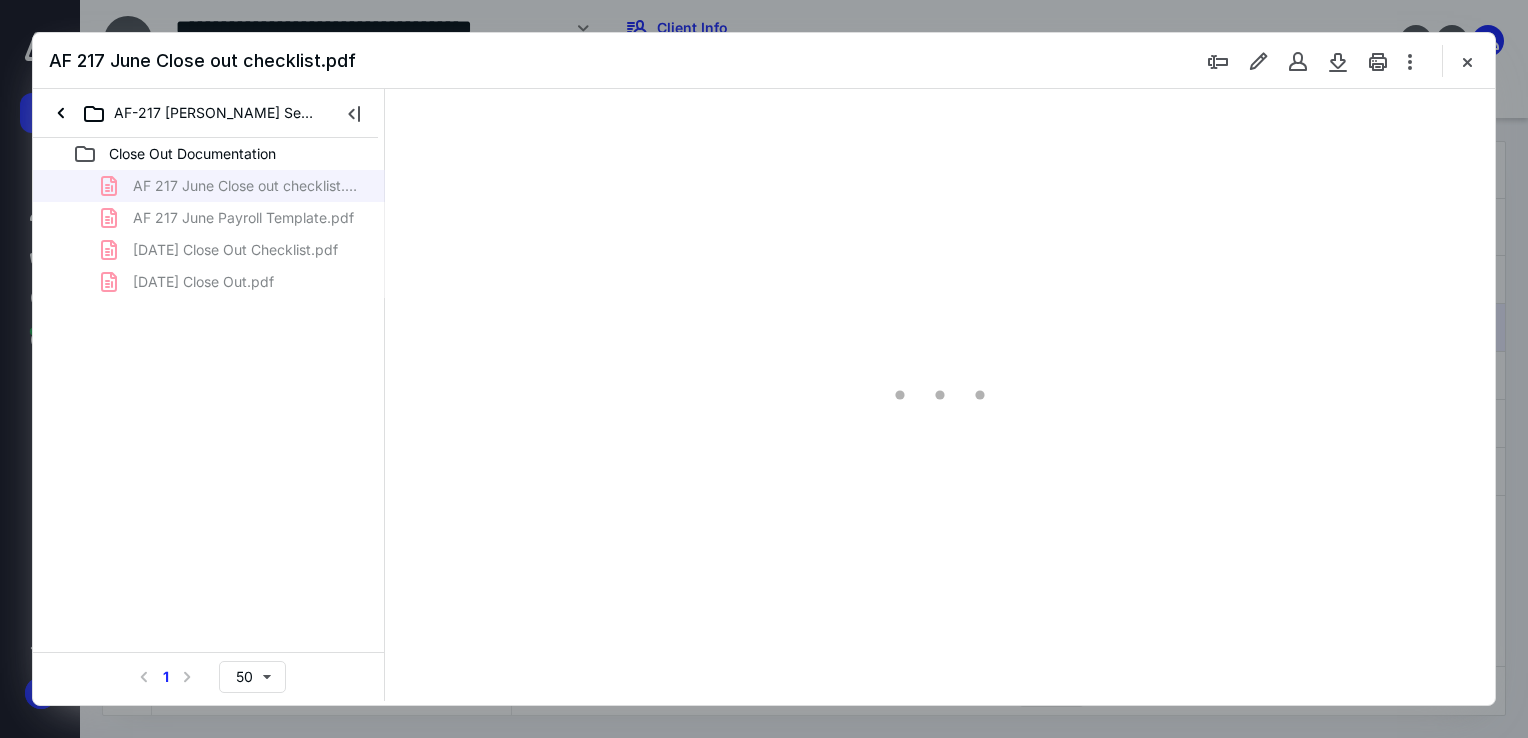 type on "68" 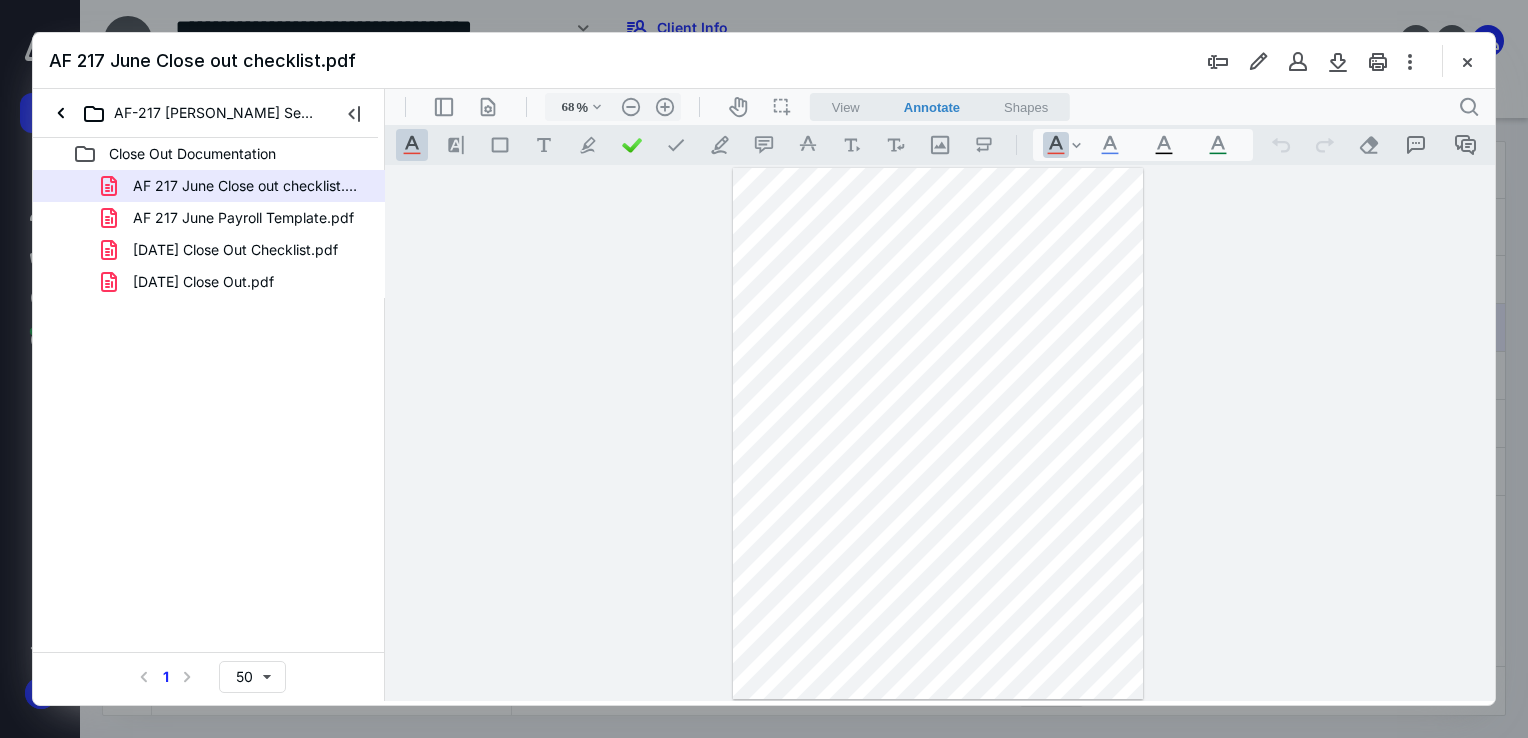 drag, startPoint x: 1464, startPoint y: 60, endPoint x: 1404, endPoint y: 112, distance: 79.397736 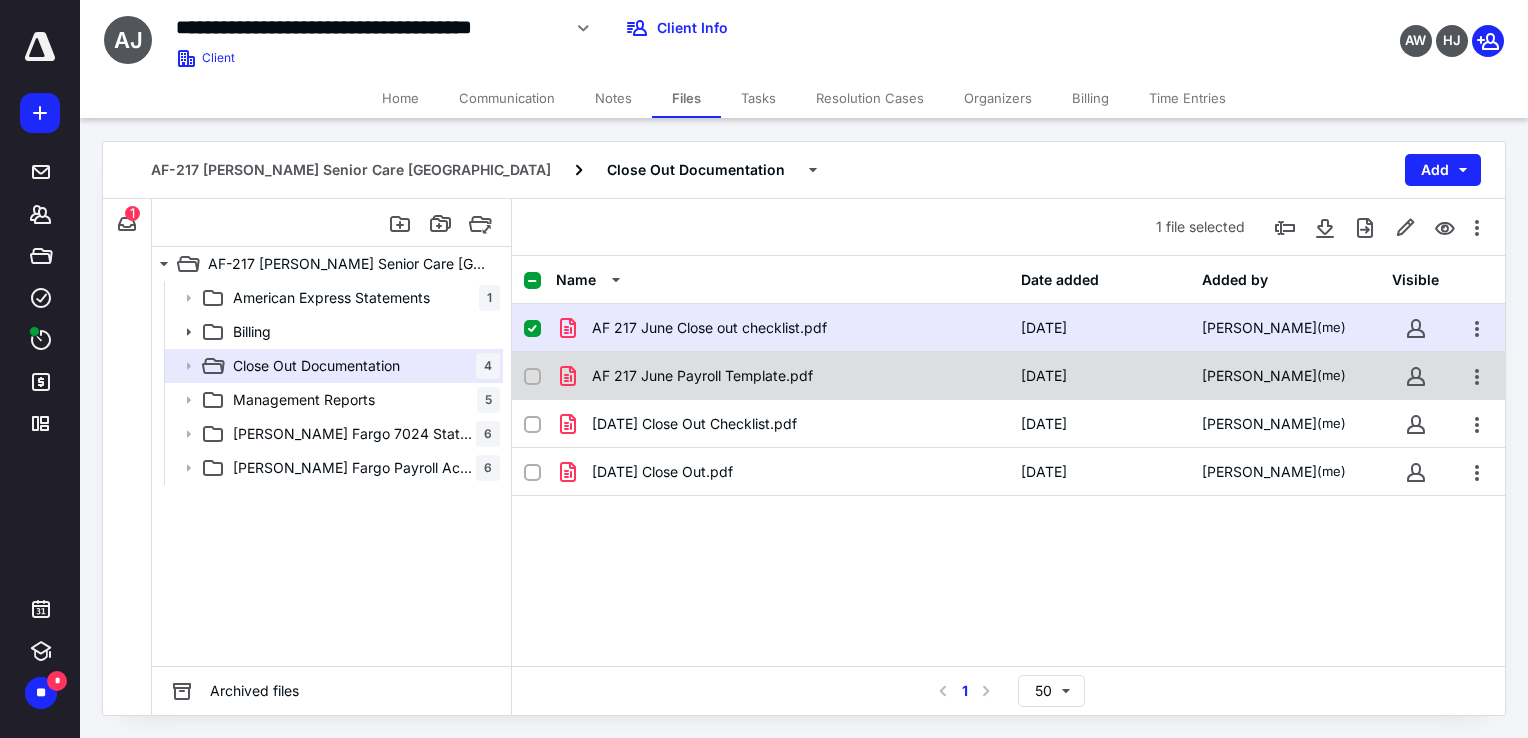 click on "AF 217 June Payroll Template.pdf" at bounding box center (702, 376) 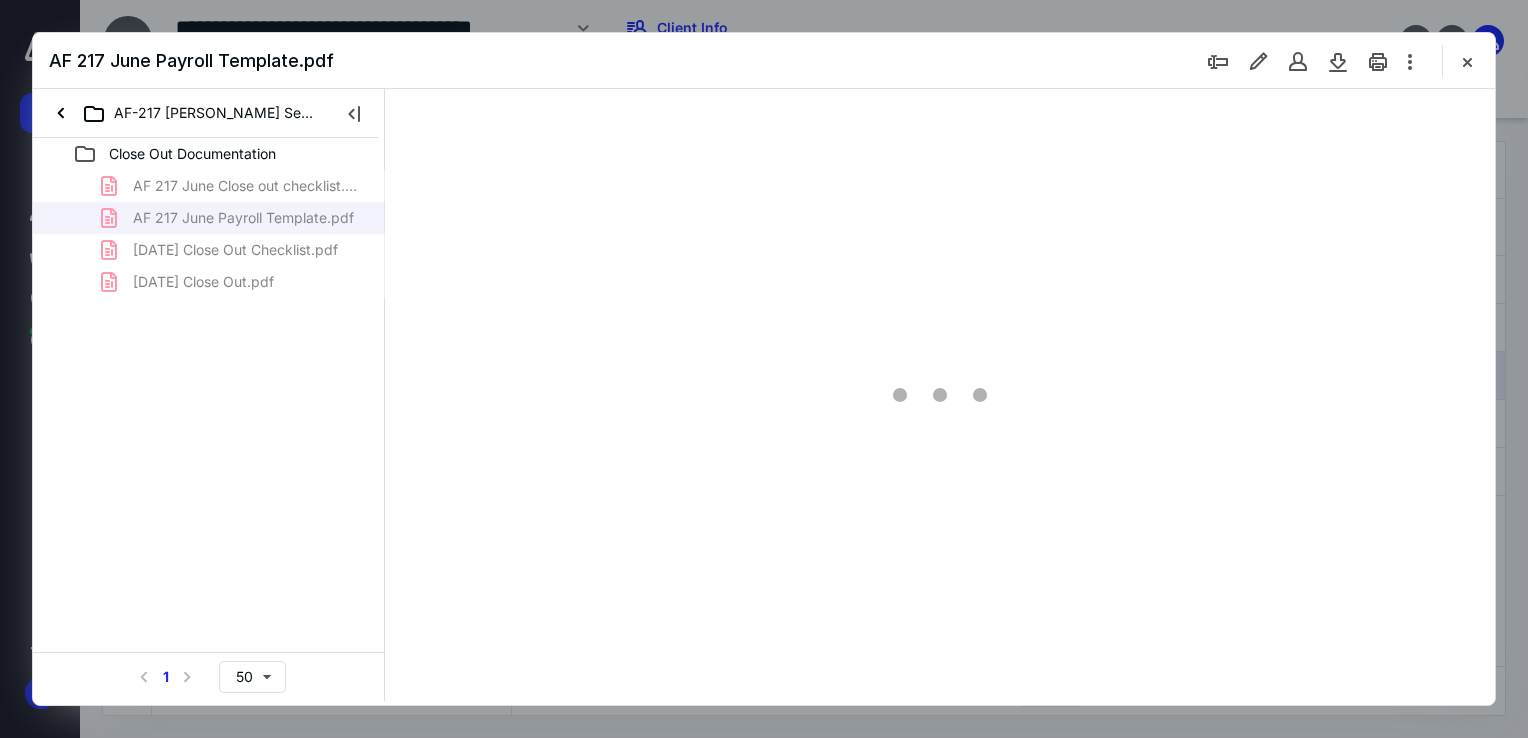scroll, scrollTop: 0, scrollLeft: 0, axis: both 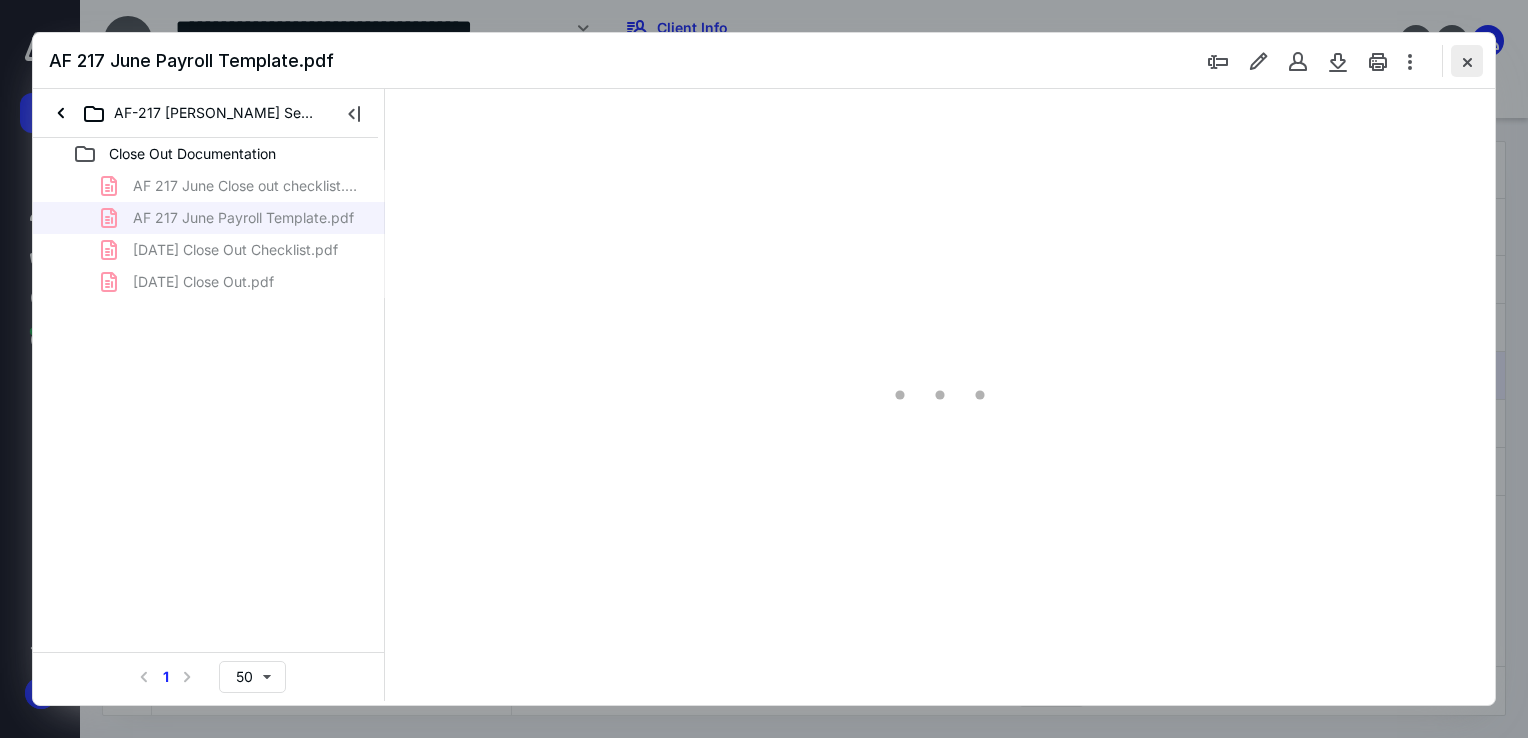 type on "87" 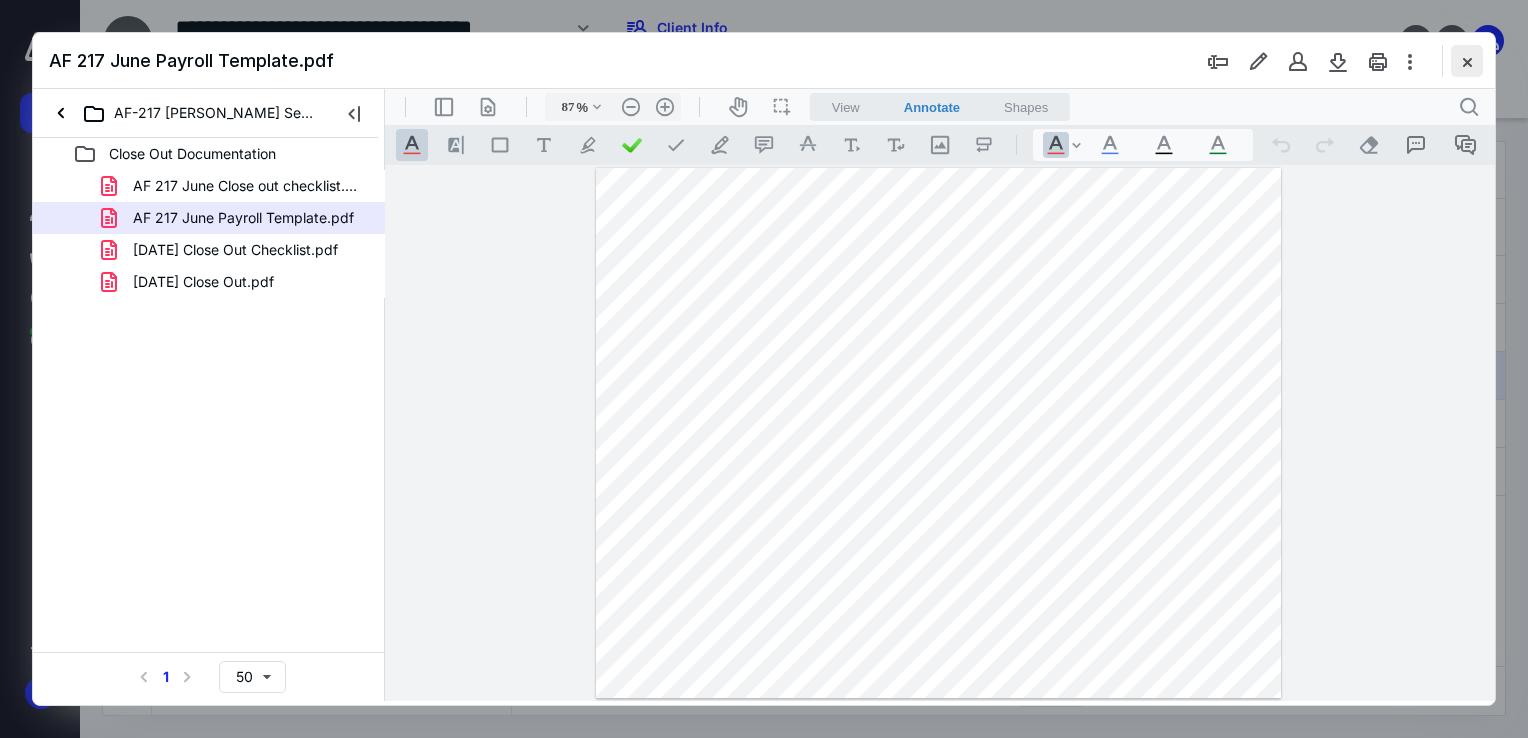 click at bounding box center [1467, 61] 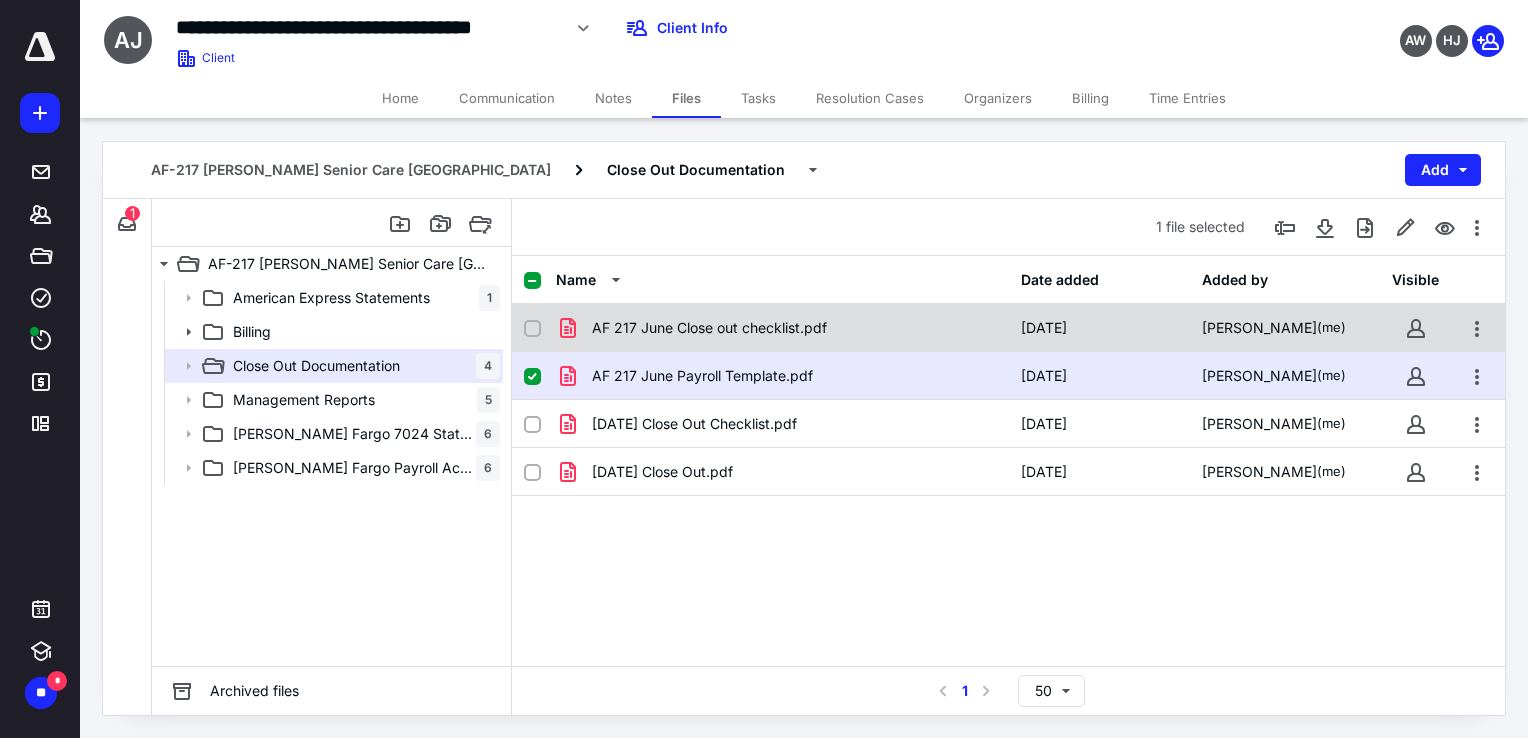 click at bounding box center (532, 329) 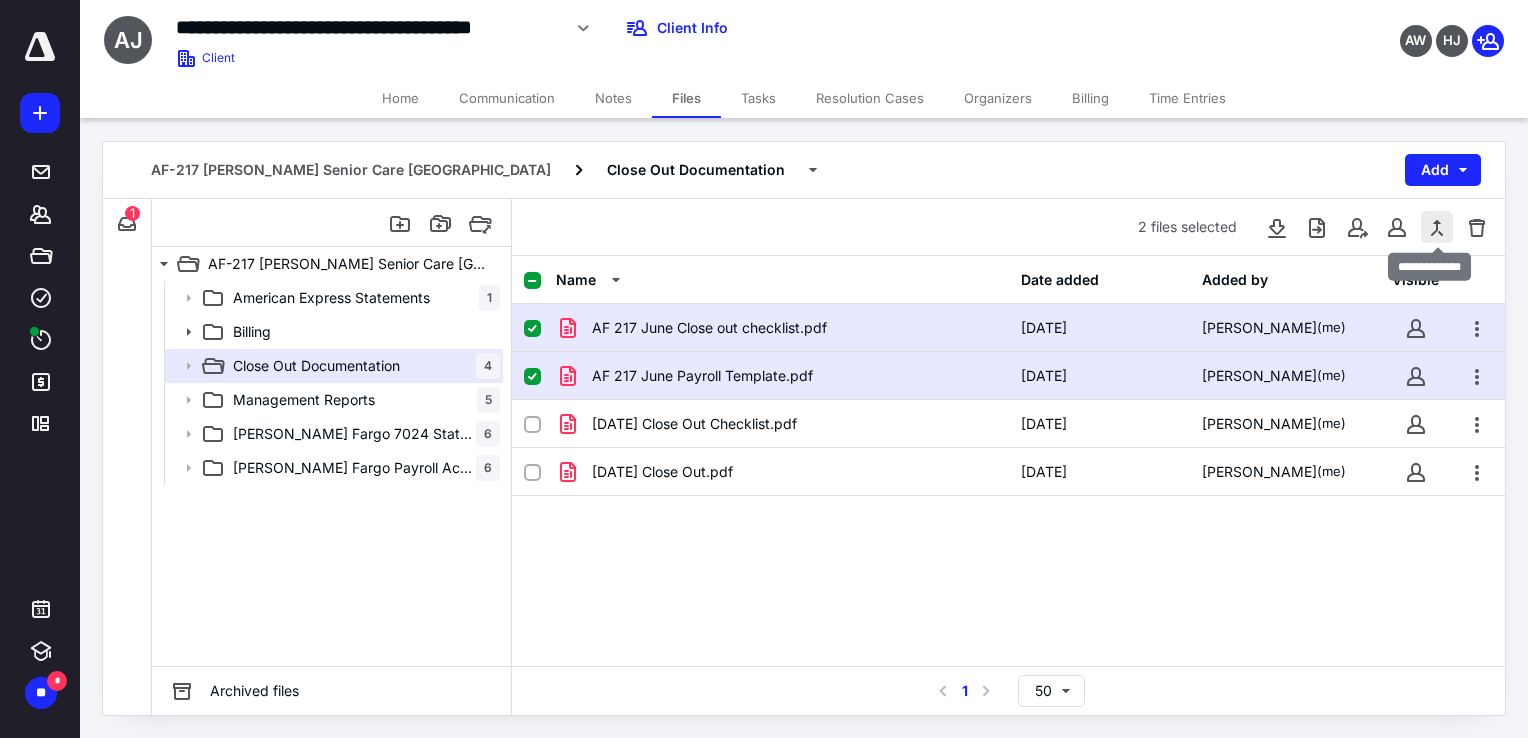 click at bounding box center (1437, 227) 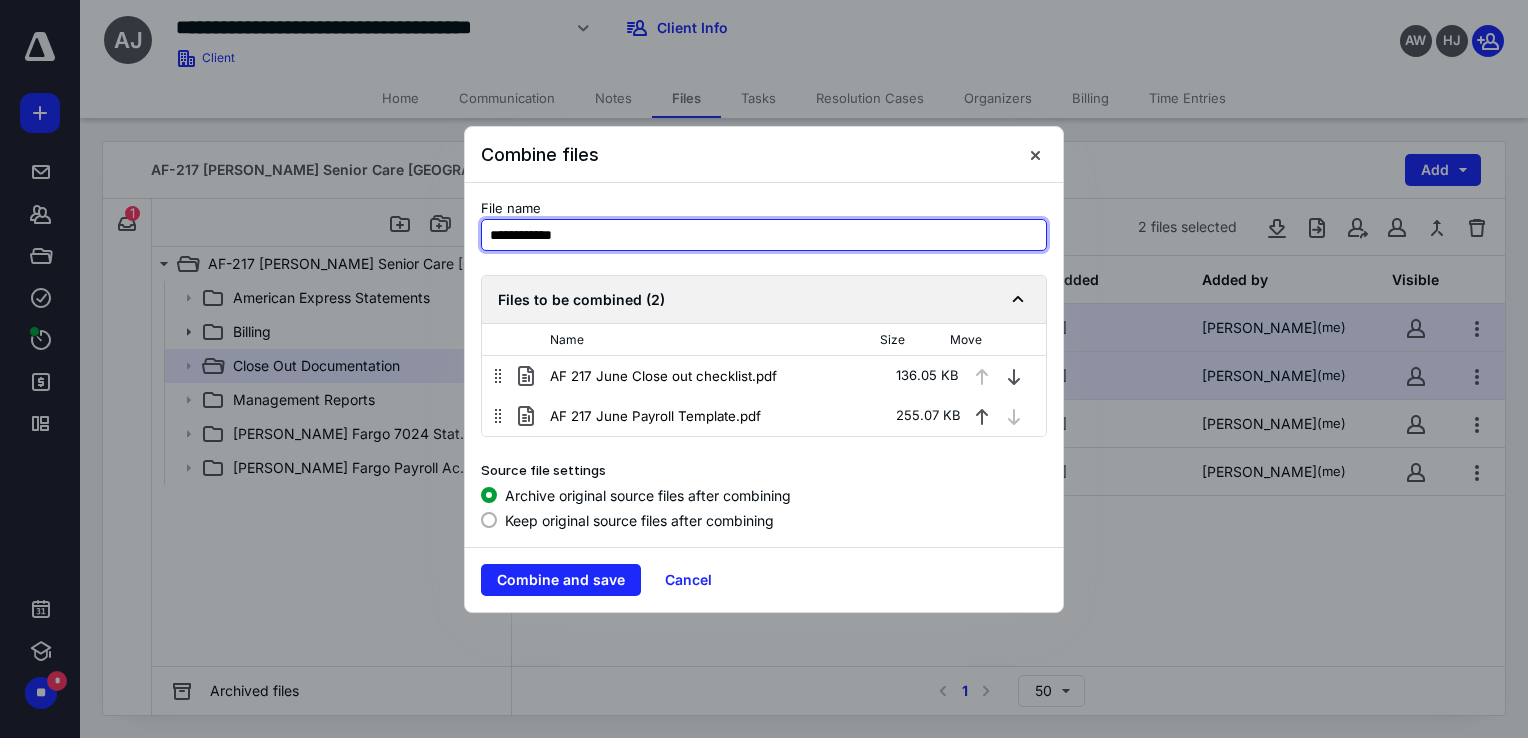 drag, startPoint x: 583, startPoint y: 238, endPoint x: 368, endPoint y: 240, distance: 215.00931 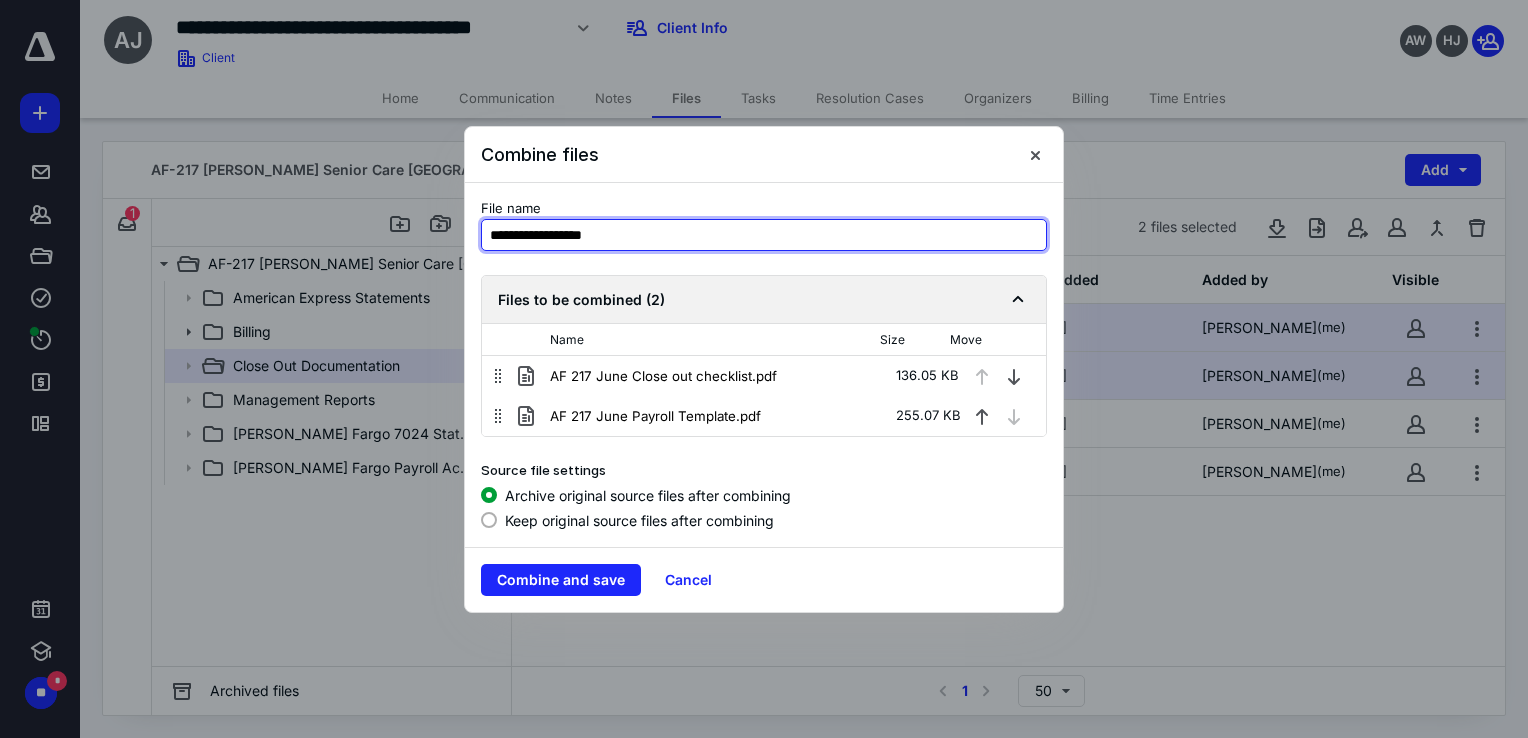 type on "**********" 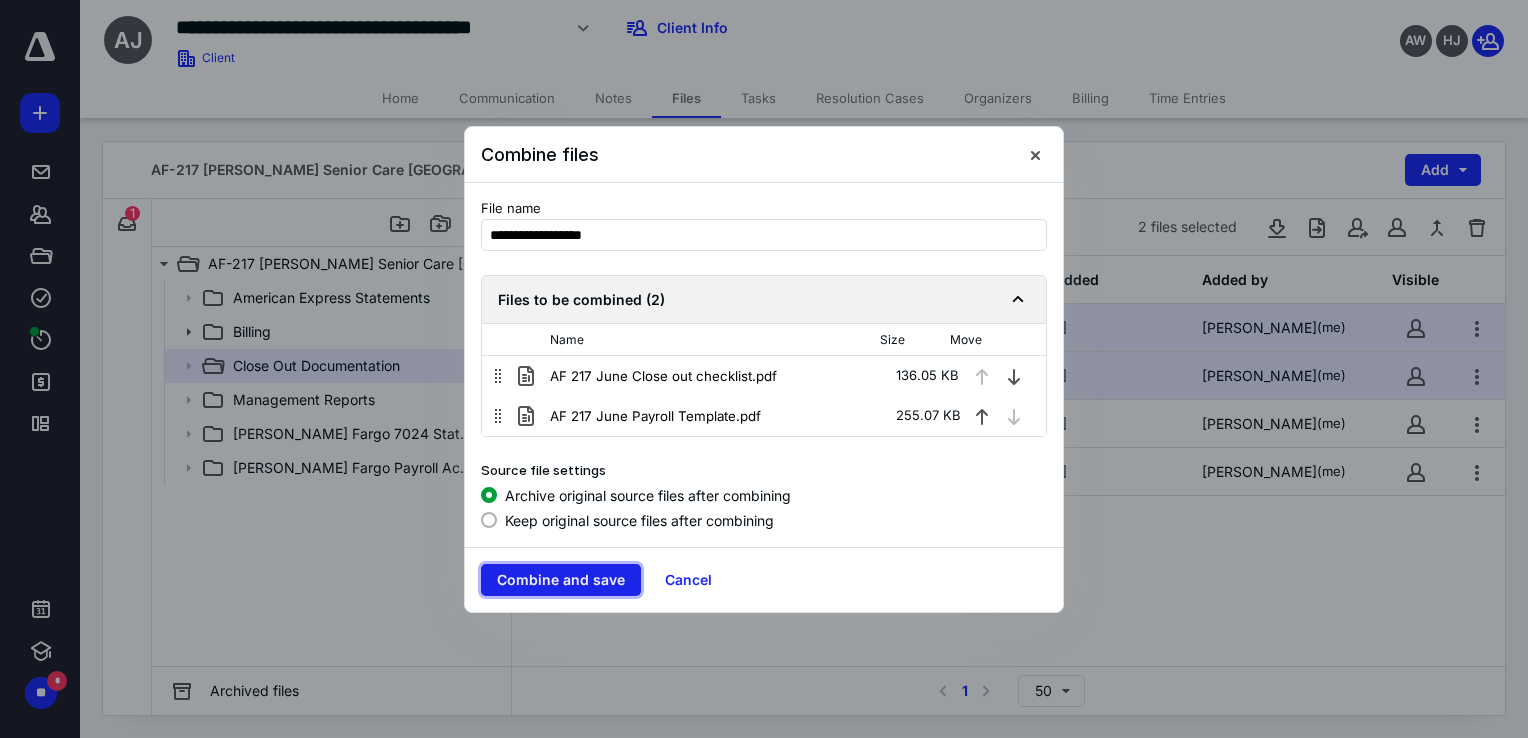 click on "Combine and save" at bounding box center [561, 580] 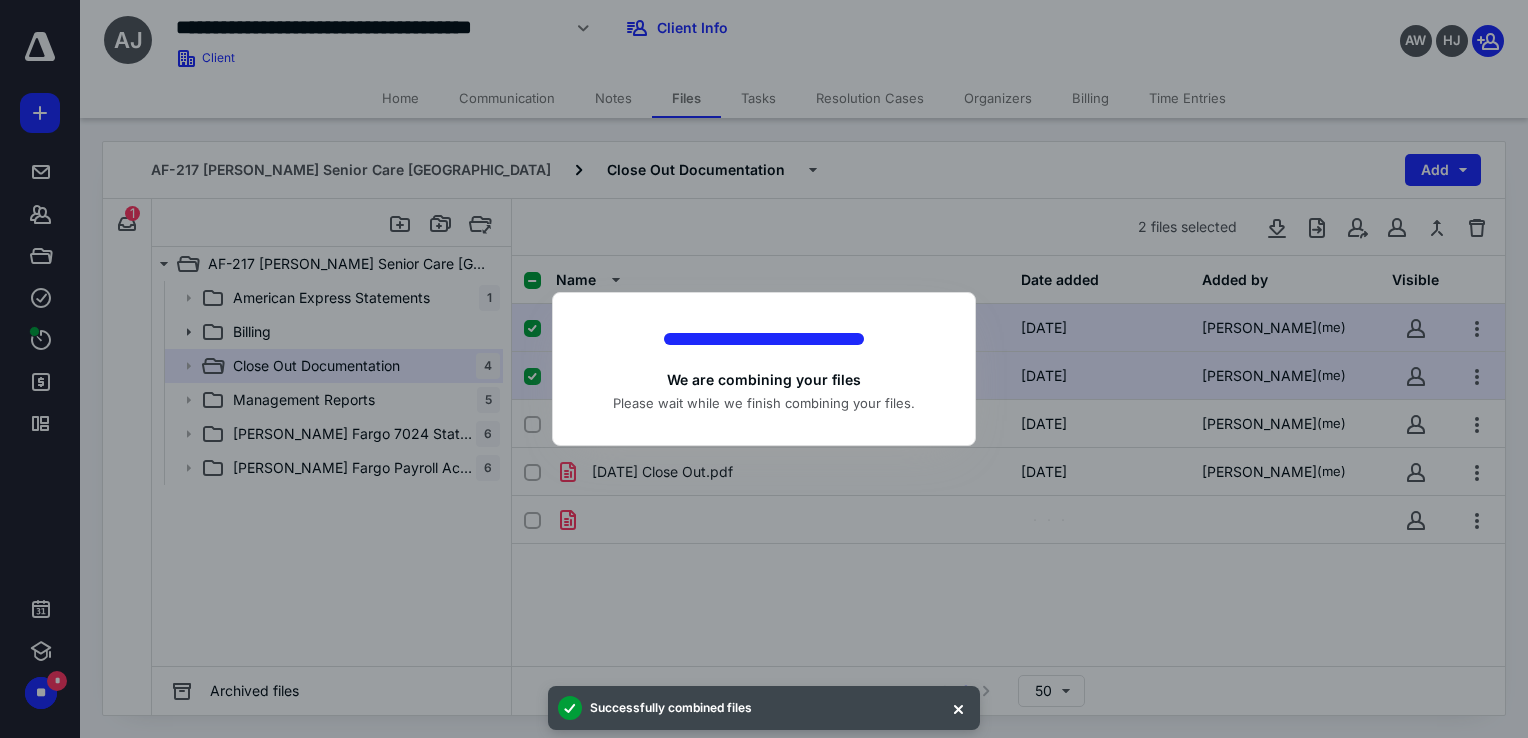 checkbox on "false" 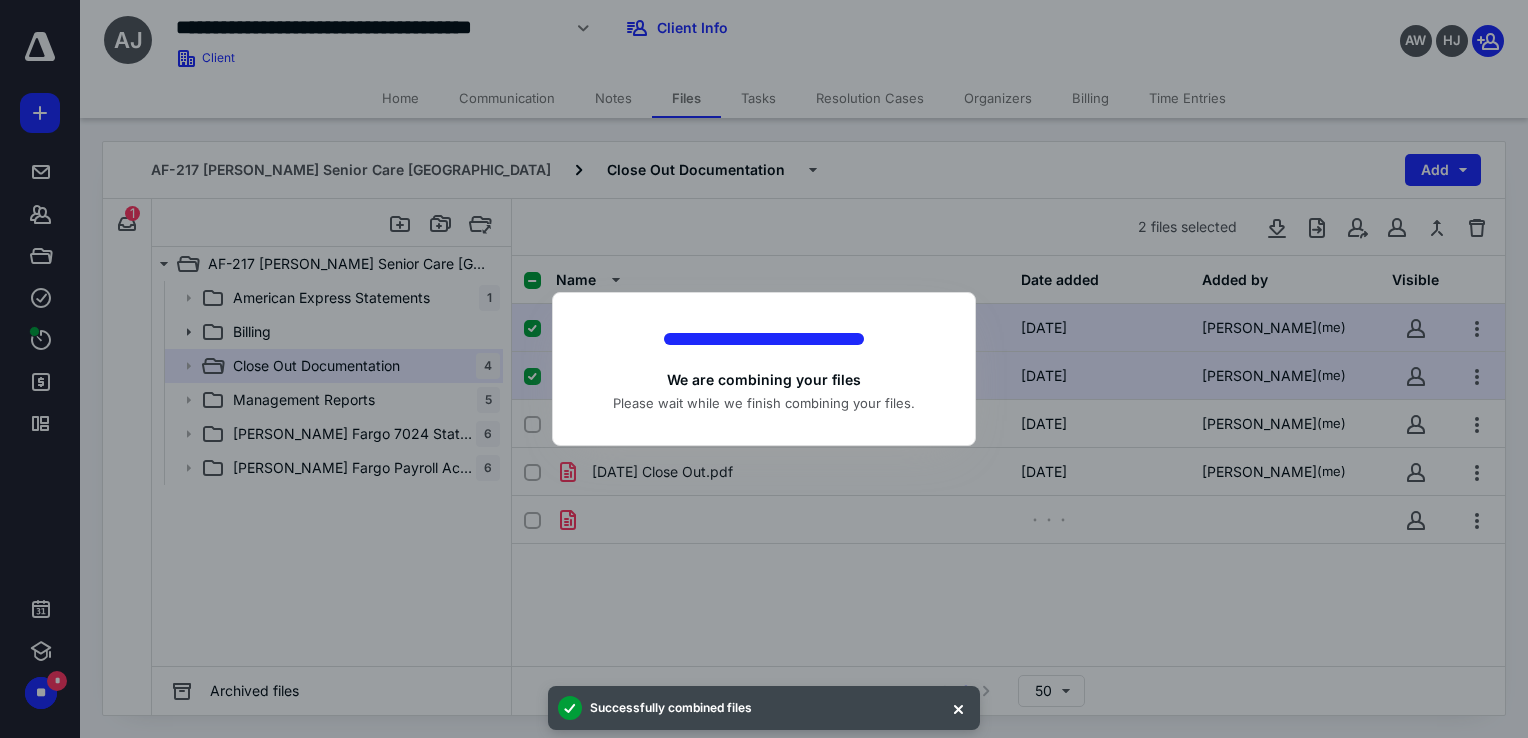 checkbox on "false" 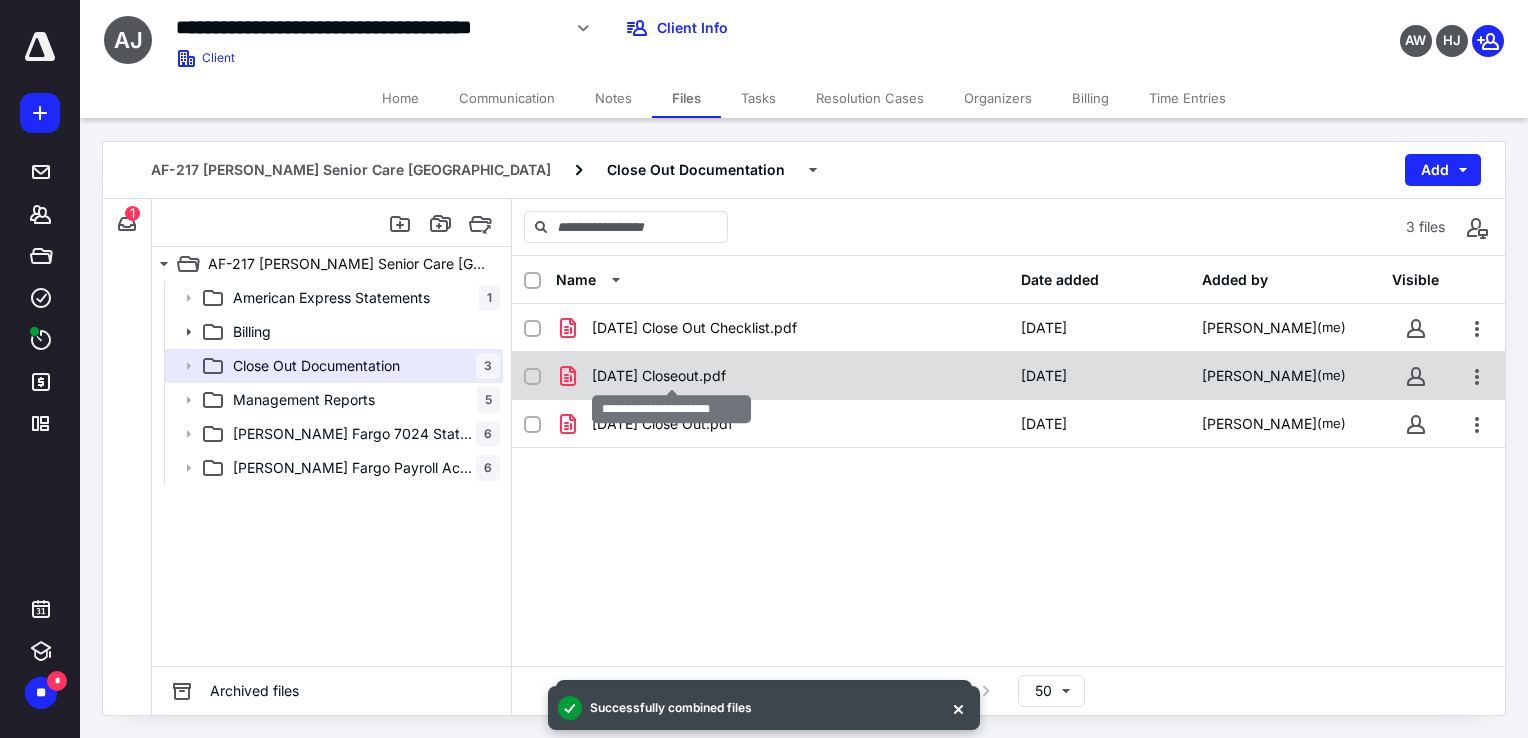 click on "[DATE] Closeout.pdf" at bounding box center [659, 376] 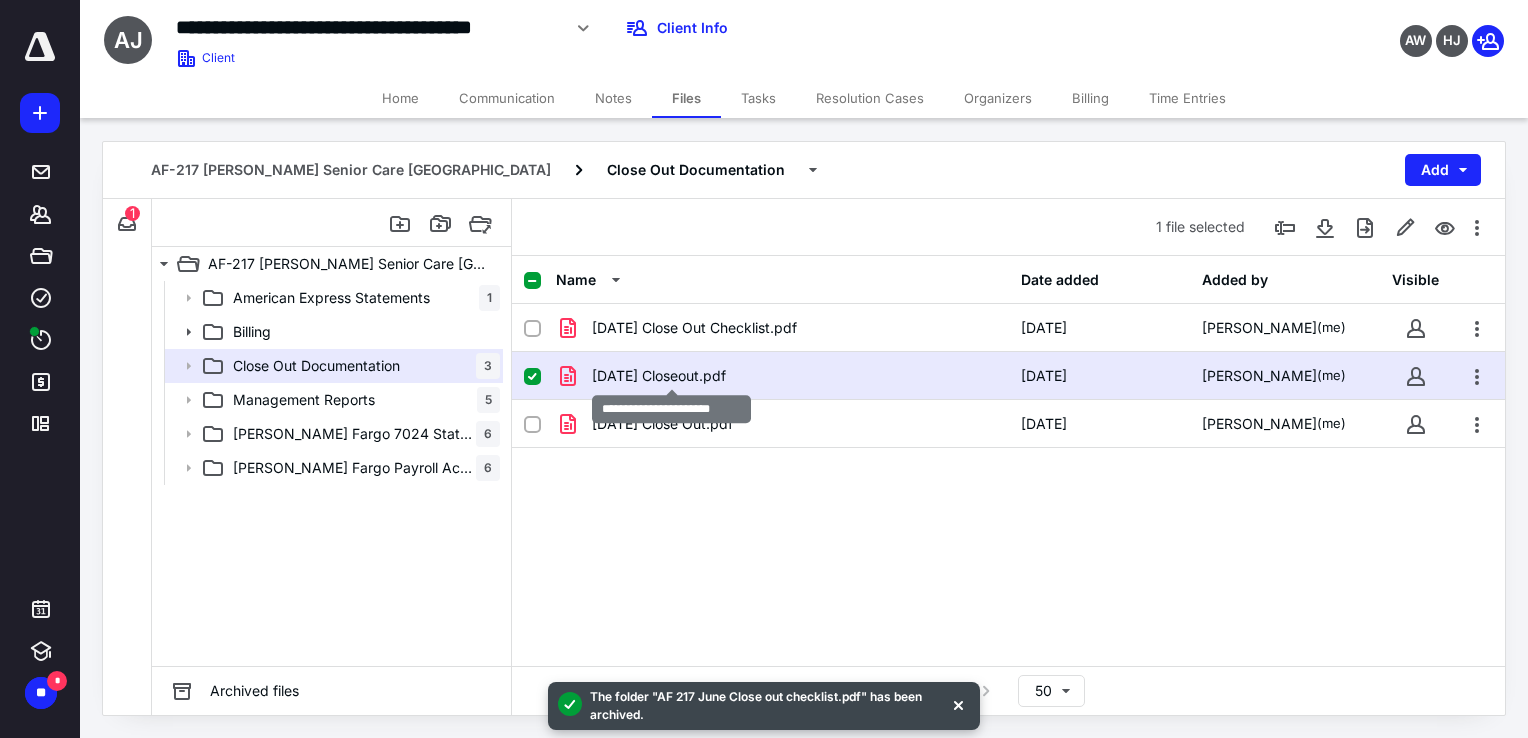 click on "[DATE] Closeout.pdf" at bounding box center [659, 376] 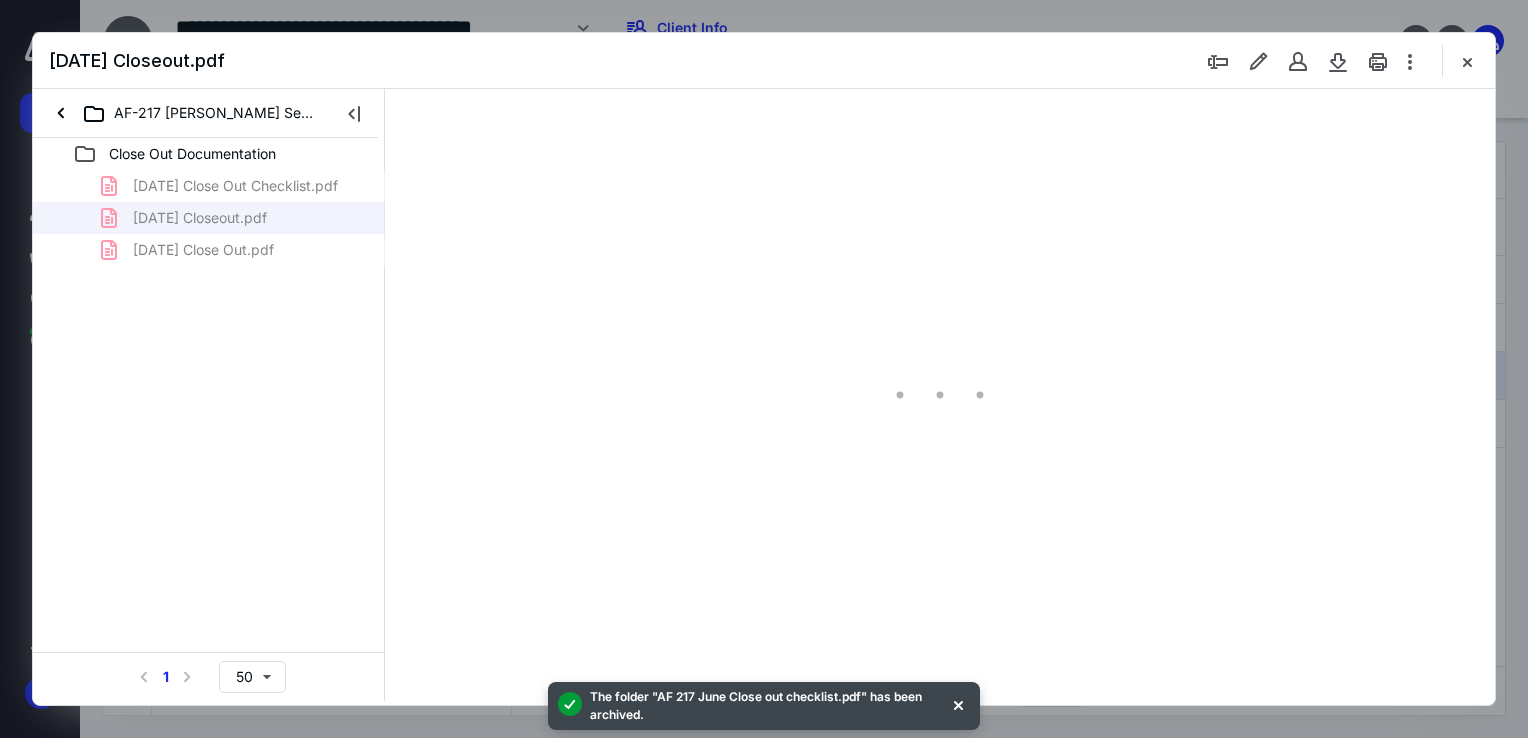 scroll, scrollTop: 0, scrollLeft: 0, axis: both 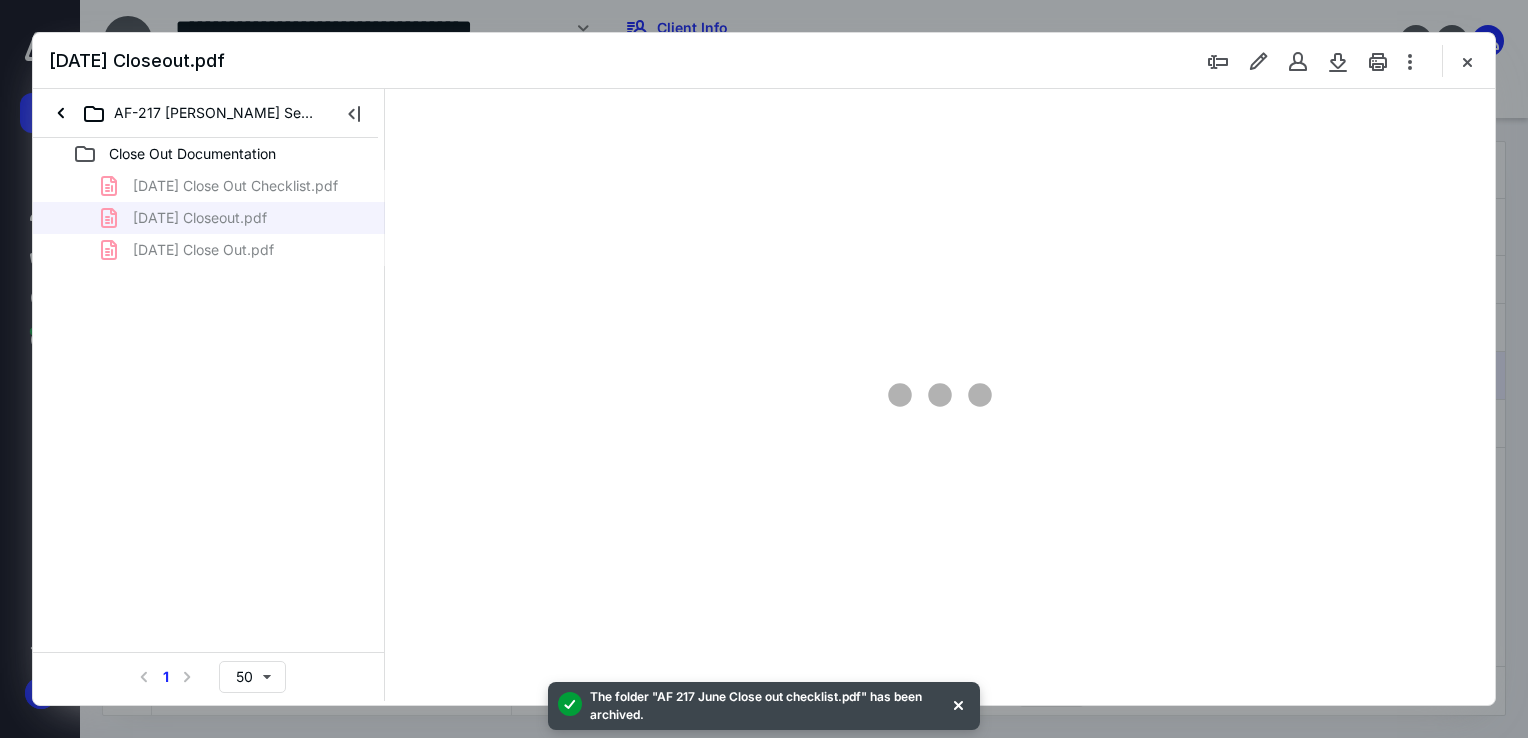 type on "68" 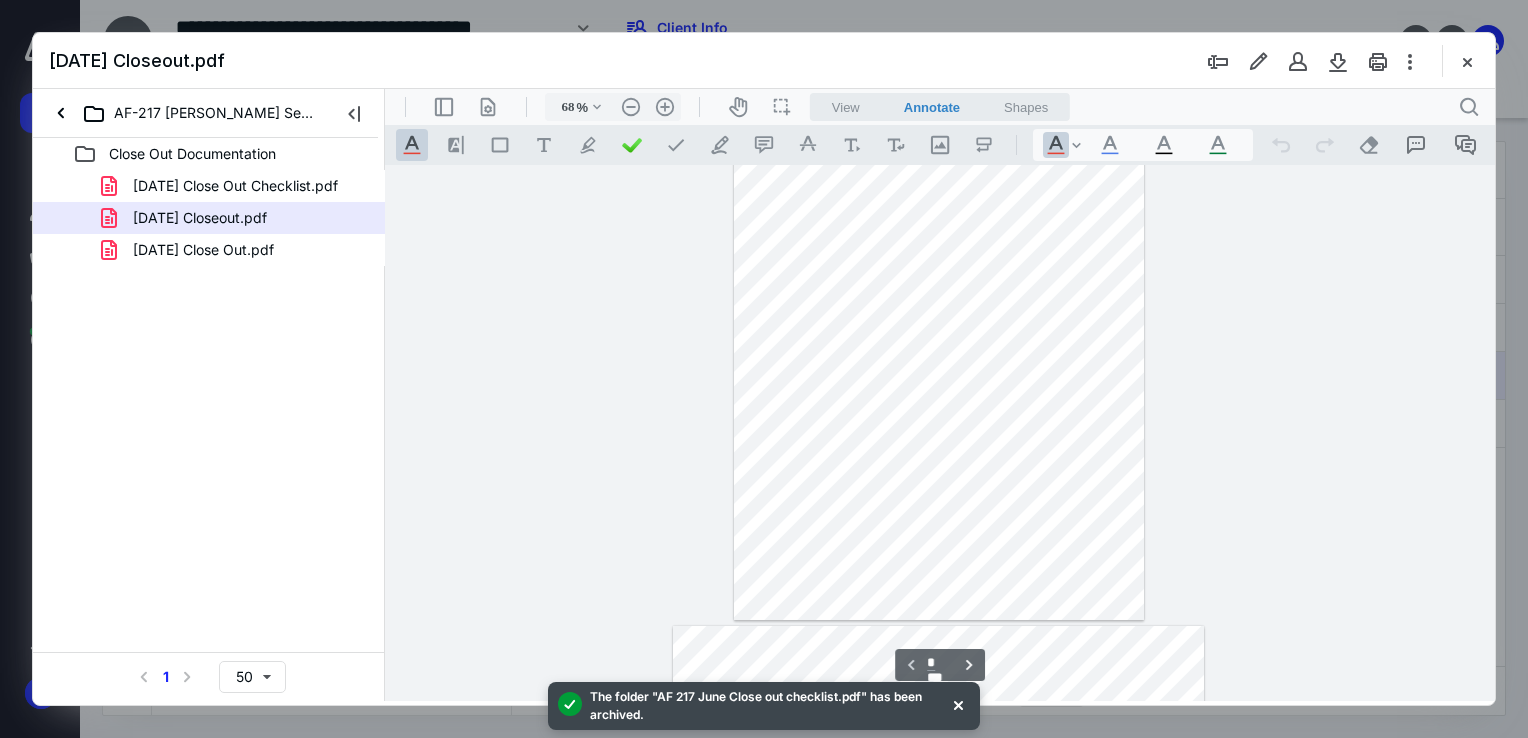 scroll, scrollTop: 0, scrollLeft: 0, axis: both 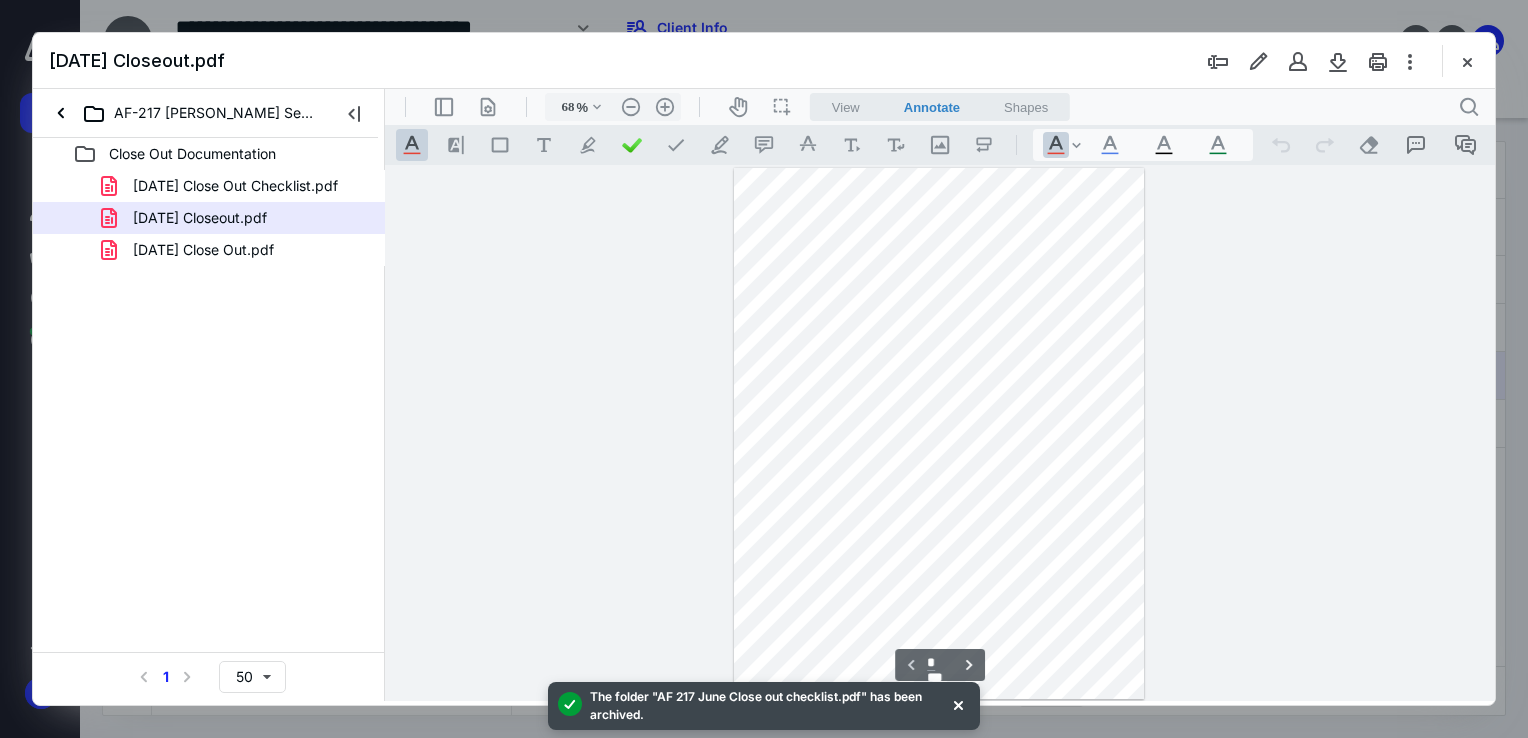 type on "*" 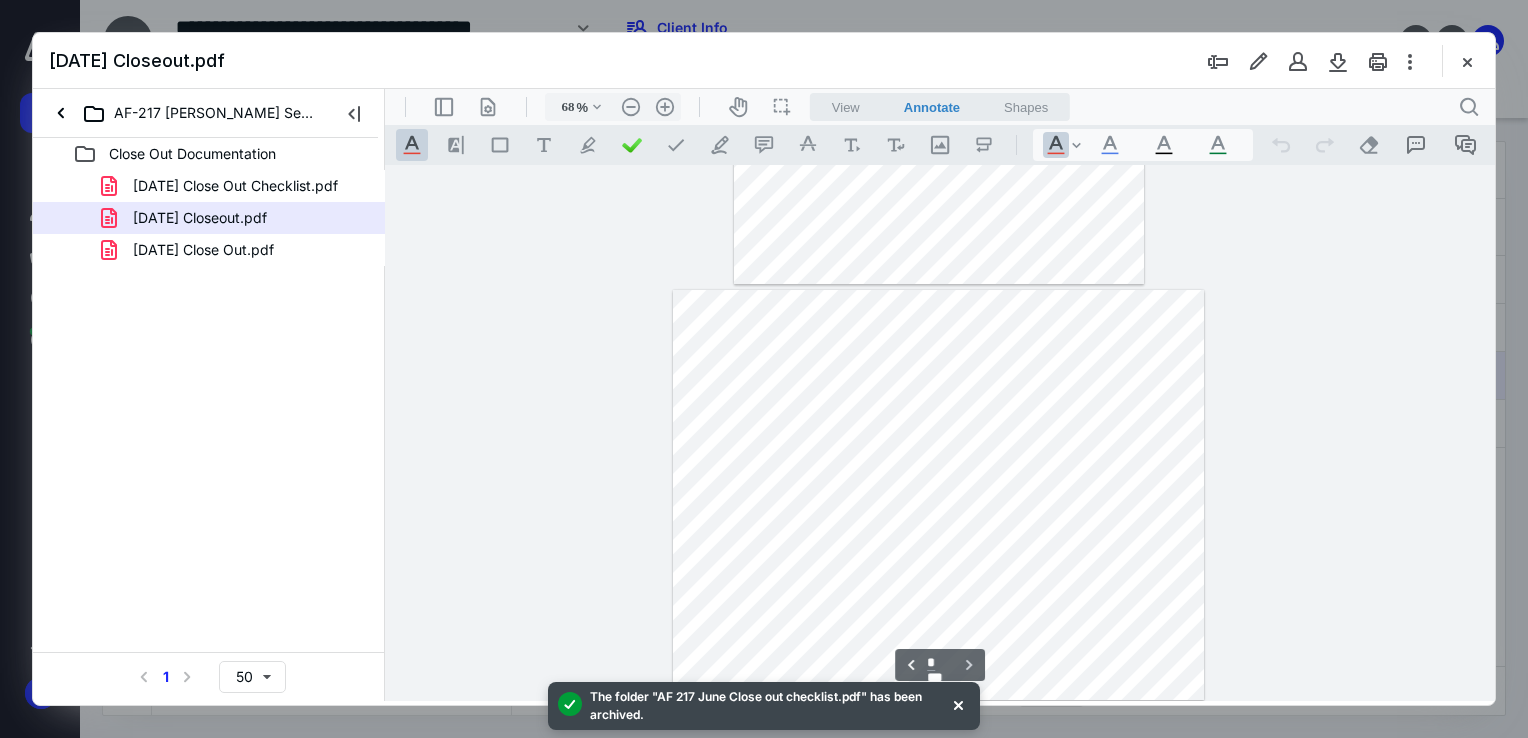 scroll, scrollTop: 416, scrollLeft: 0, axis: vertical 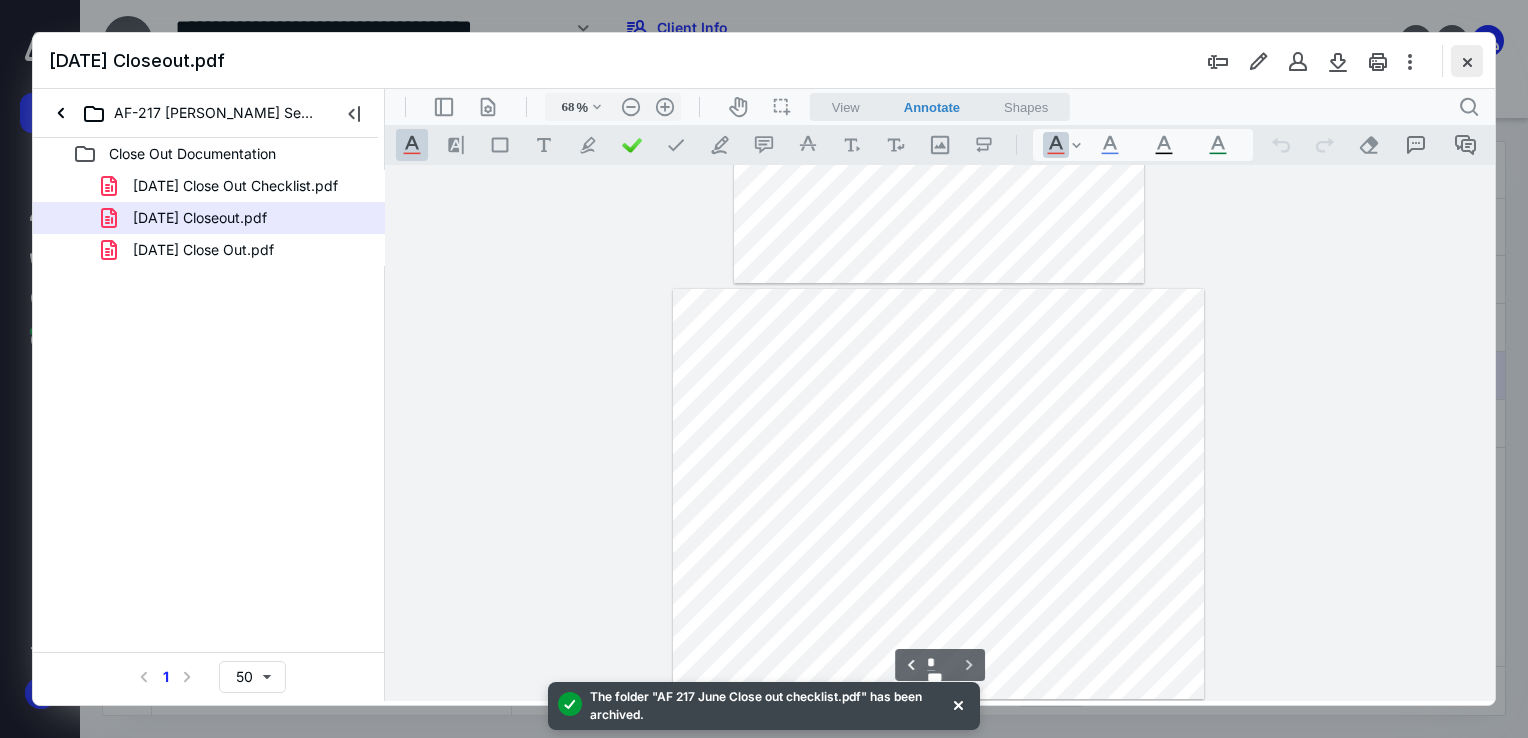 click at bounding box center (1467, 61) 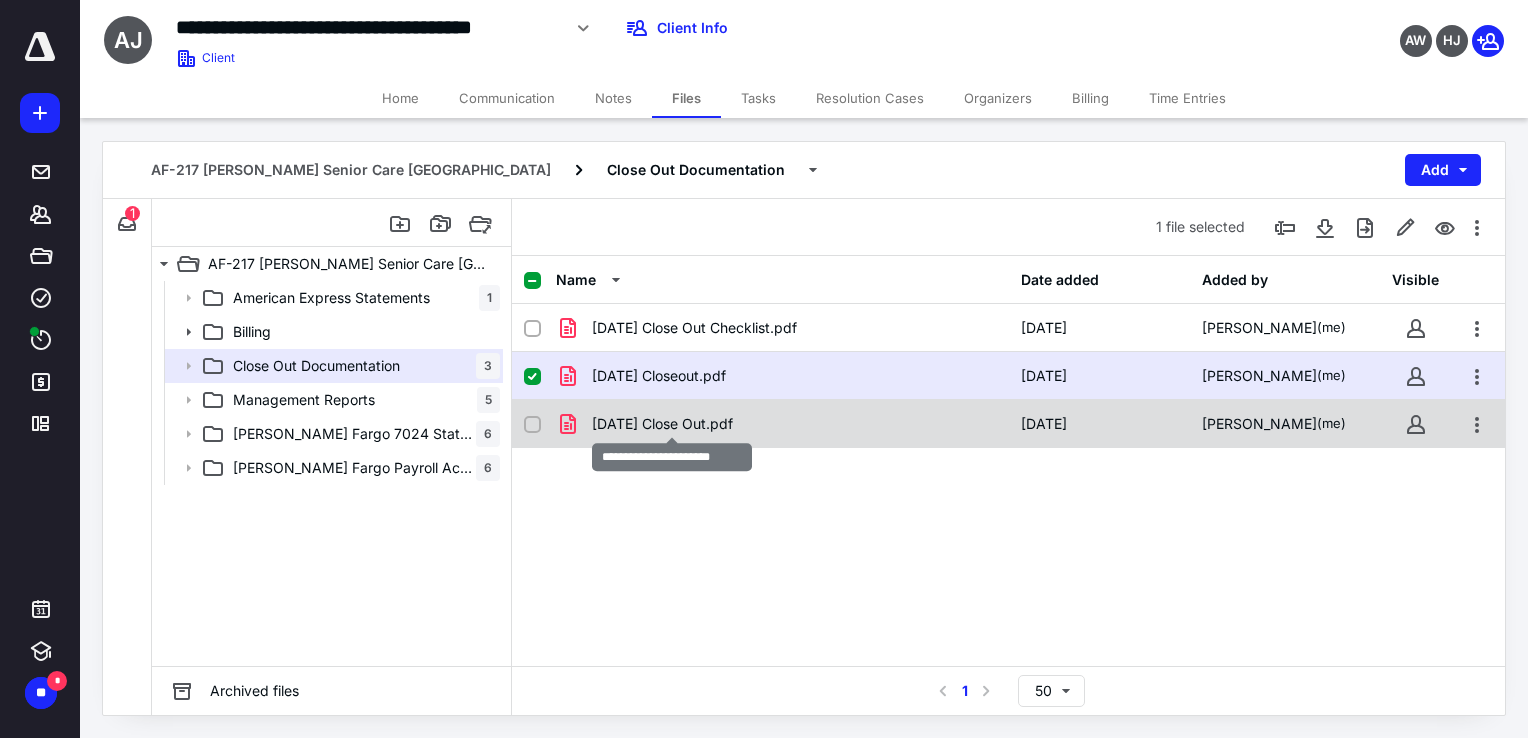 click on "[DATE] Close Out.pdf" at bounding box center [662, 424] 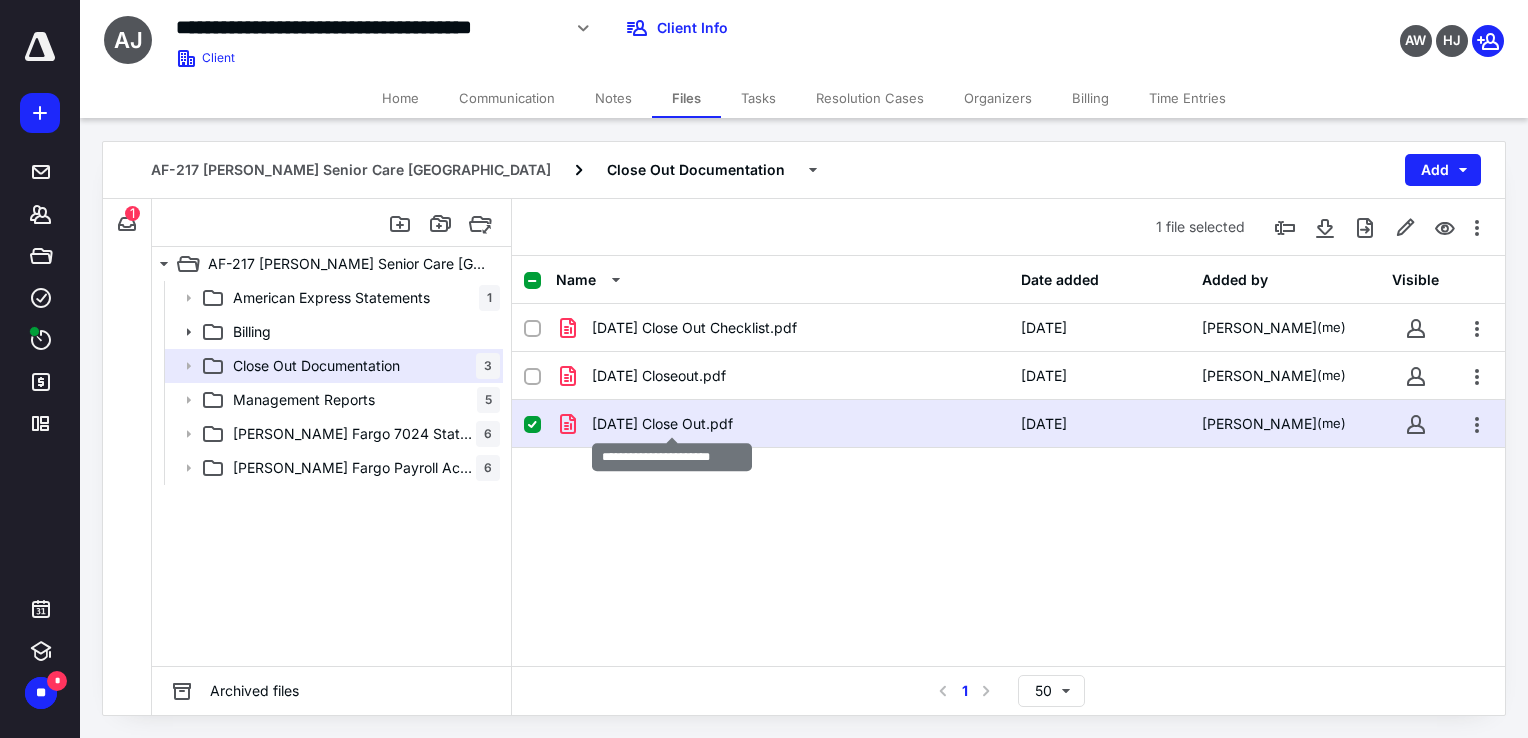 click on "[DATE] Close Out.pdf" at bounding box center [662, 424] 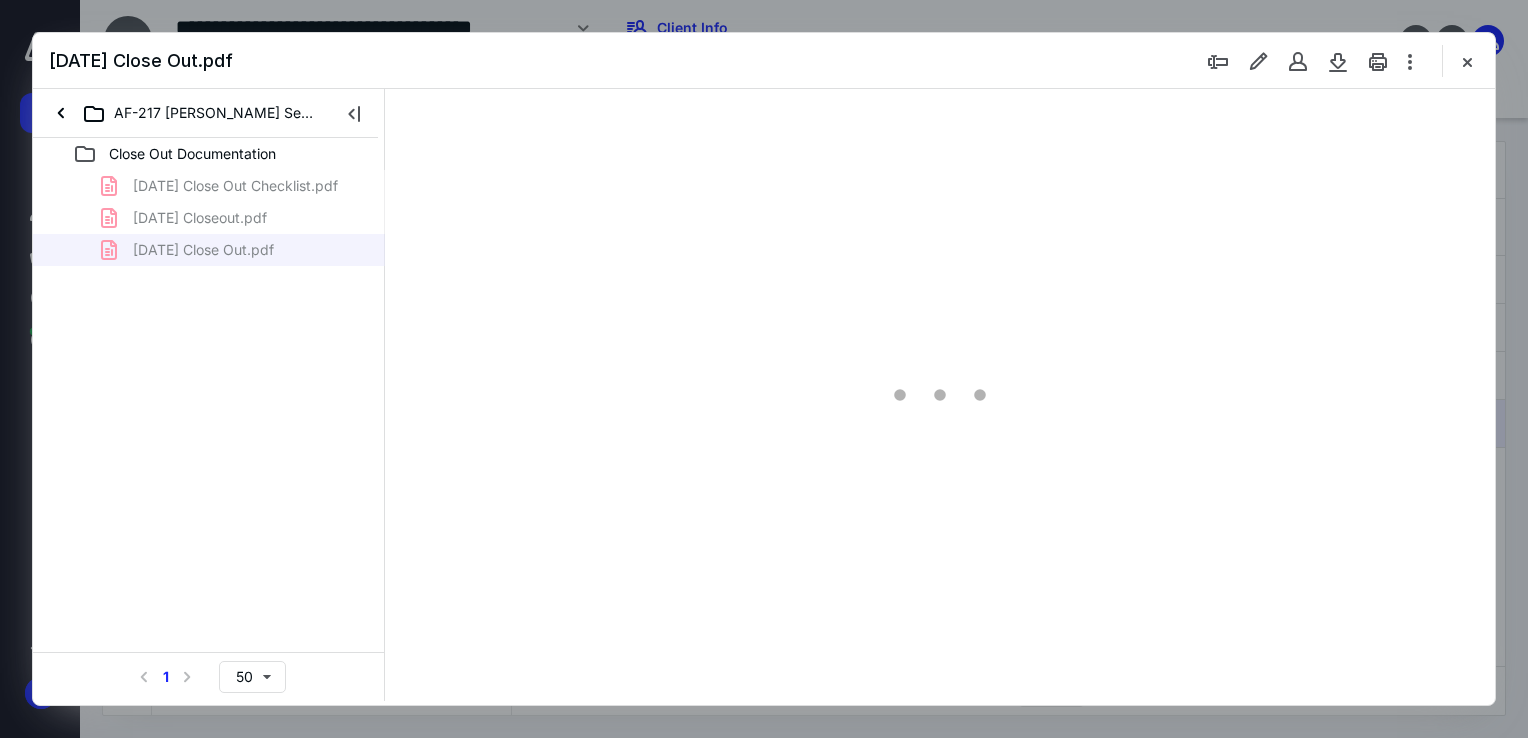 scroll, scrollTop: 0, scrollLeft: 0, axis: both 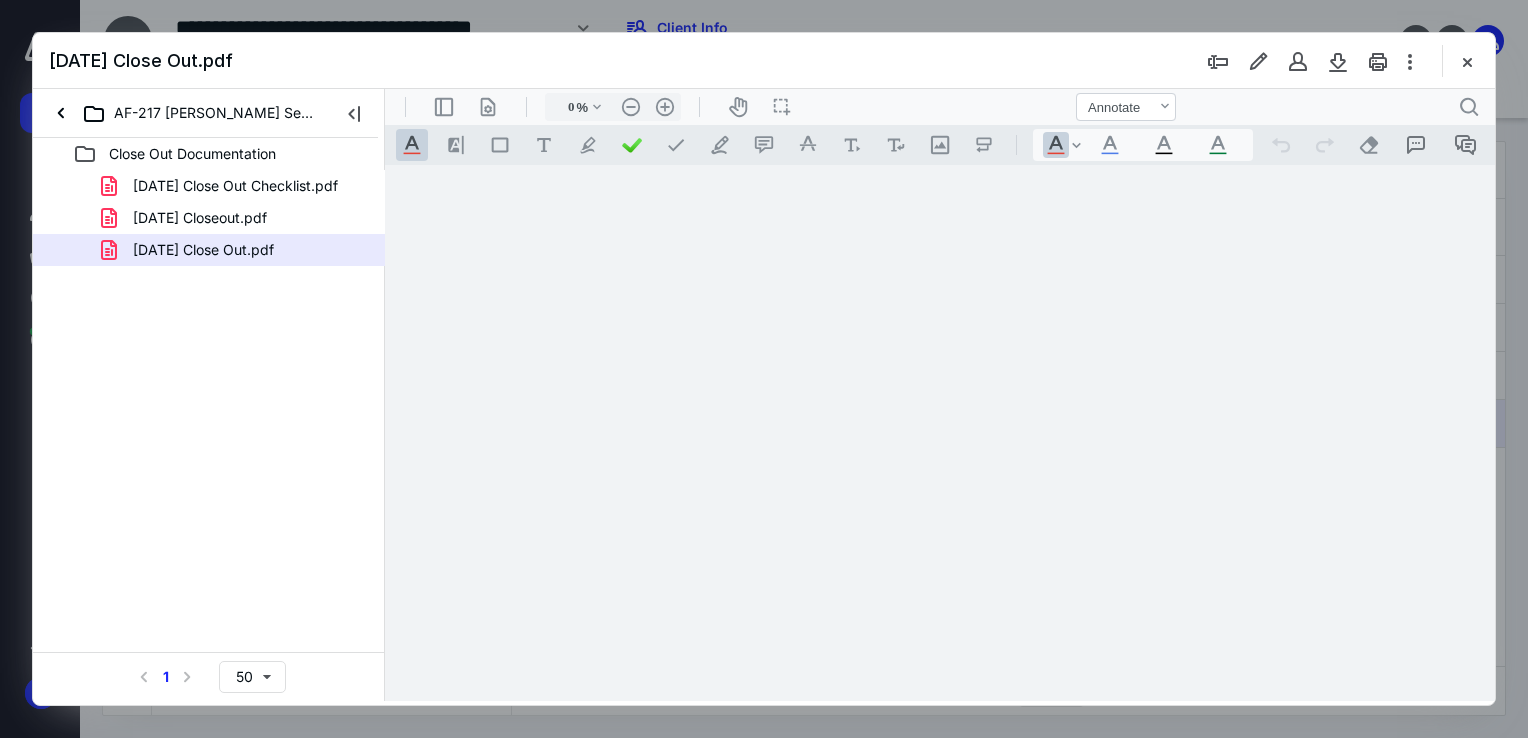 type on "68" 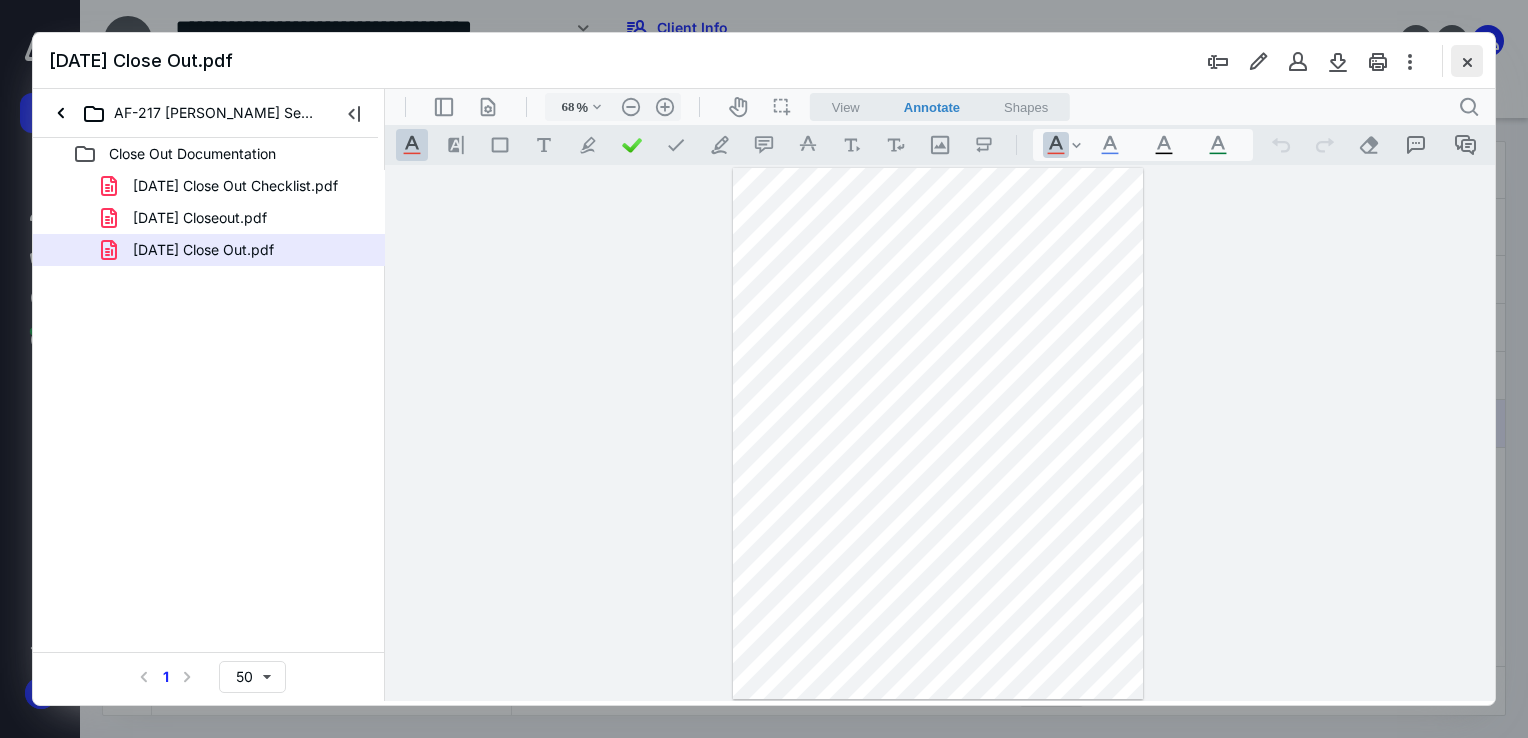 click at bounding box center [1467, 61] 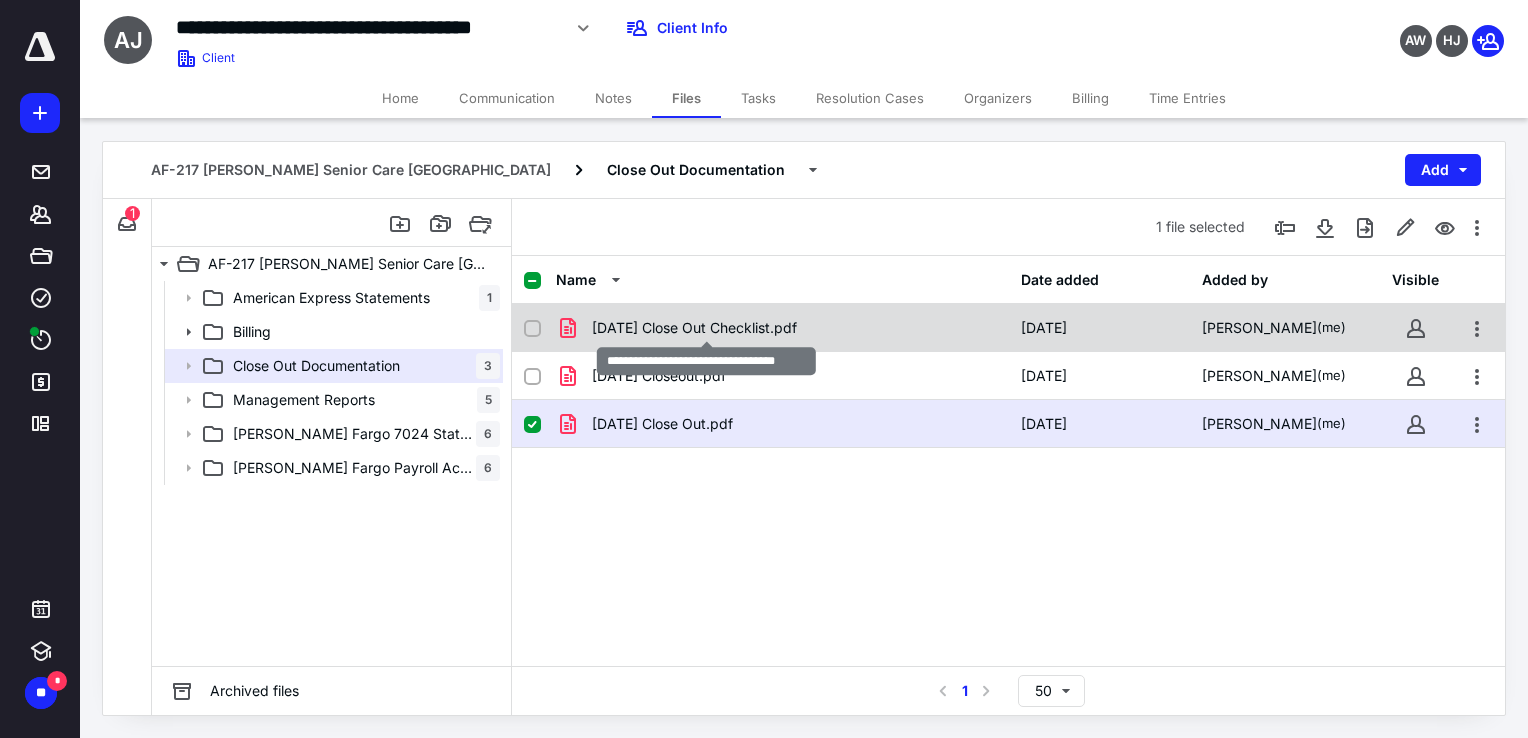click on "[DATE] Close Out Checklist.pdf" at bounding box center [694, 328] 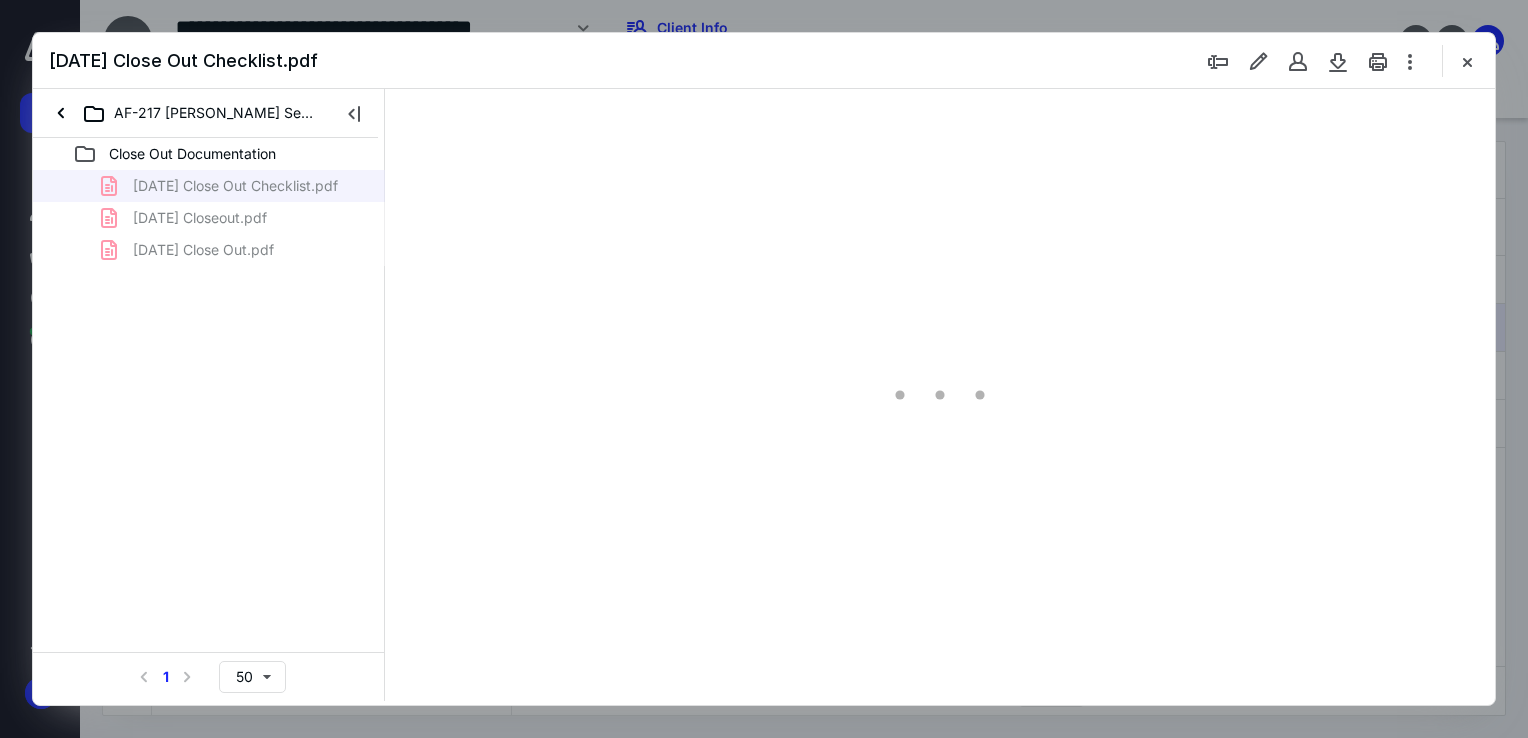 scroll, scrollTop: 0, scrollLeft: 0, axis: both 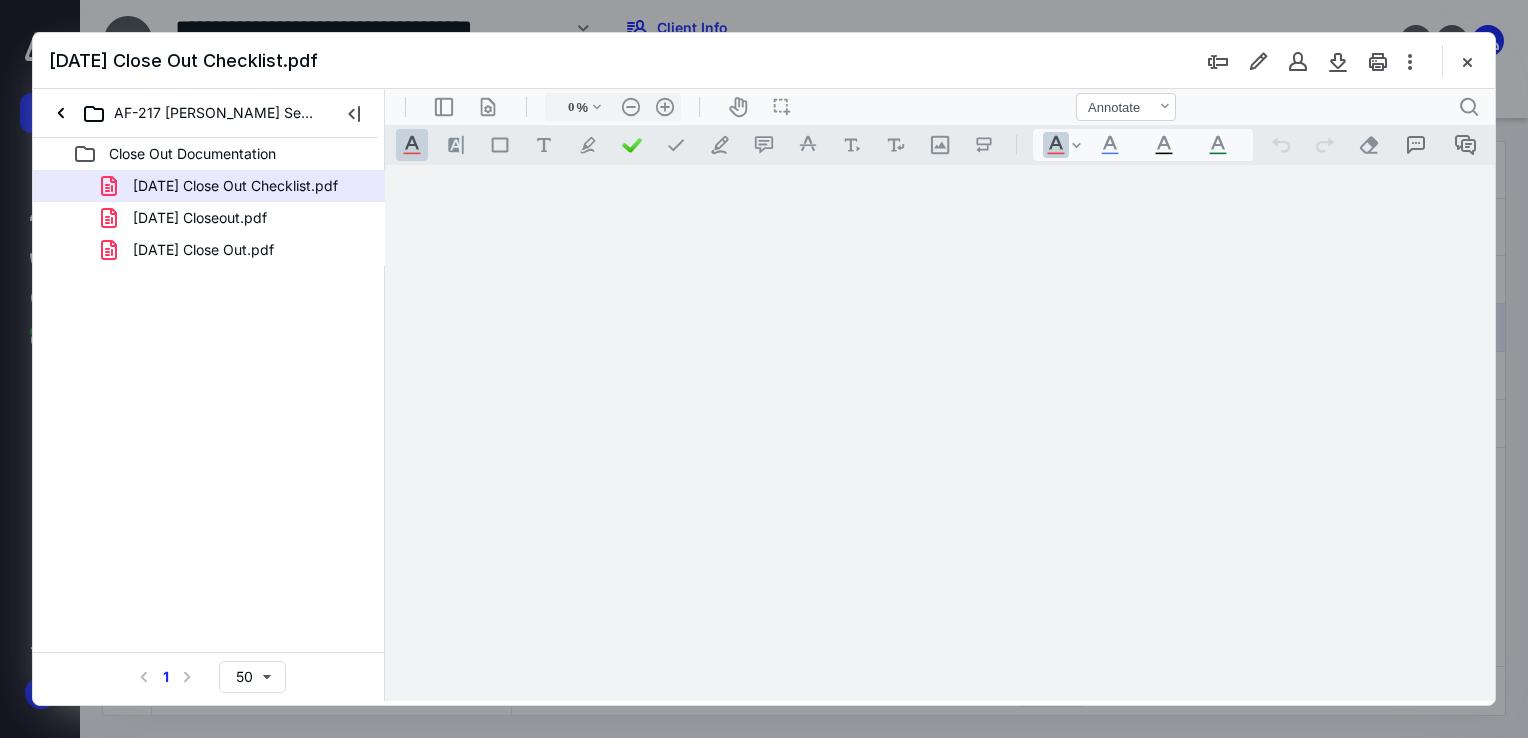type on "68" 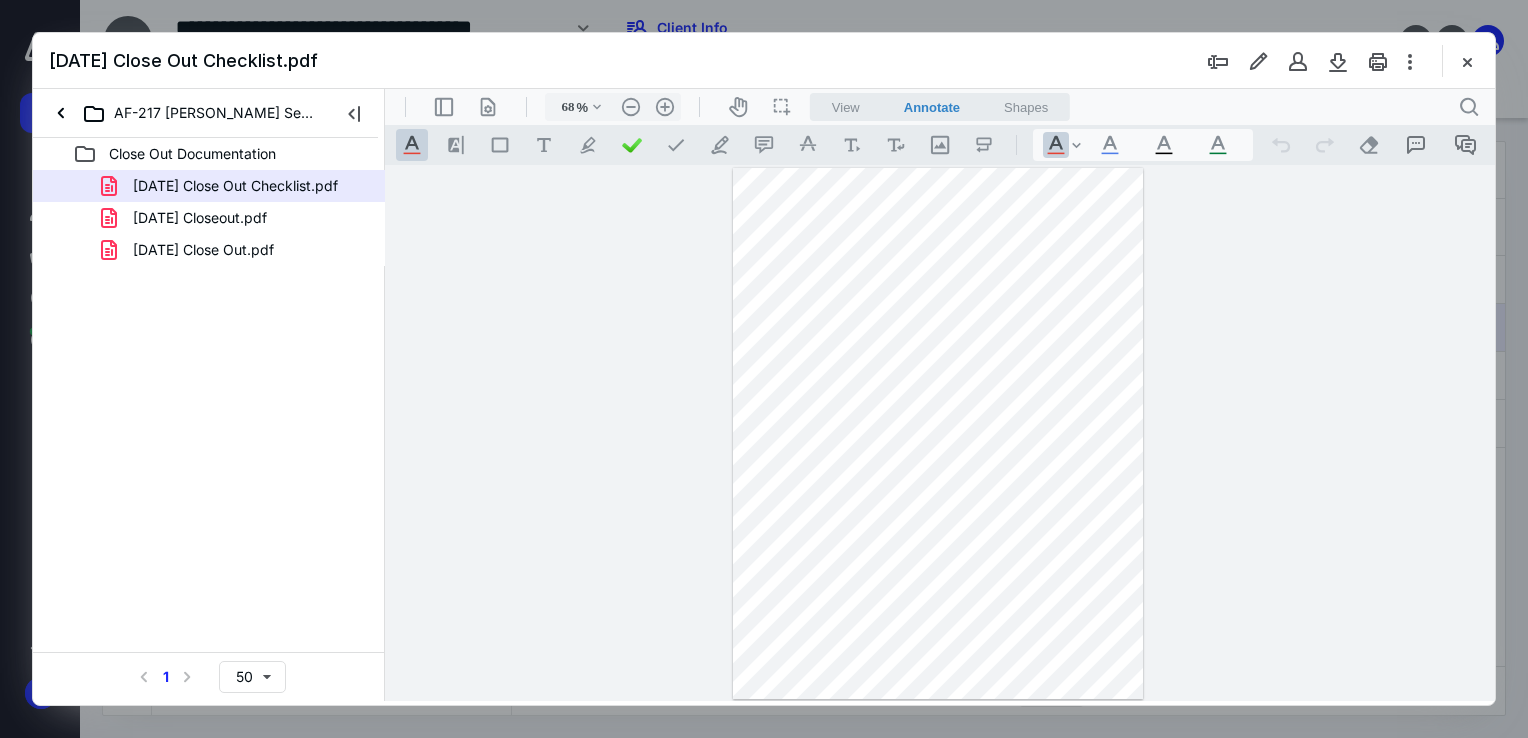 click at bounding box center [1467, 61] 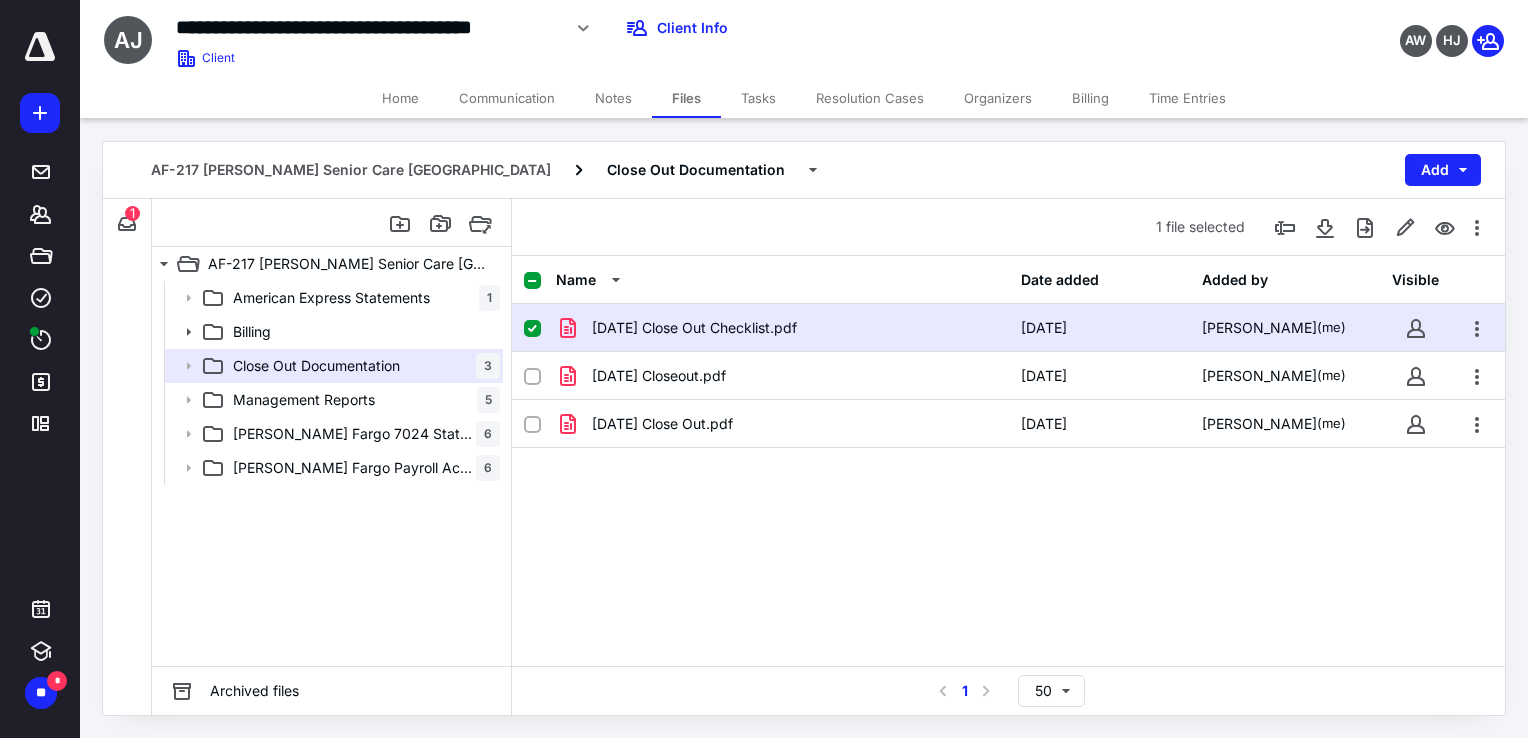 click 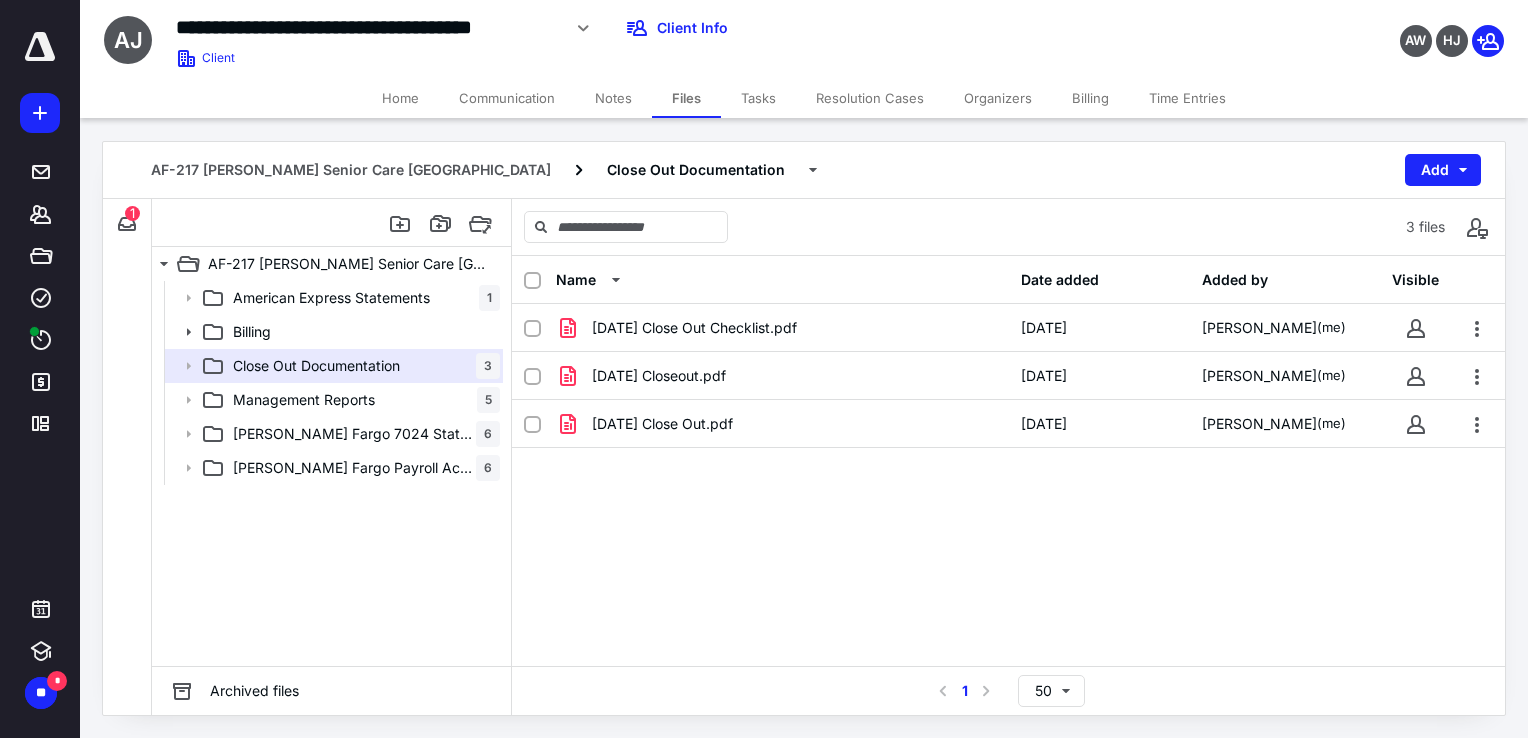 click on "Tasks" at bounding box center (758, 98) 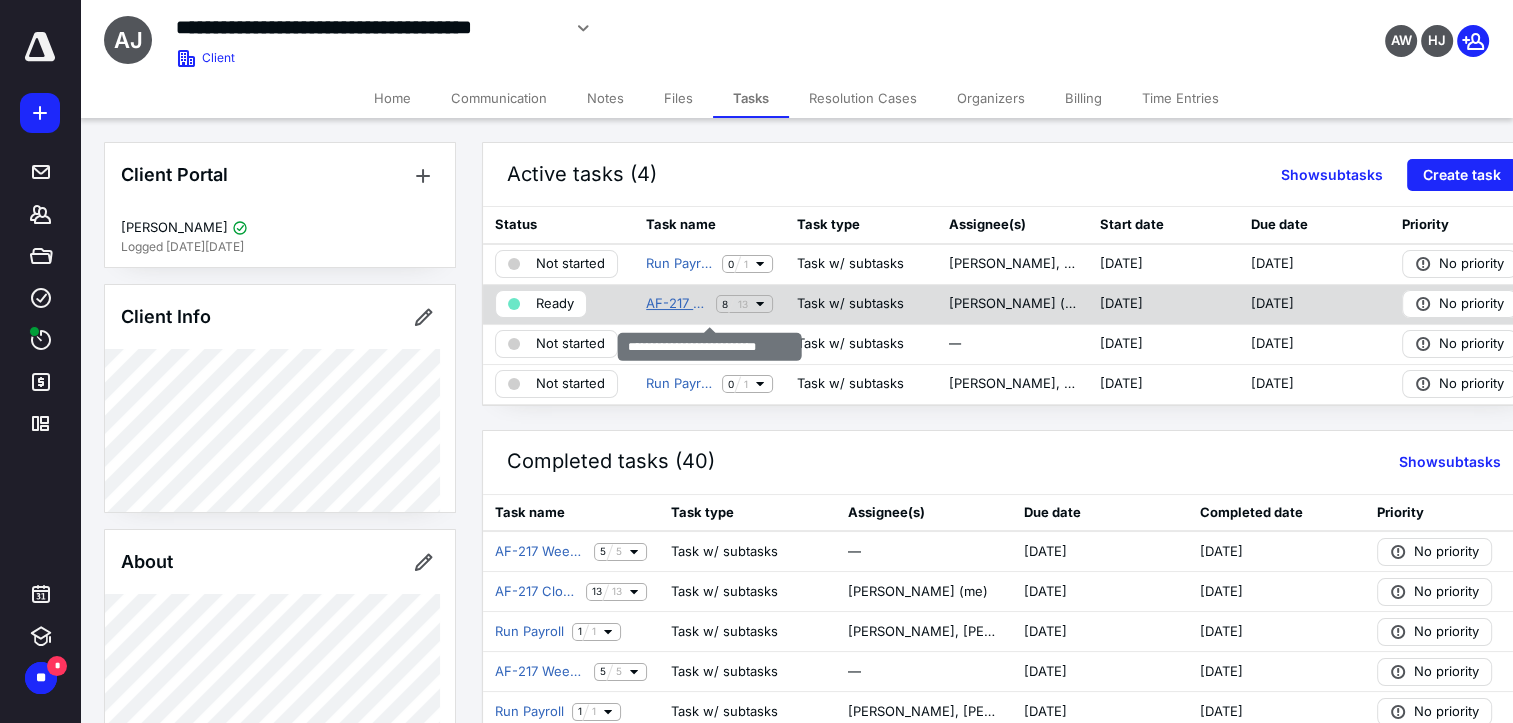 click on "AF-217 Close Out [DATE]" at bounding box center (677, 304) 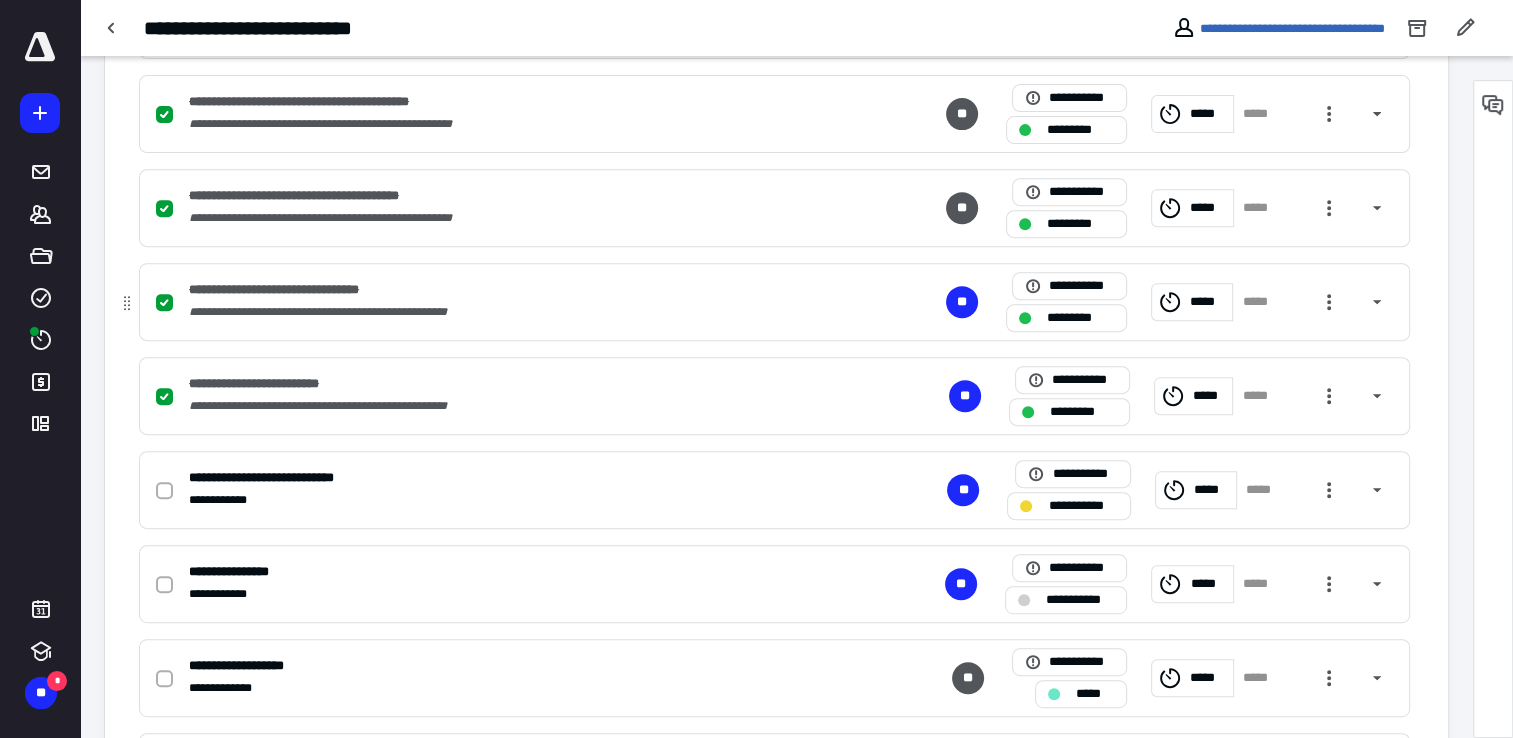 scroll, scrollTop: 800, scrollLeft: 0, axis: vertical 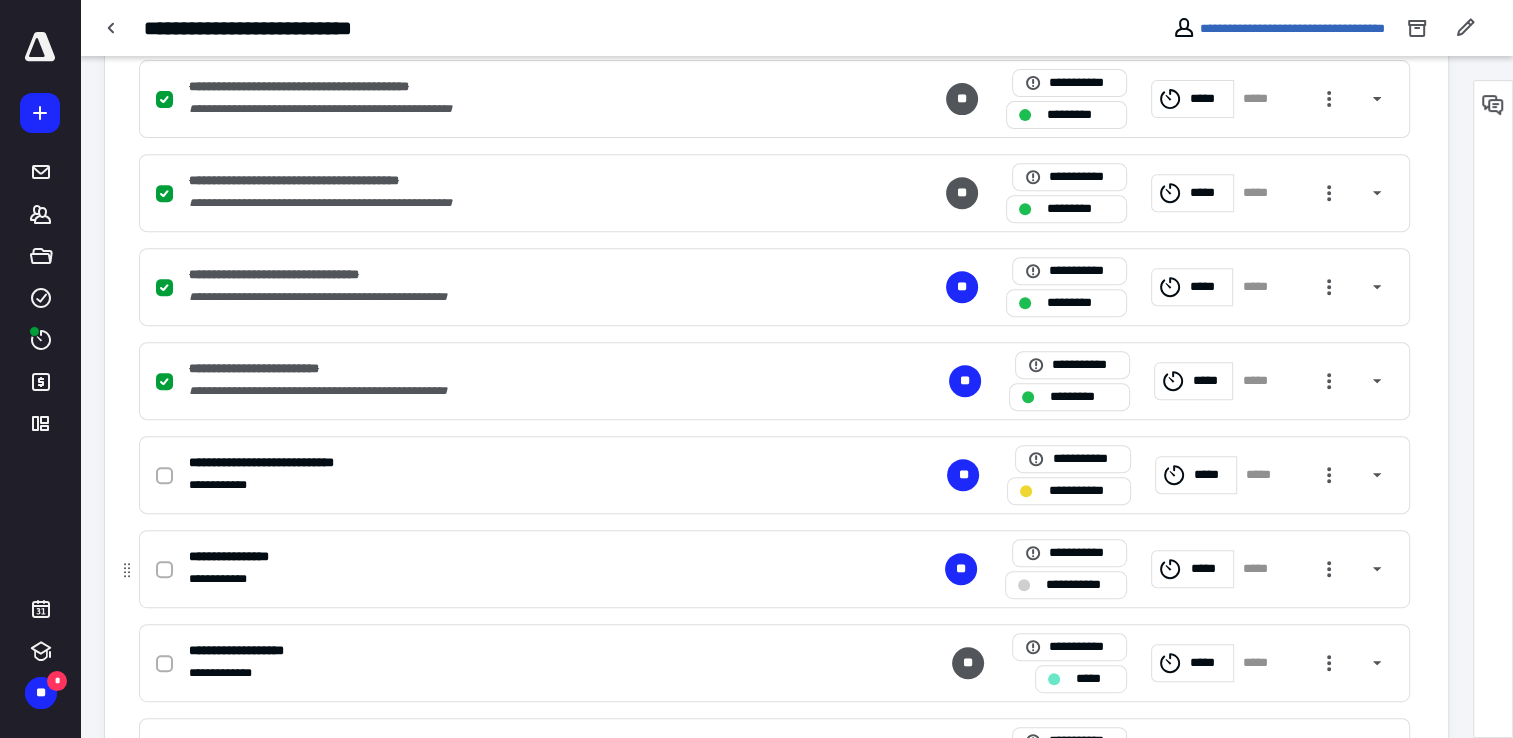 click on "**********" at bounding box center [512, 557] 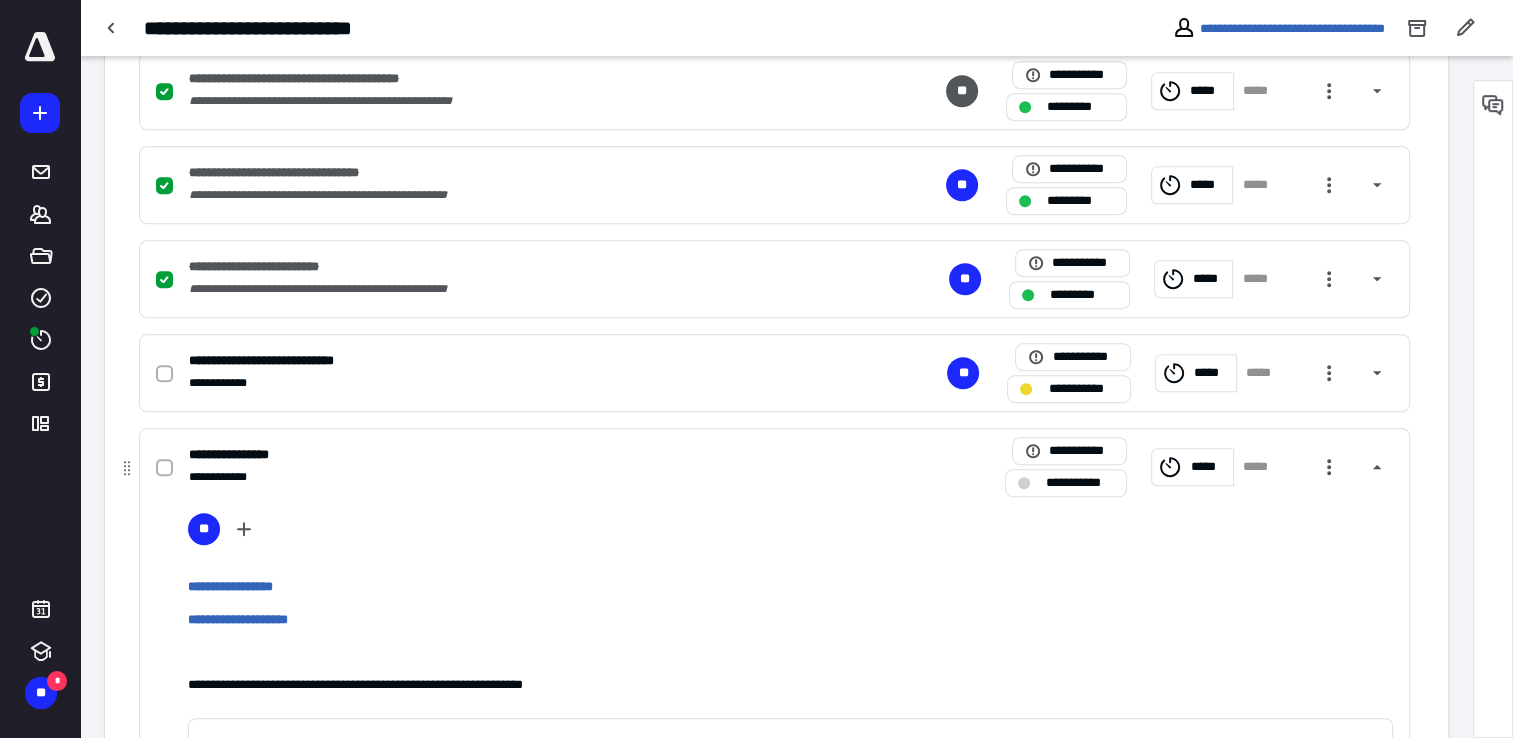 scroll, scrollTop: 1000, scrollLeft: 0, axis: vertical 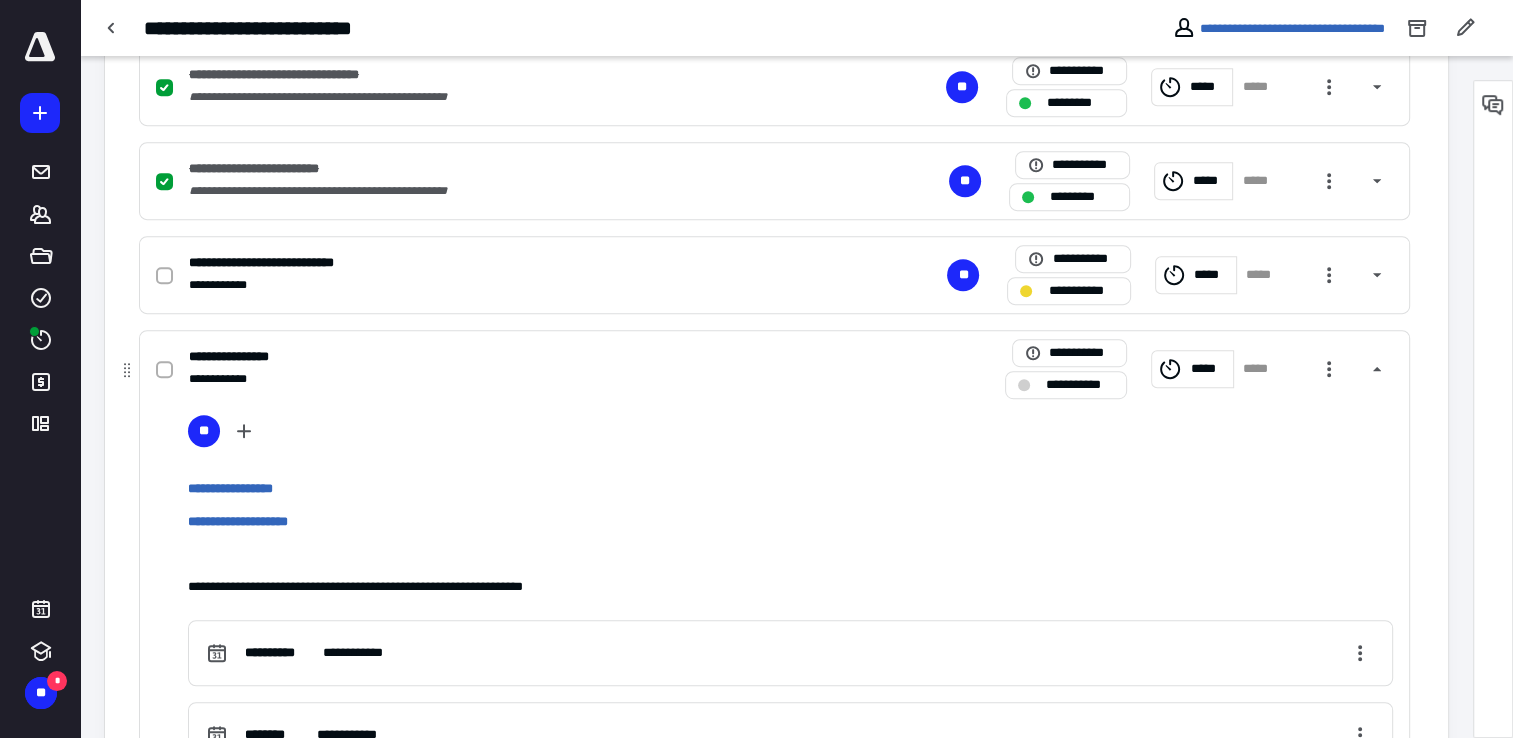 click 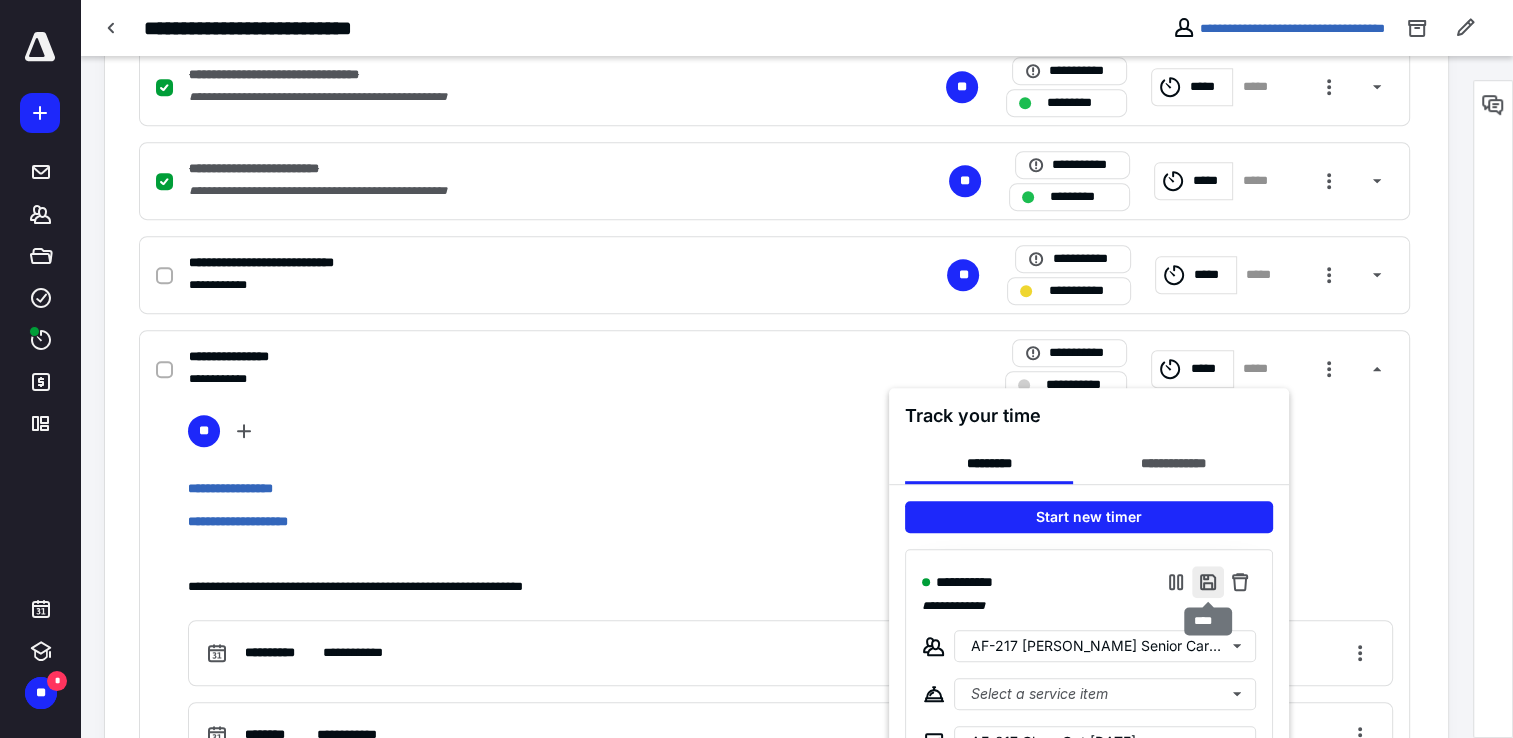 click at bounding box center [1208, 582] 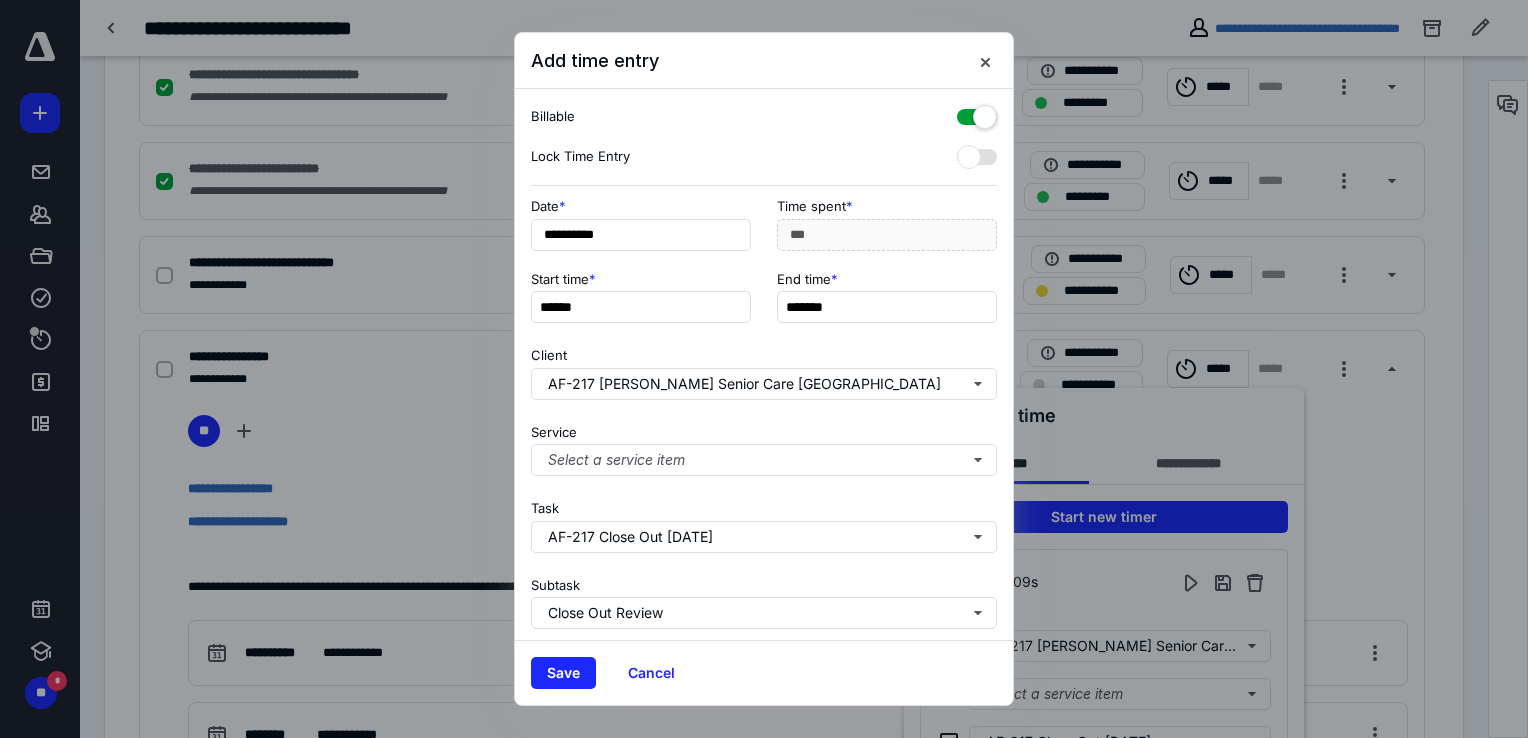 click at bounding box center (977, 113) 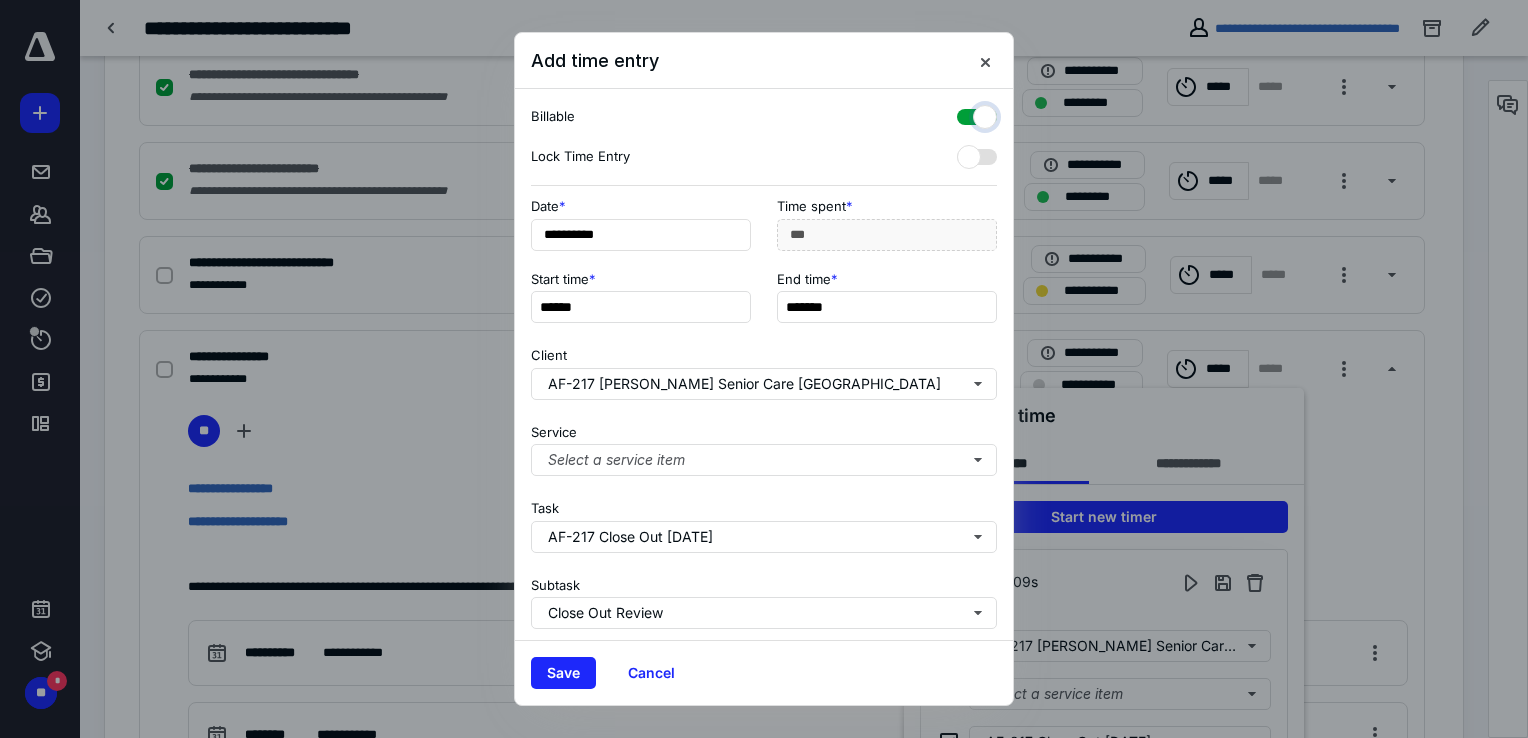 click at bounding box center [967, 114] 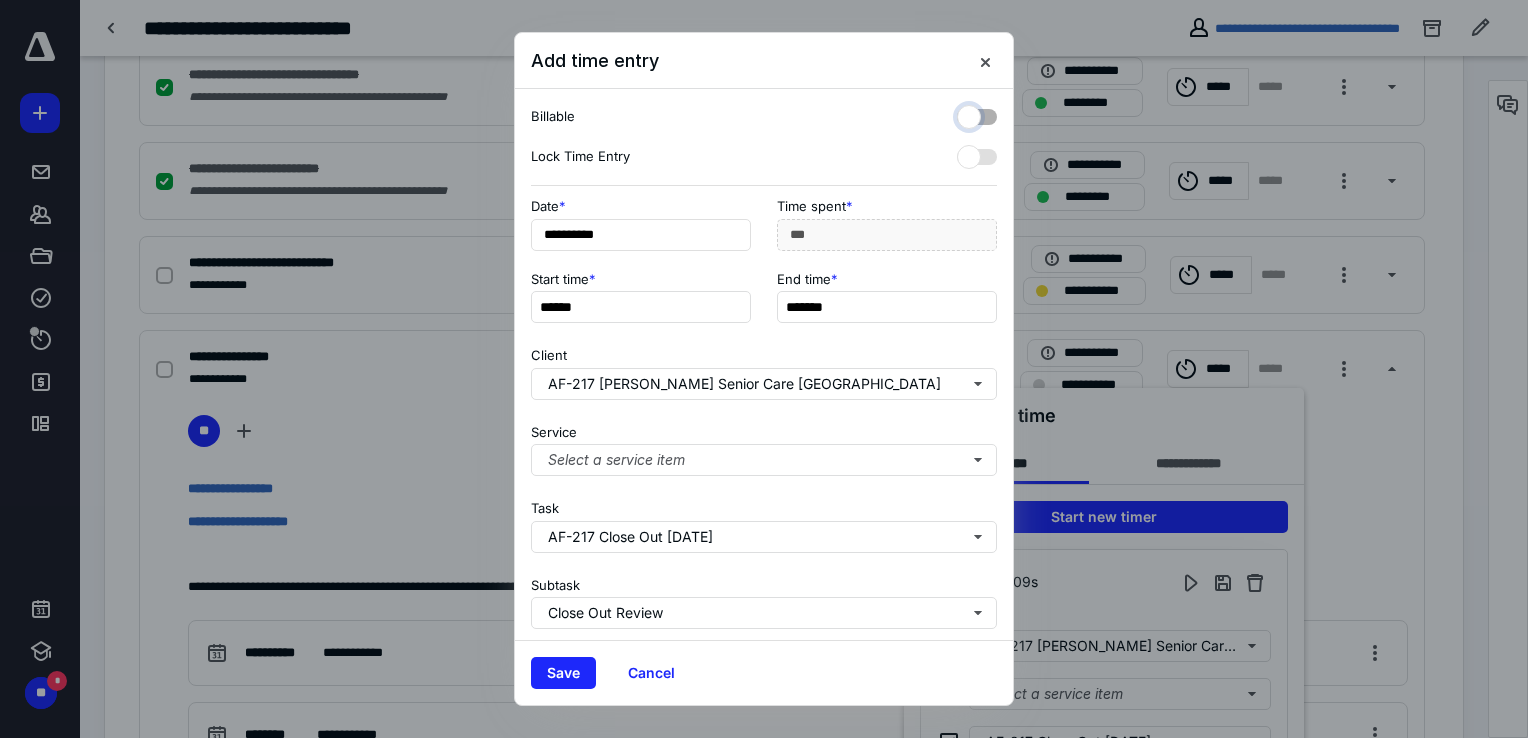 checkbox on "false" 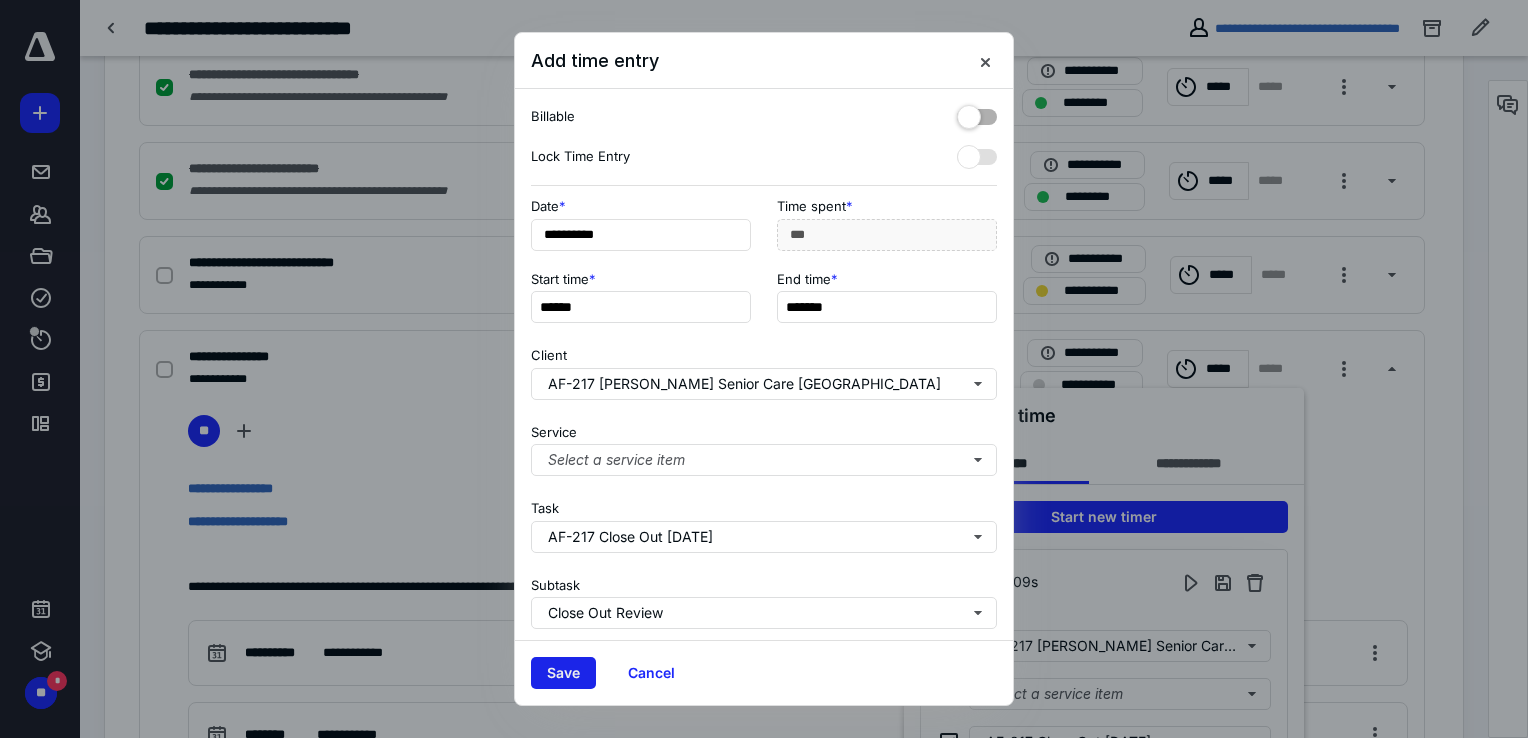 click on "Save" at bounding box center (563, 673) 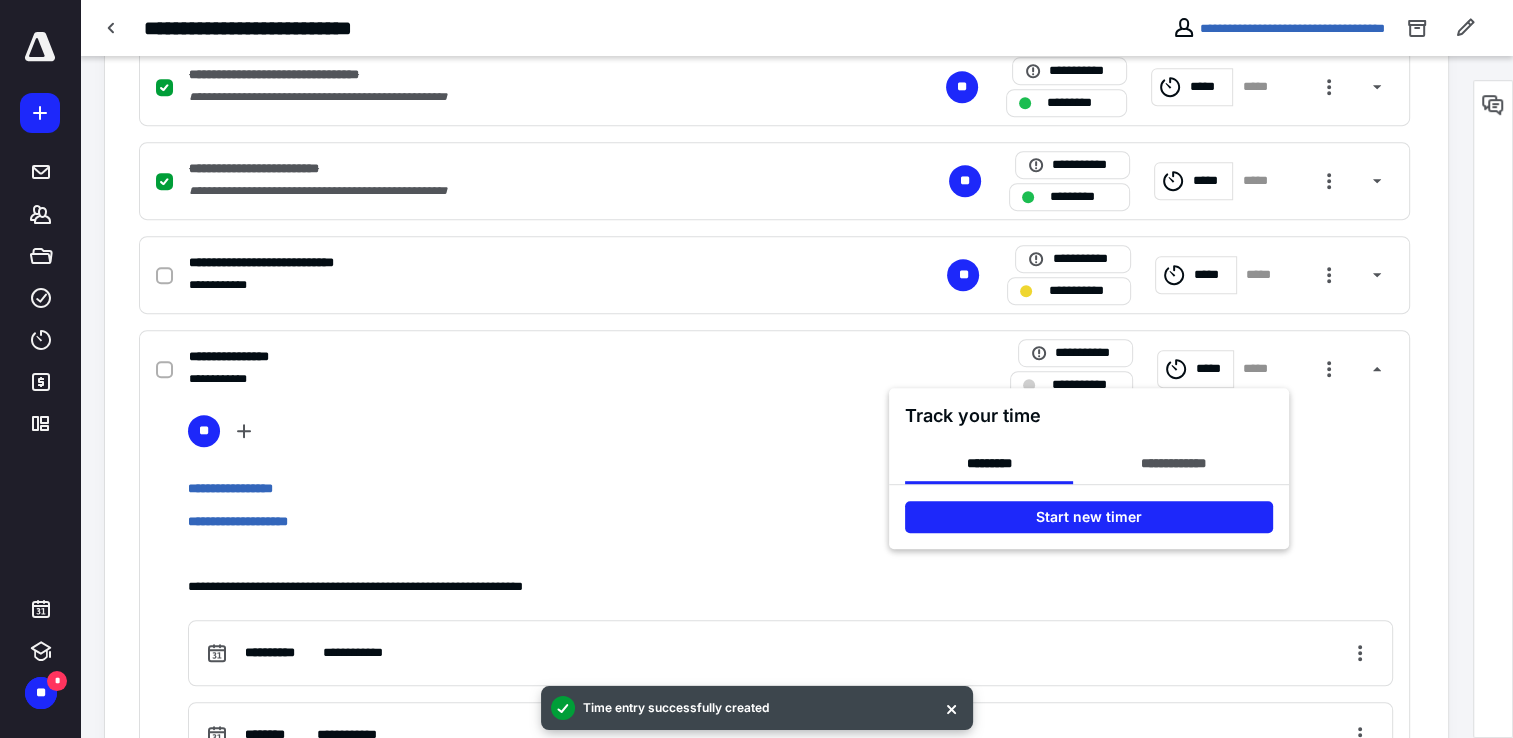 click at bounding box center [756, 369] 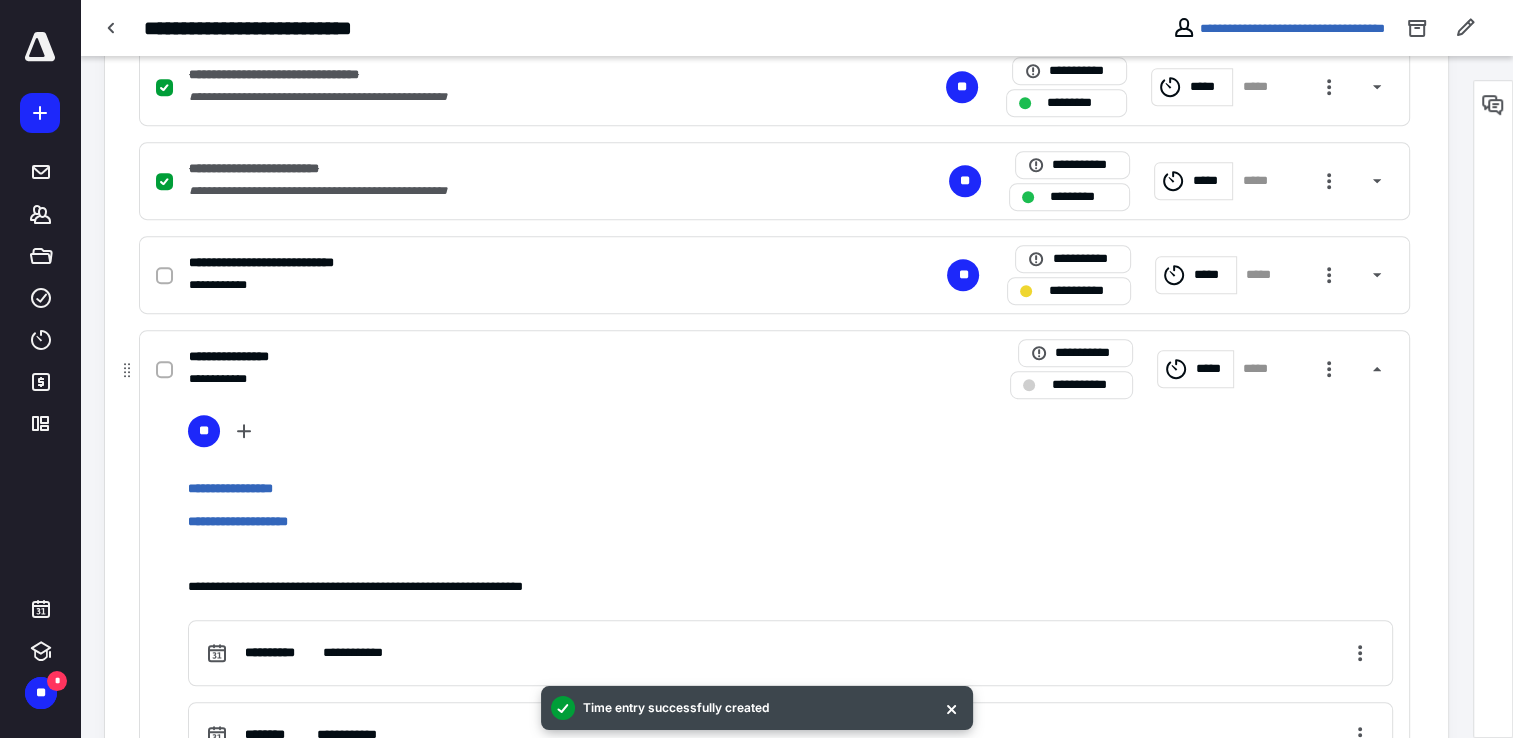 click 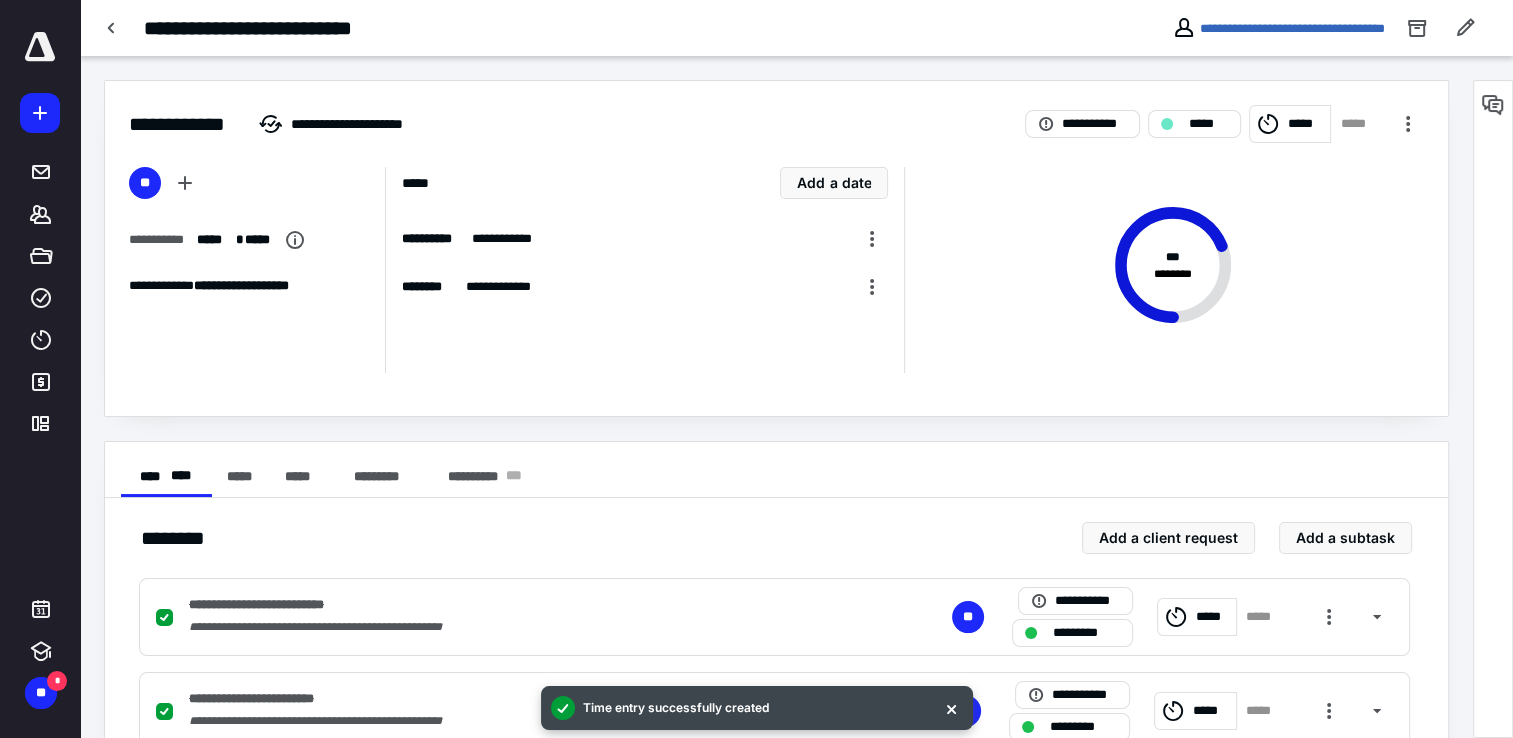 scroll, scrollTop: 0, scrollLeft: 0, axis: both 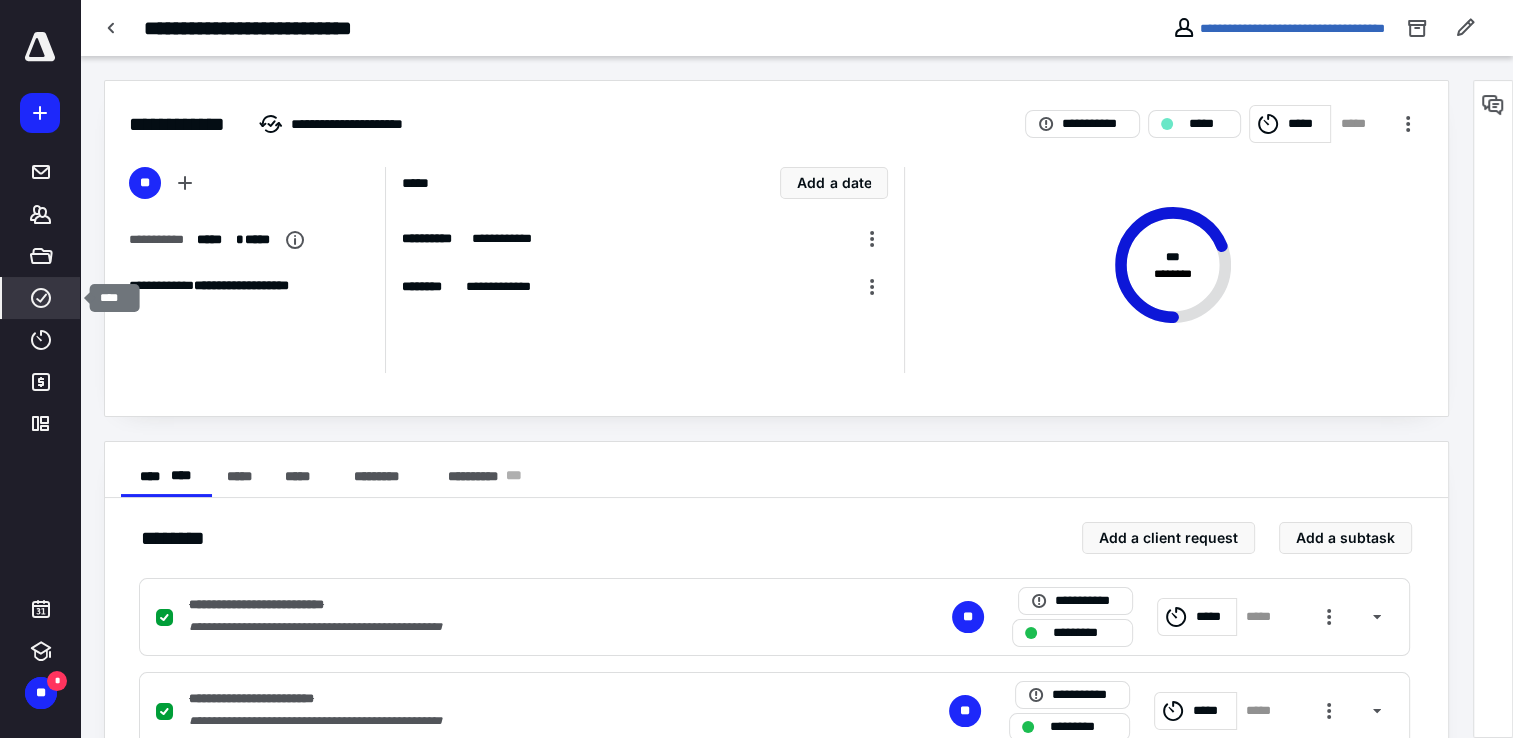 click on "****" at bounding box center (41, 298) 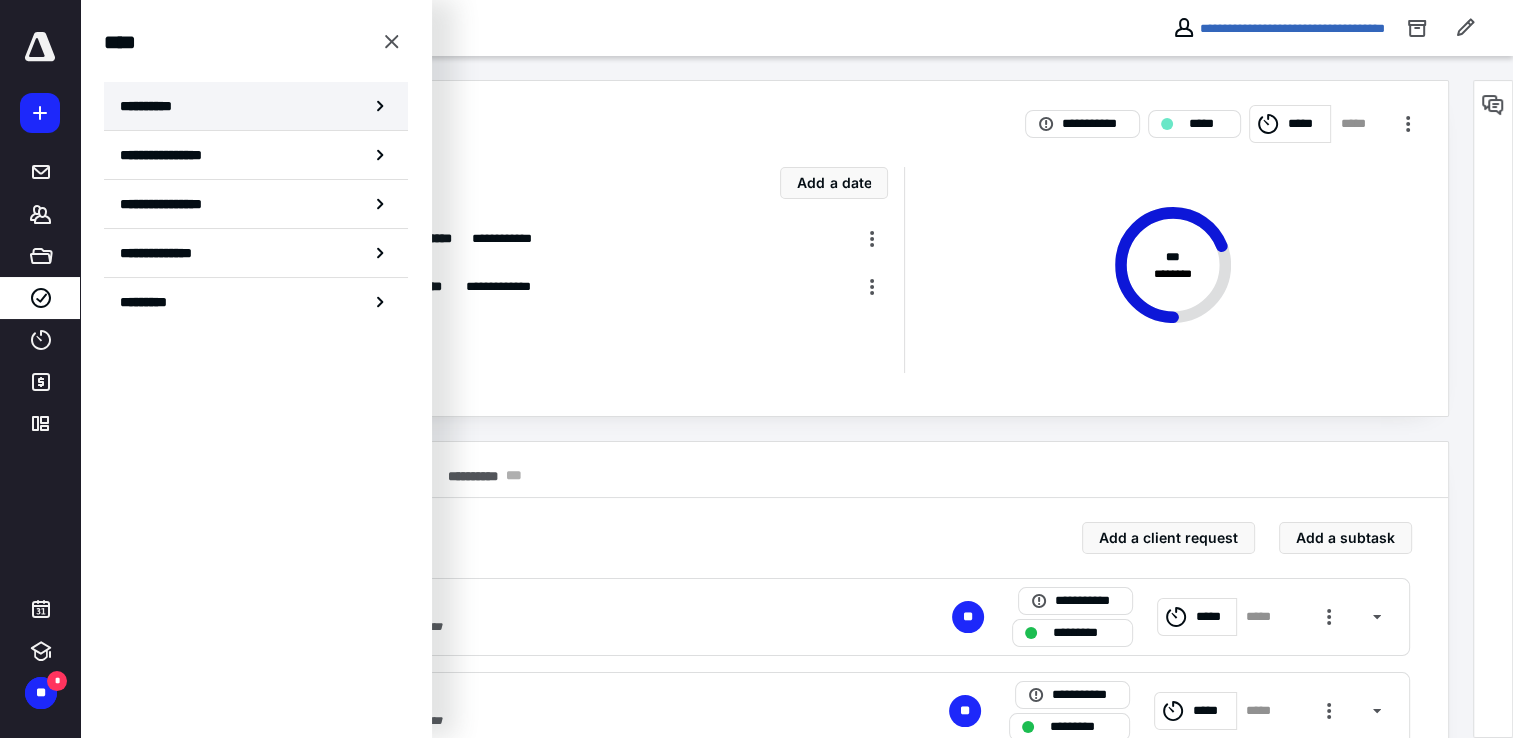 click on "**********" at bounding box center [256, 106] 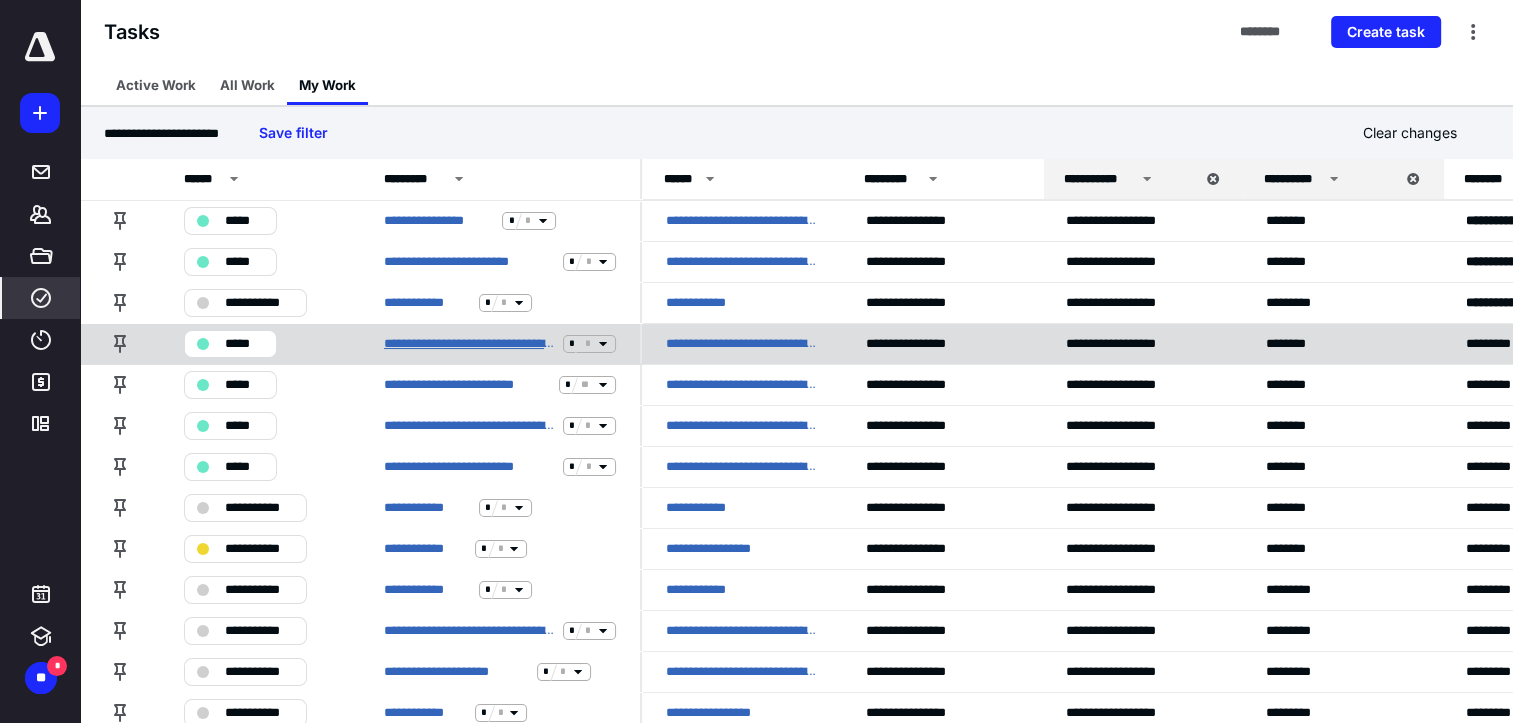 click on "**********" at bounding box center (469, 344) 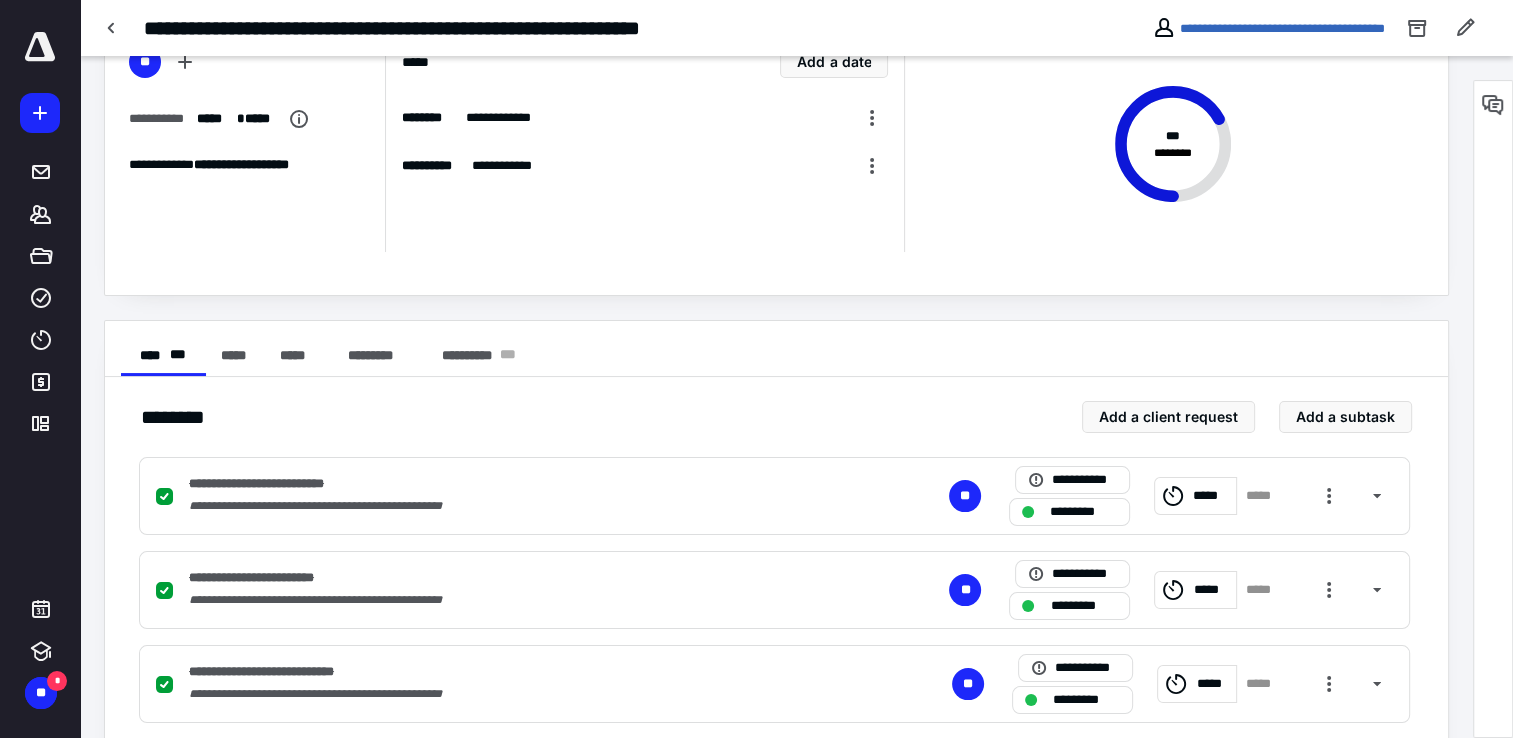 scroll, scrollTop: 0, scrollLeft: 0, axis: both 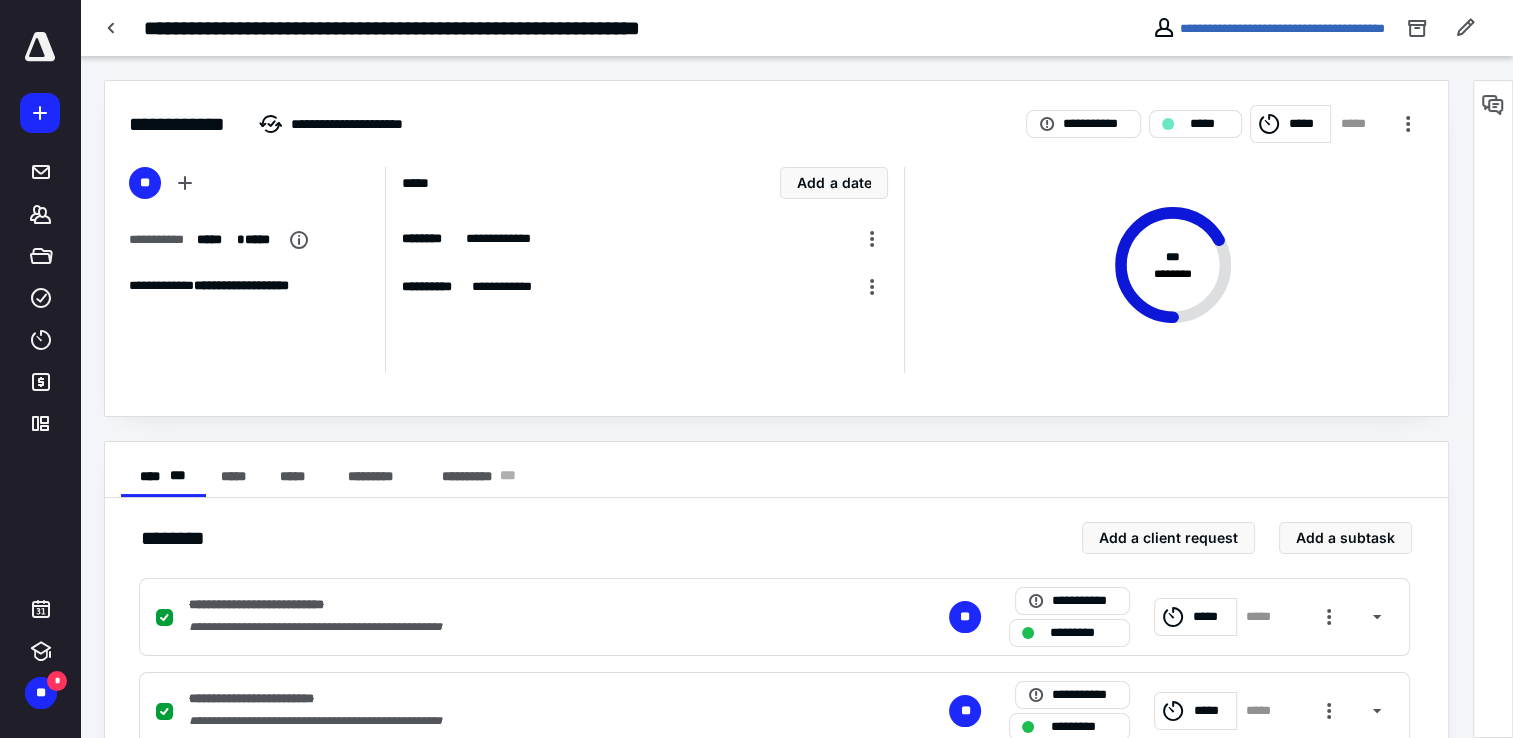 click on "*****" at bounding box center (1307, 124) 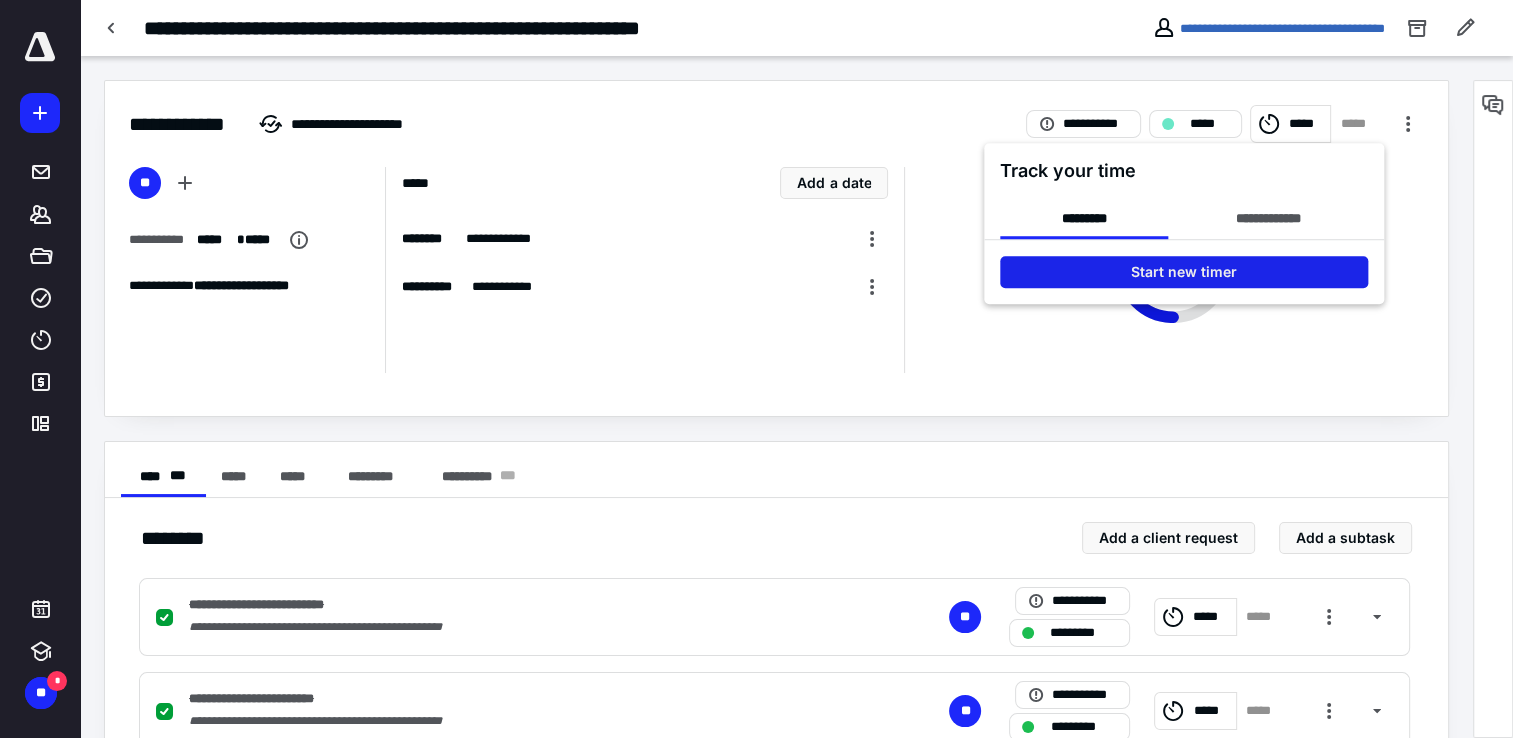 click on "Start new timer" at bounding box center (1184, 272) 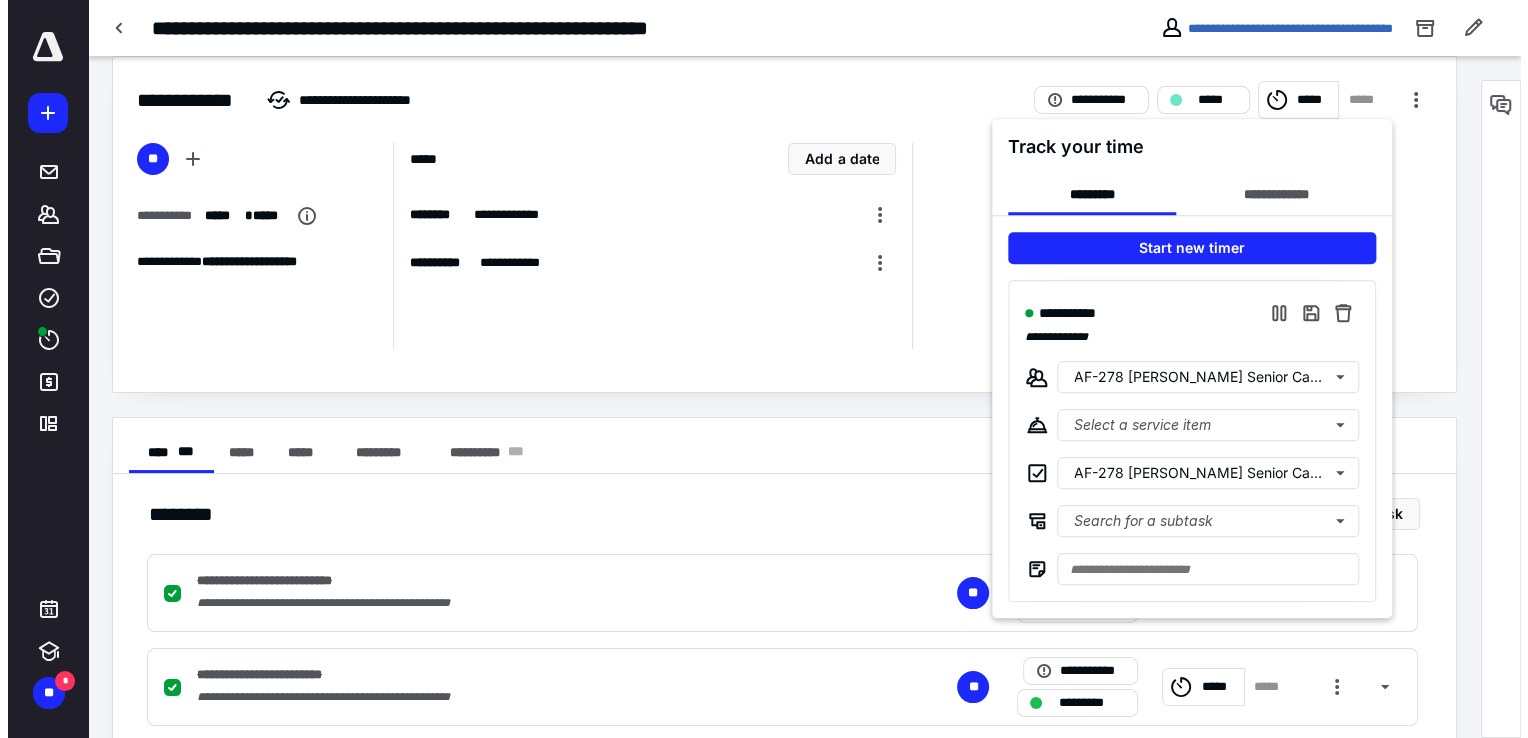 scroll, scrollTop: 0, scrollLeft: 0, axis: both 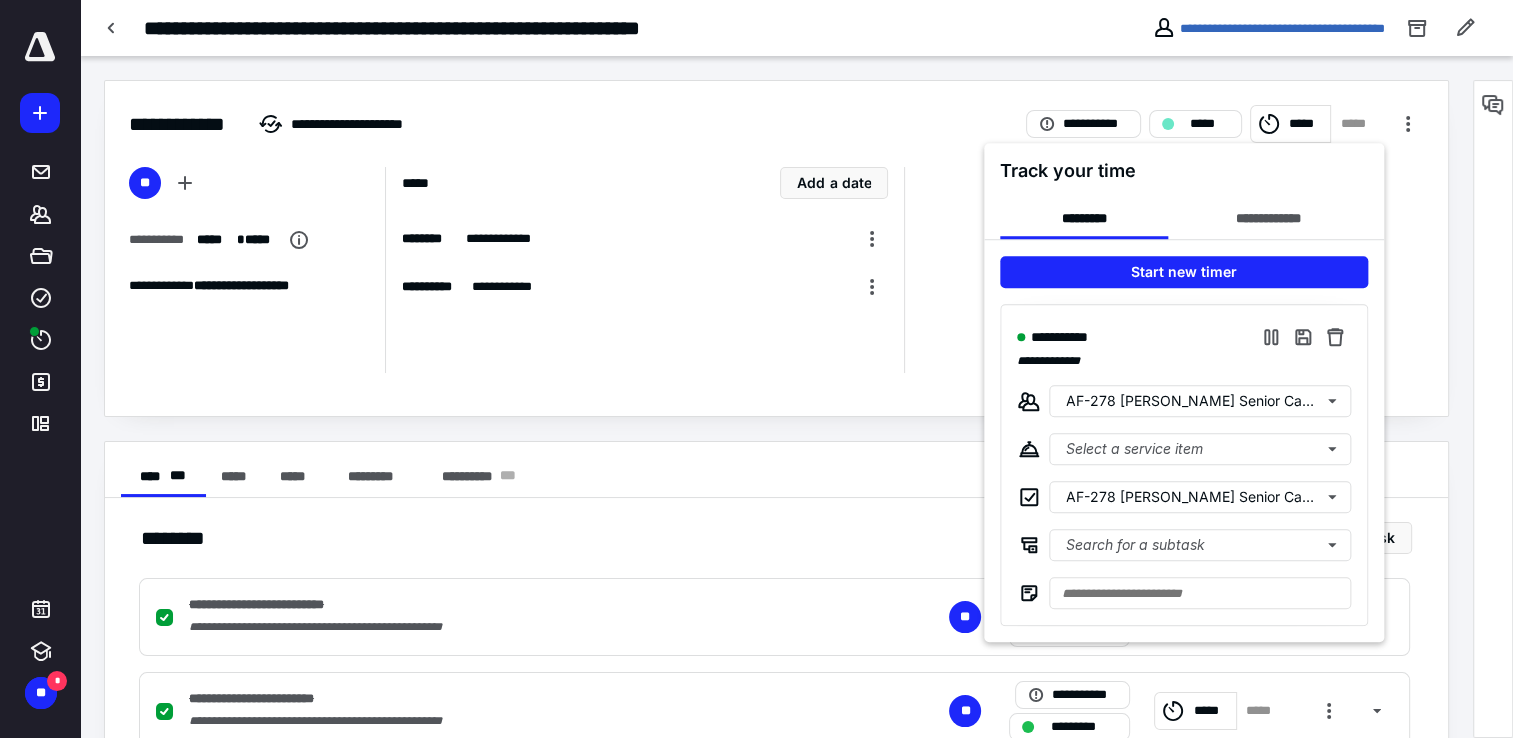 click at bounding box center [756, 369] 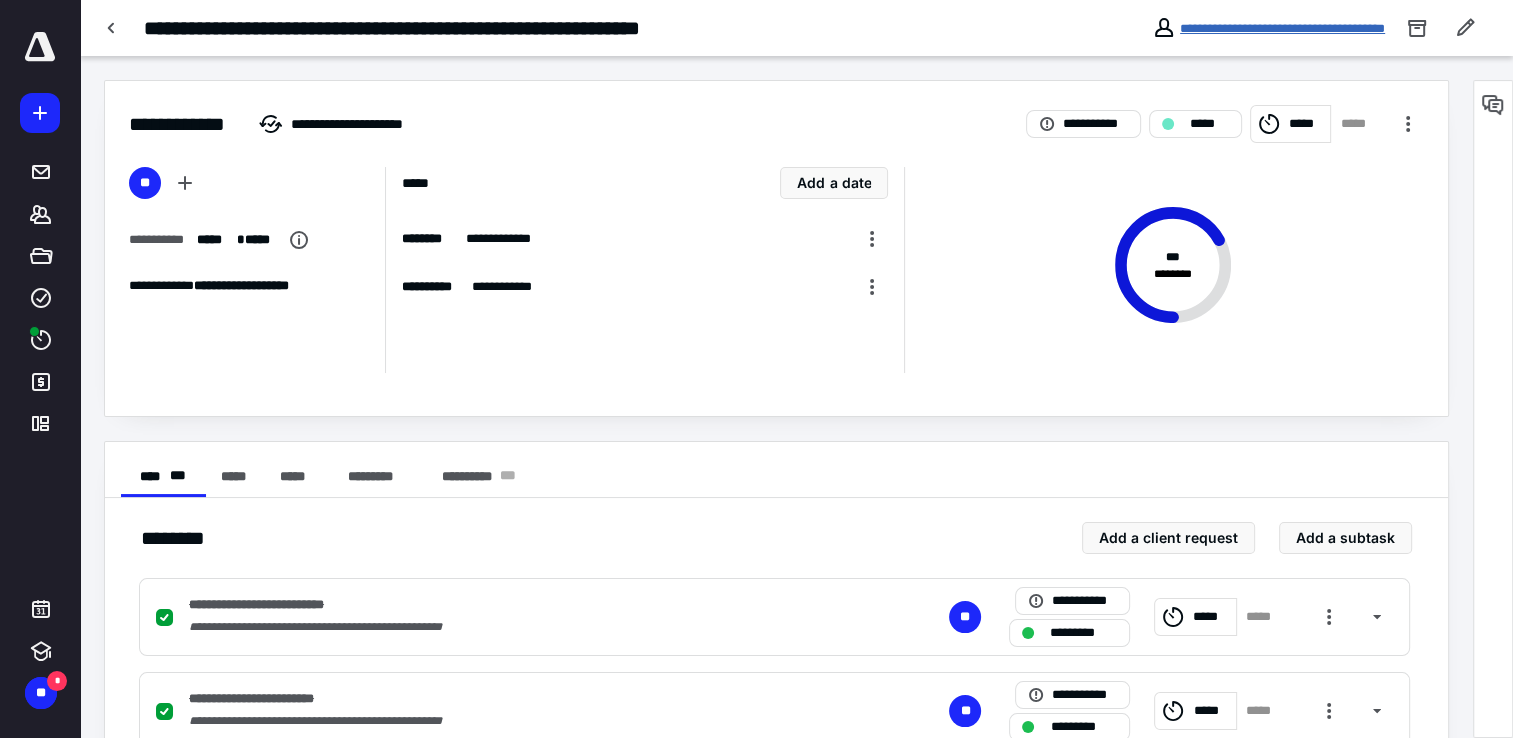 click on "**********" at bounding box center (1282, 28) 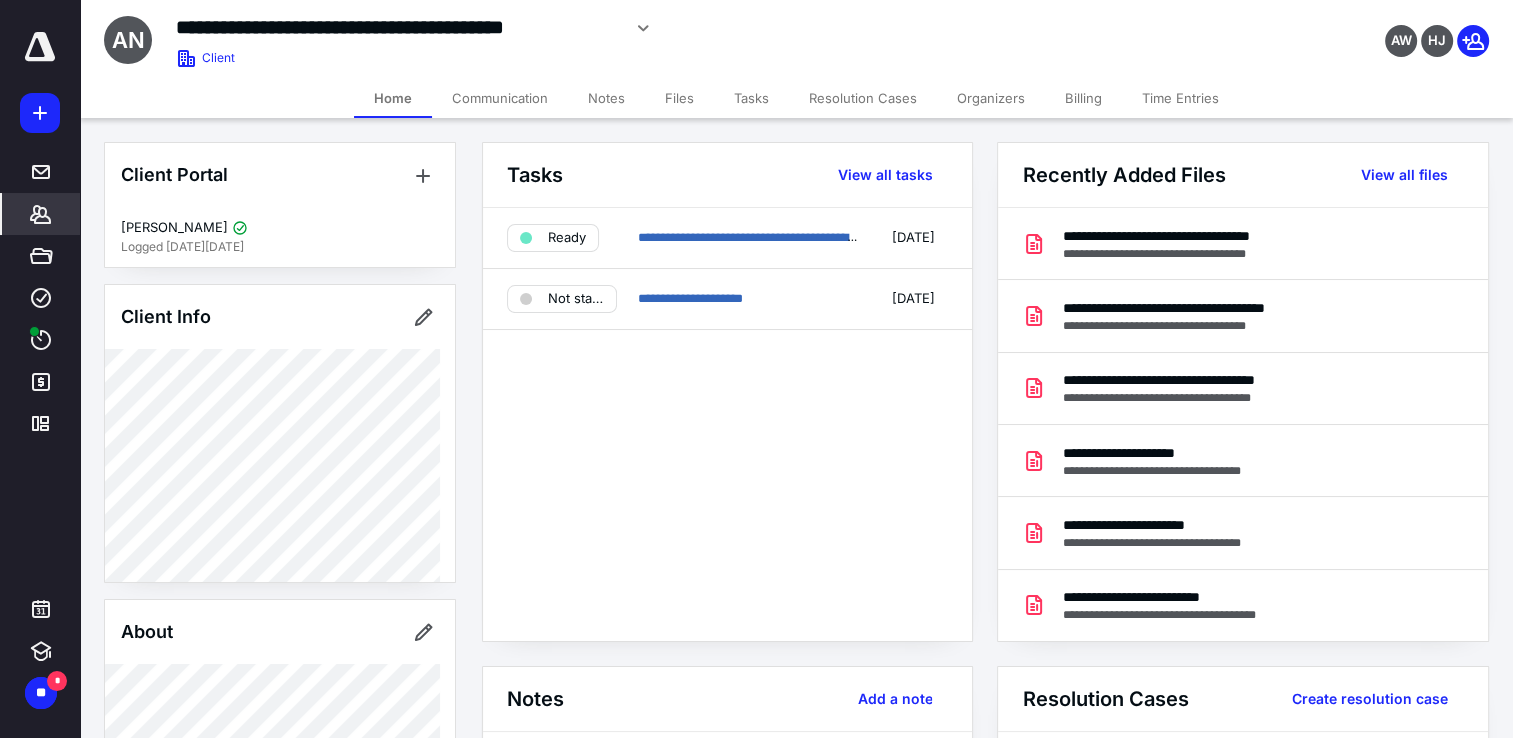 click on "Communication" at bounding box center [500, 98] 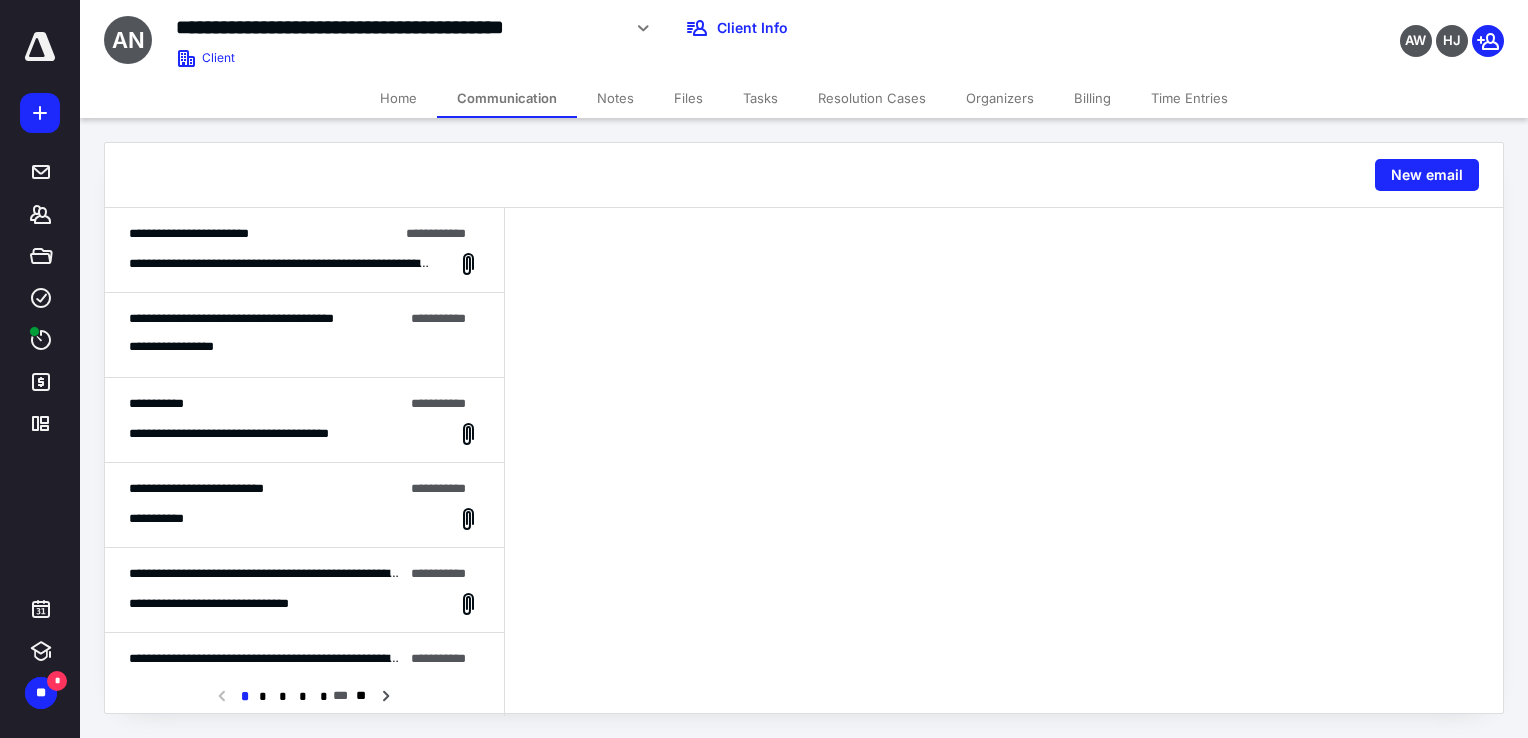 click on "Files" at bounding box center (688, 98) 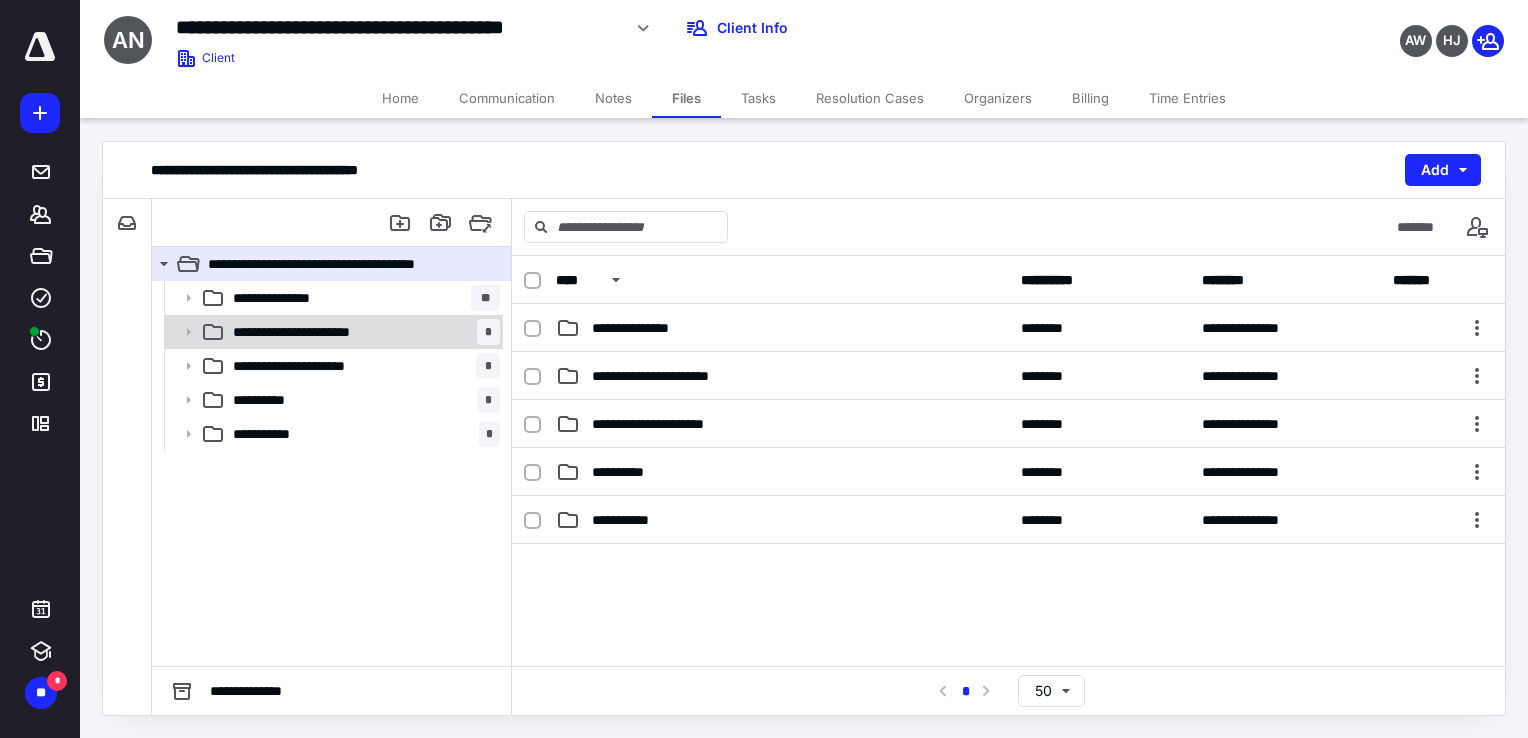 click on "**********" at bounding box center [318, 332] 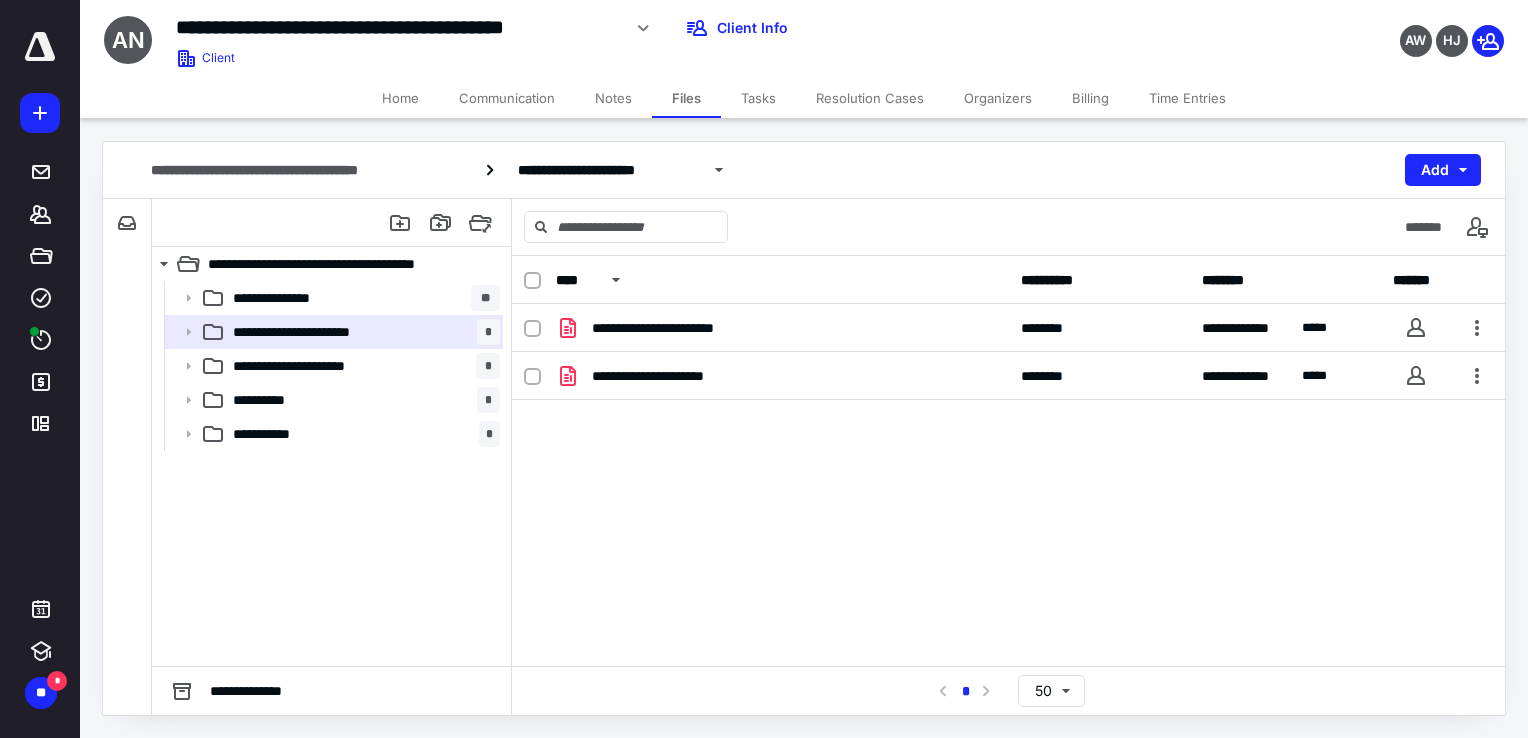 click on "Communication" at bounding box center [507, 98] 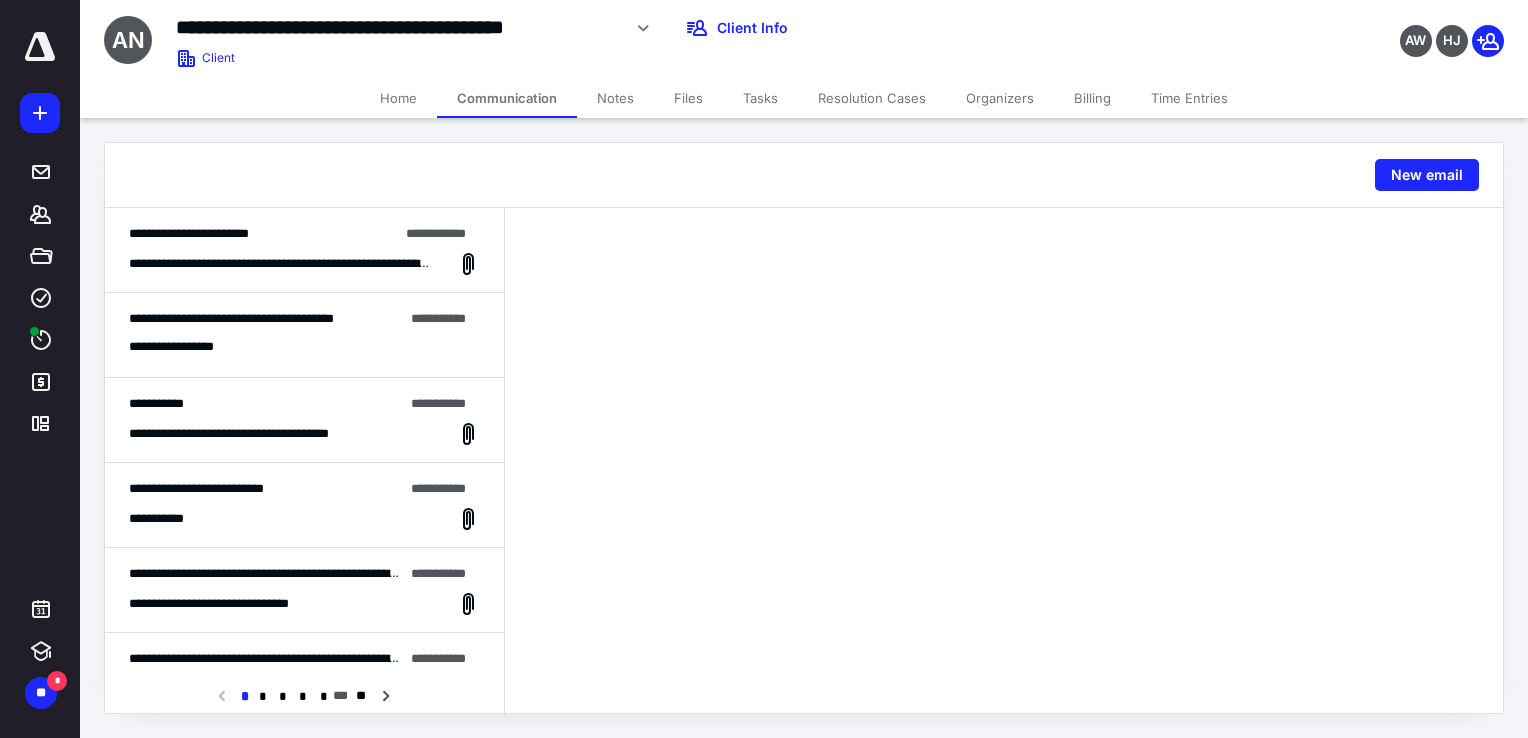 click on "**********" at bounding box center [304, 505] 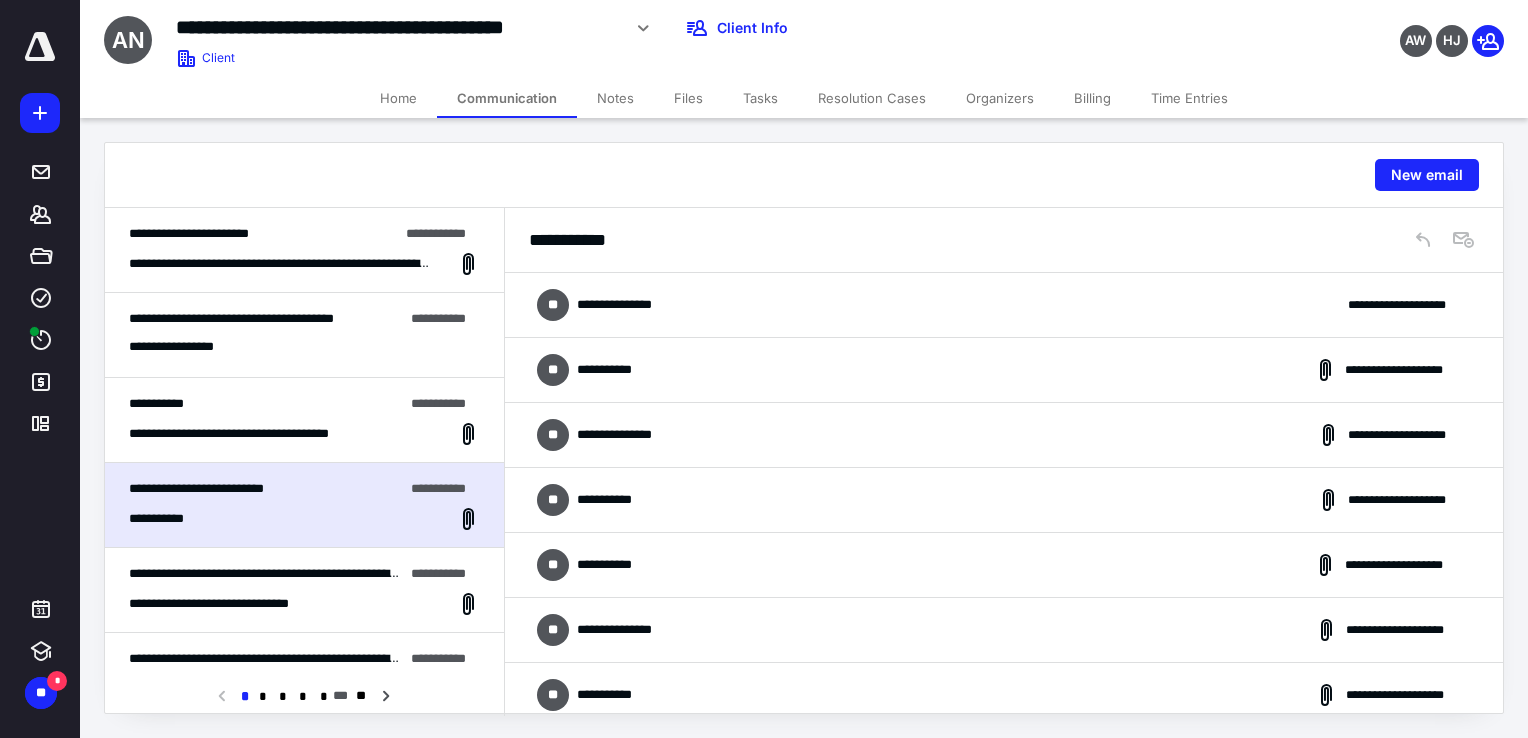 scroll, scrollTop: 492, scrollLeft: 0, axis: vertical 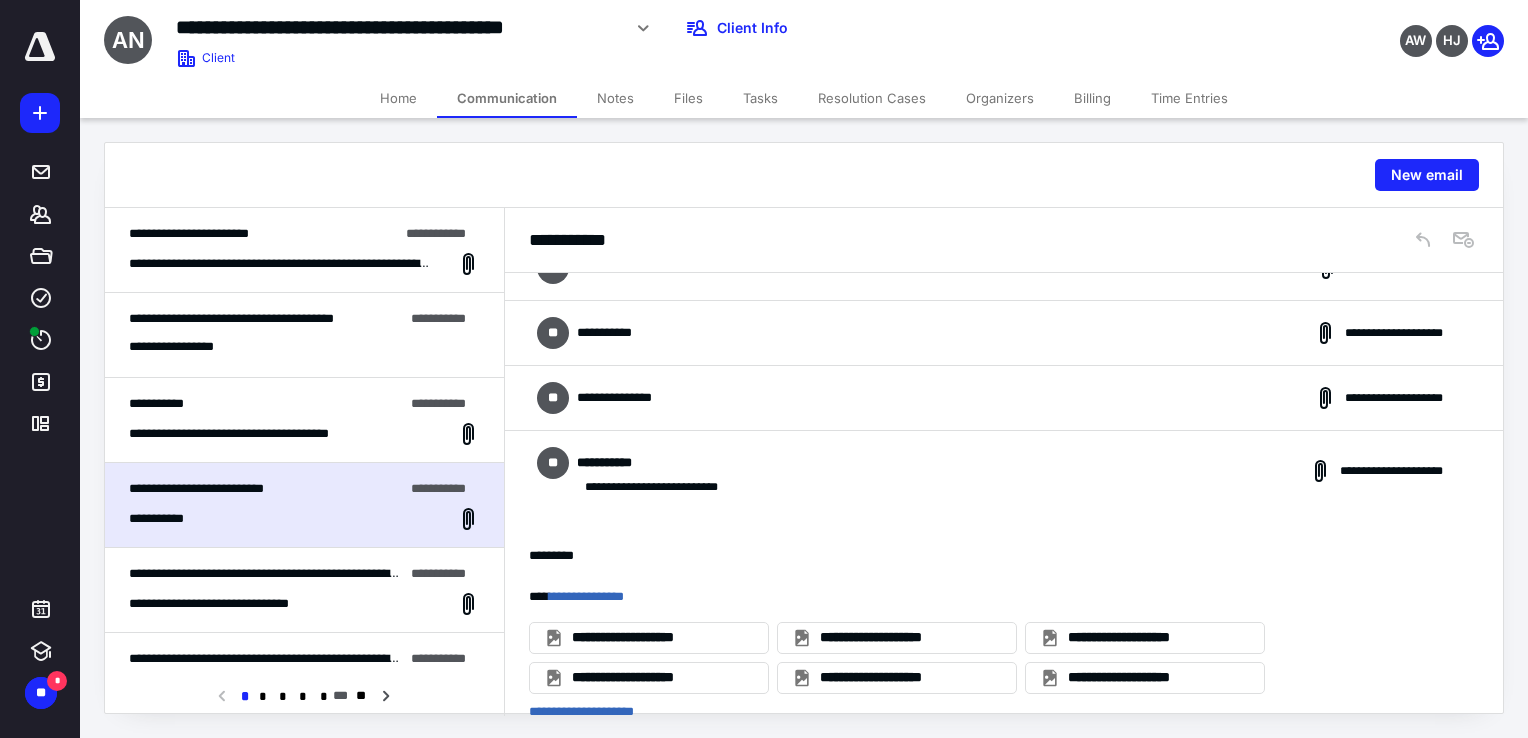 click on "**********" at bounding box center [1004, 398] 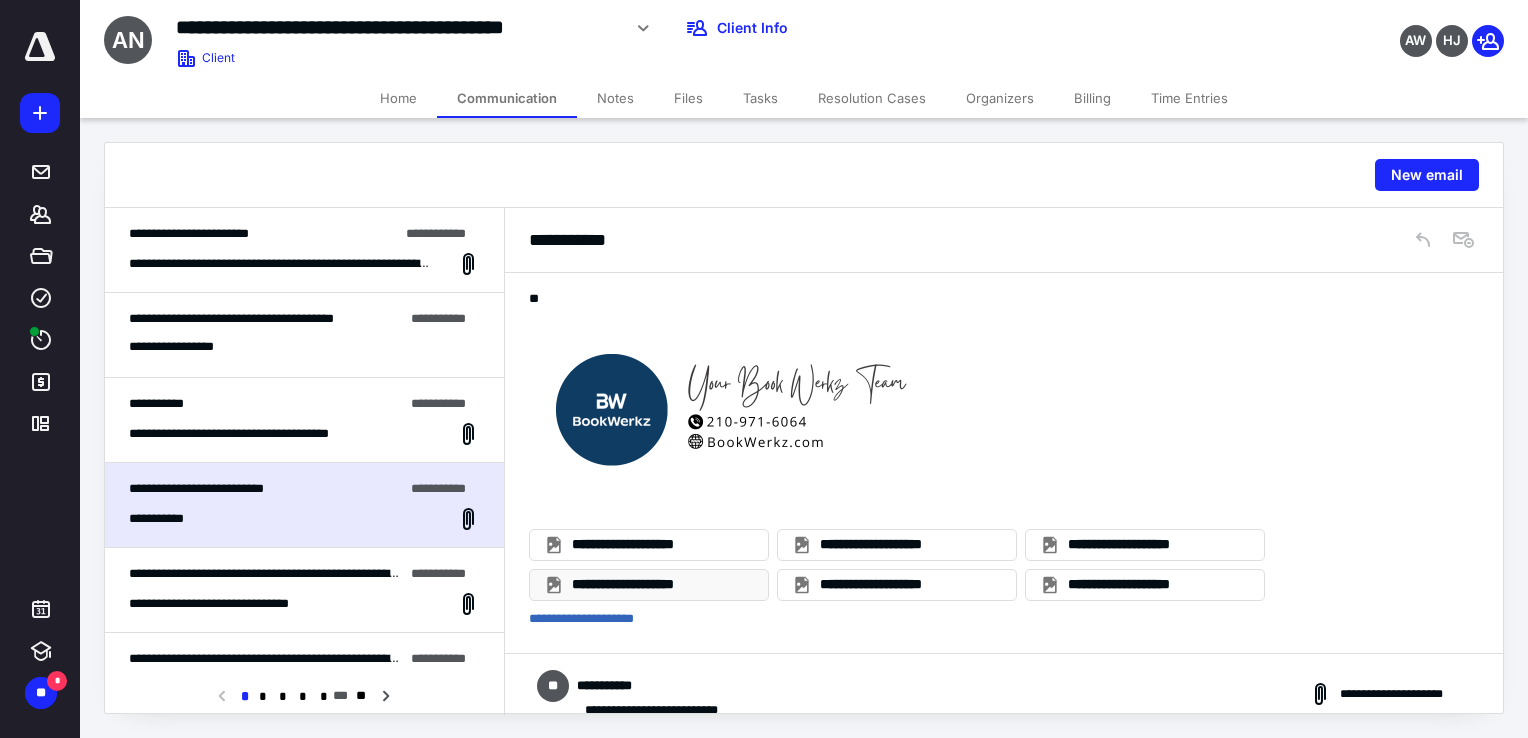 scroll, scrollTop: 892, scrollLeft: 0, axis: vertical 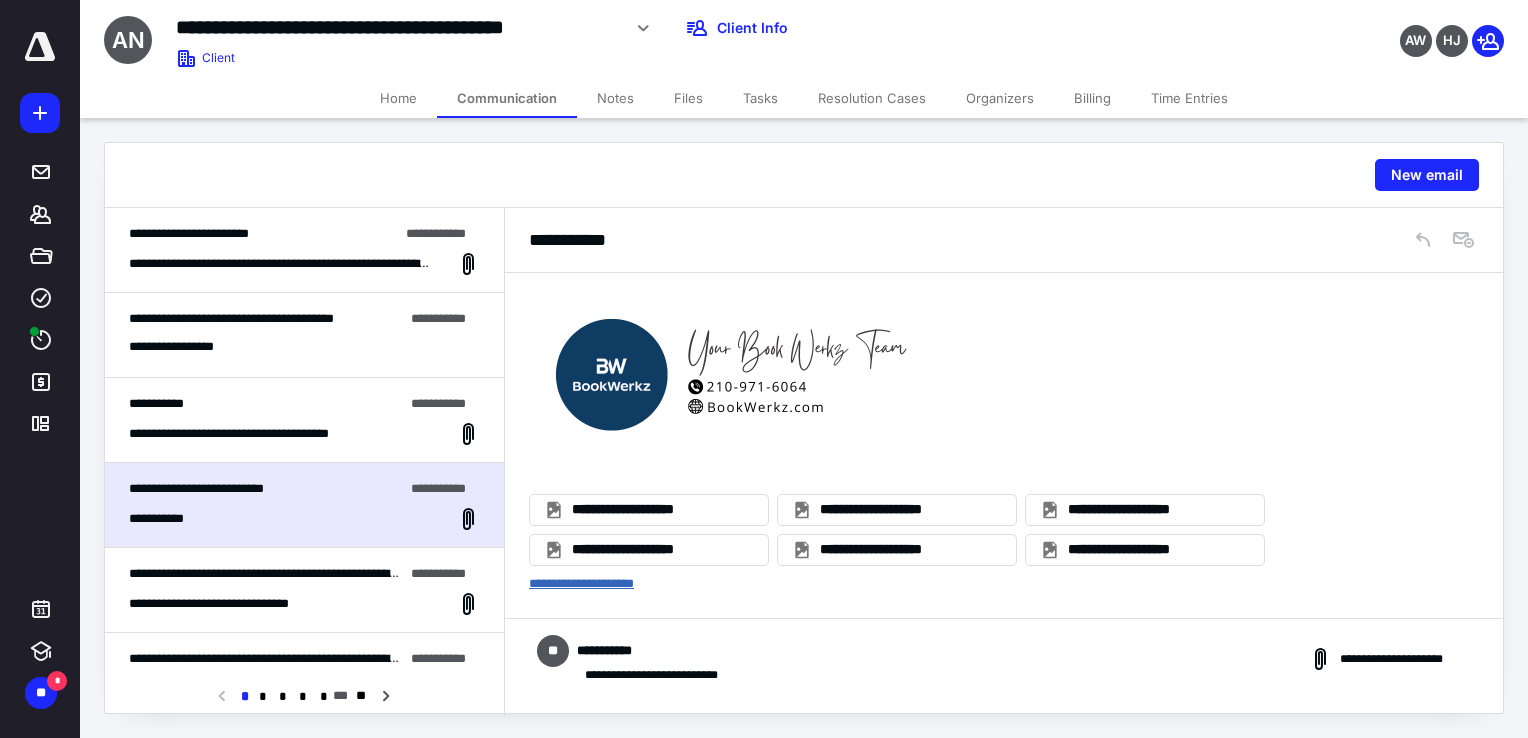 click on "**********" at bounding box center (581, 583) 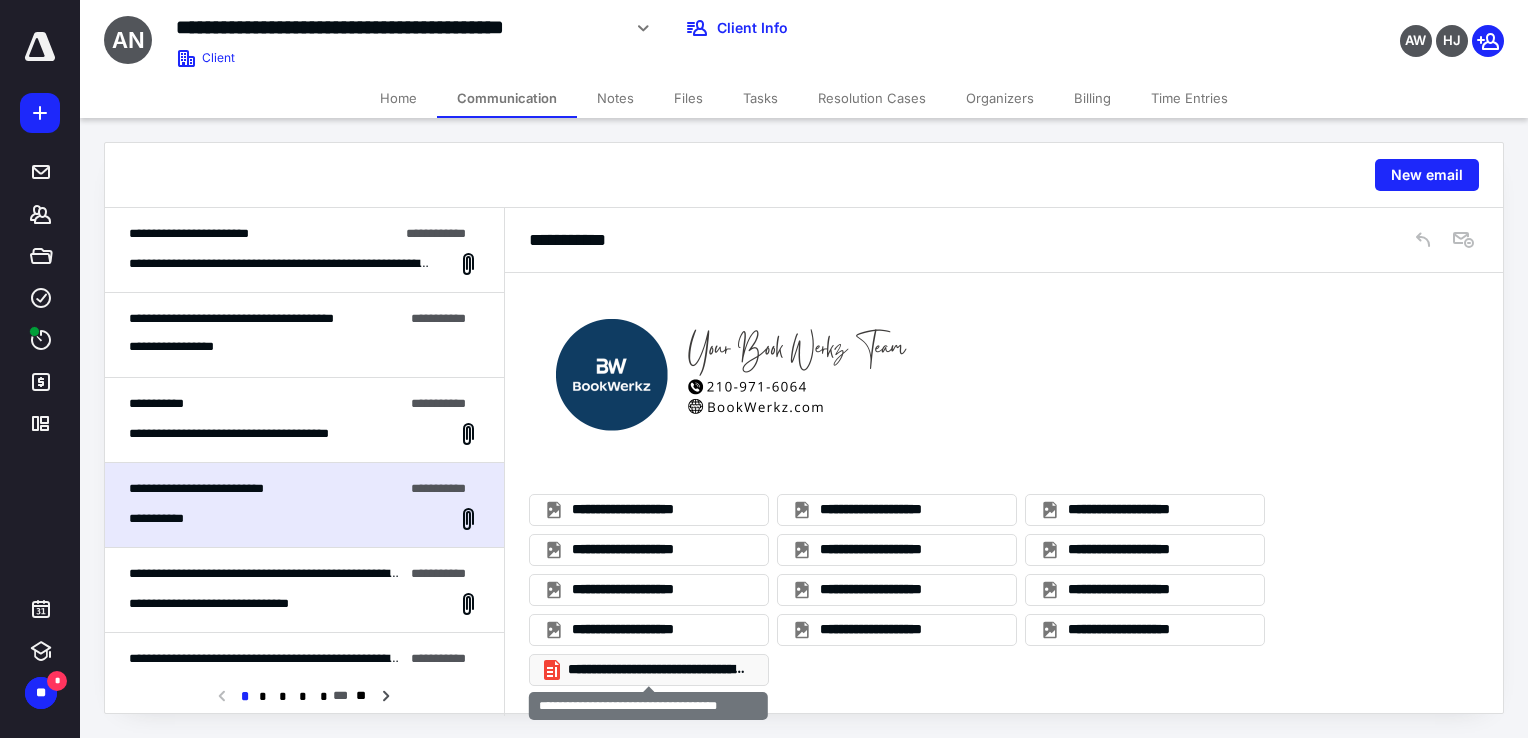 click on "**********" at bounding box center [649, 670] 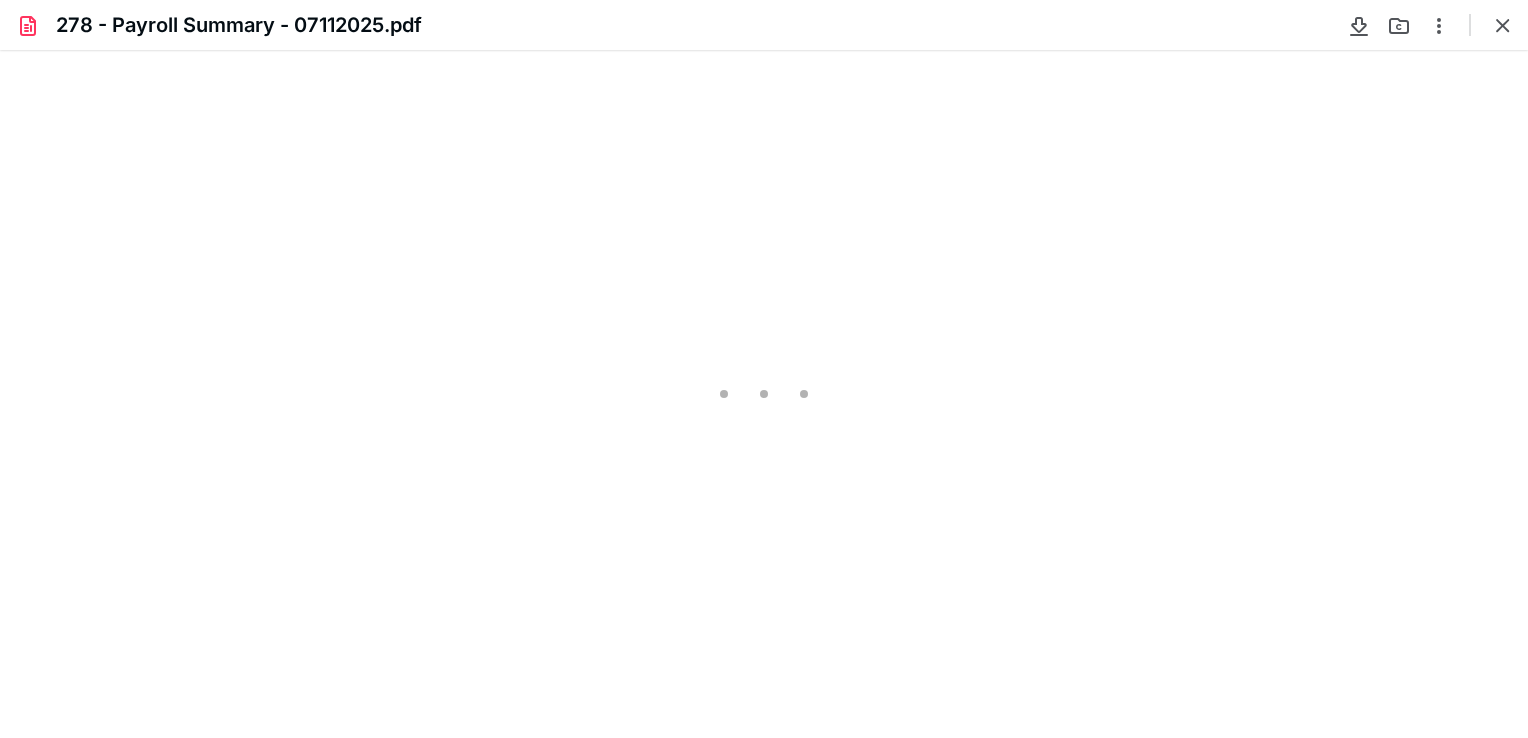 scroll, scrollTop: 1227, scrollLeft: 0, axis: vertical 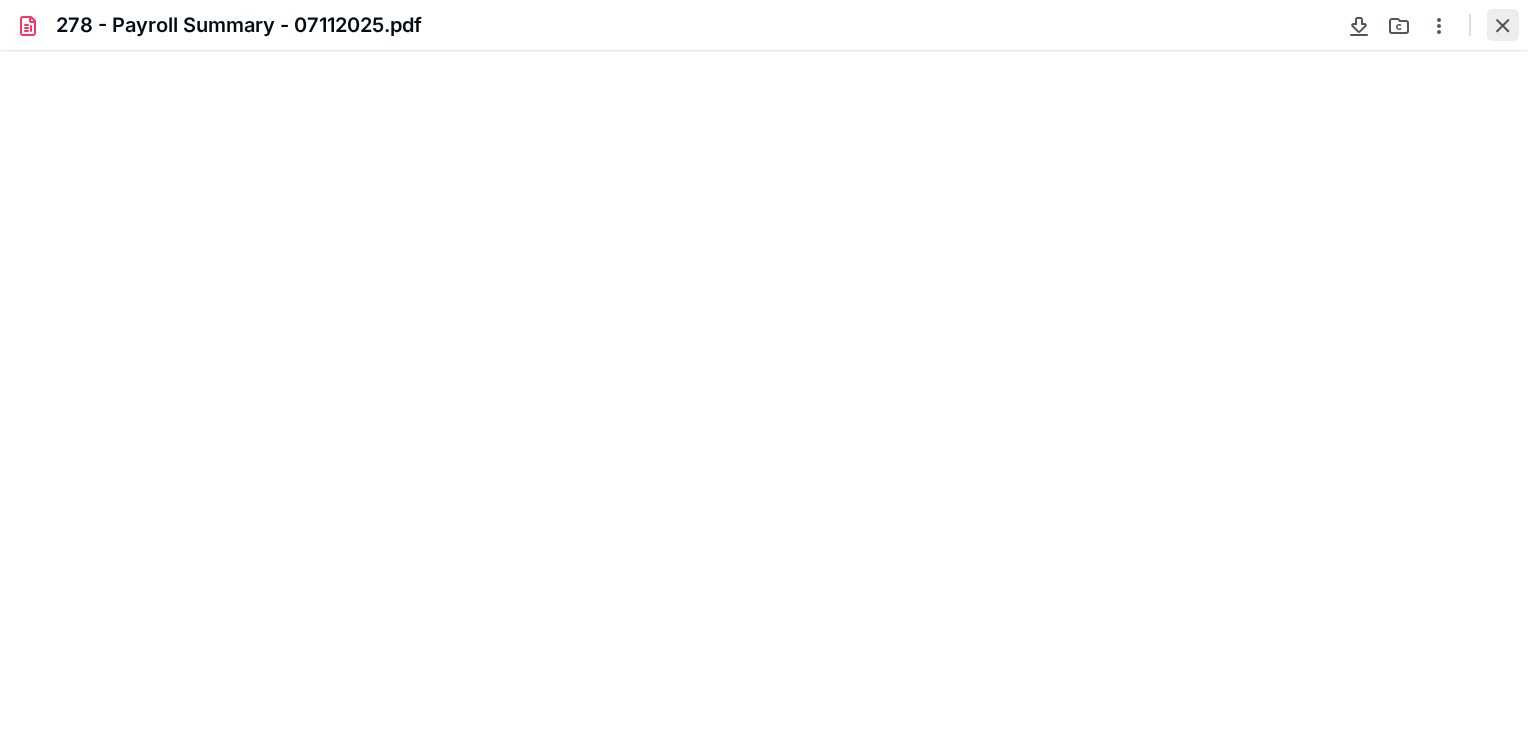 click at bounding box center [1503, 25] 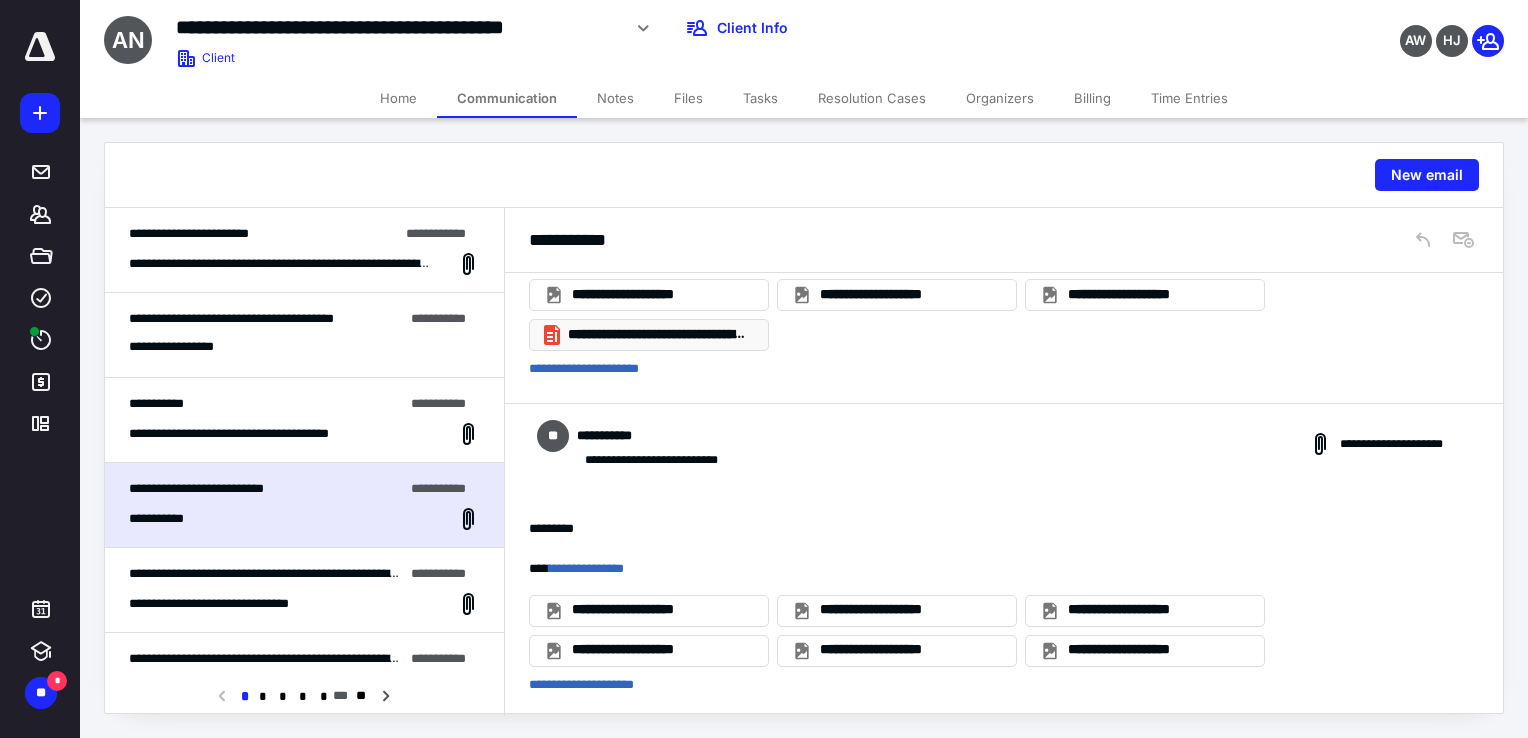click on "**********" at bounding box center (657, 335) 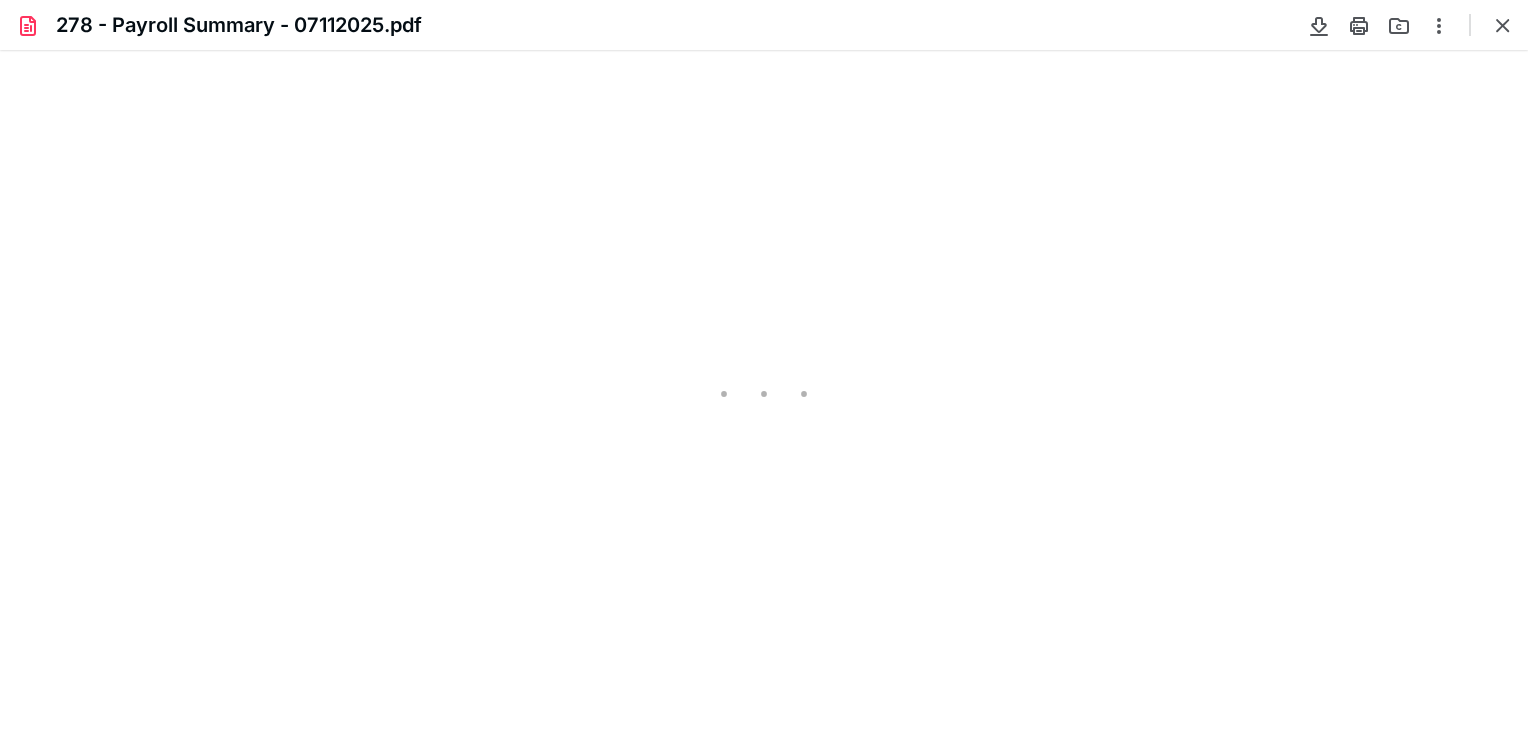 scroll, scrollTop: 0, scrollLeft: 0, axis: both 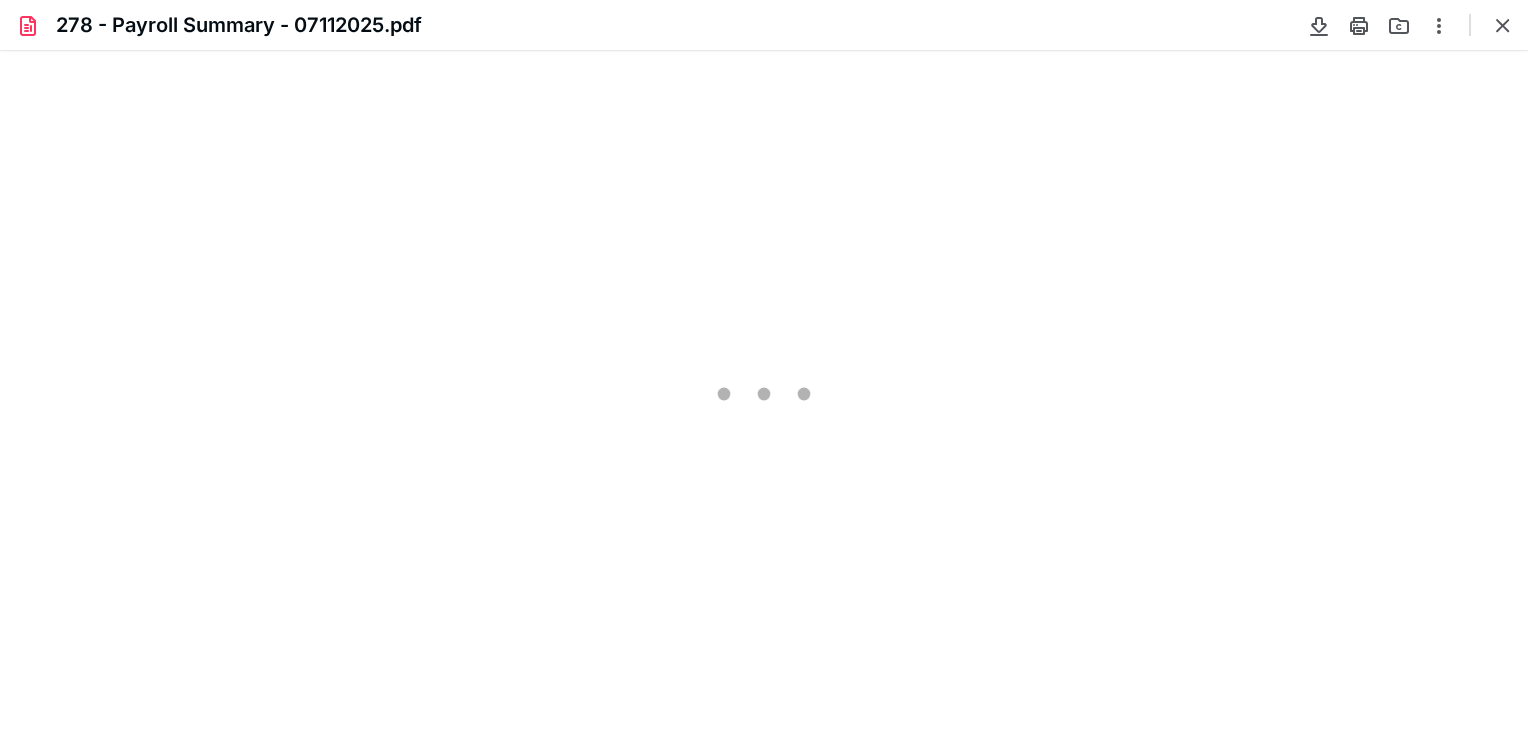 type on "106" 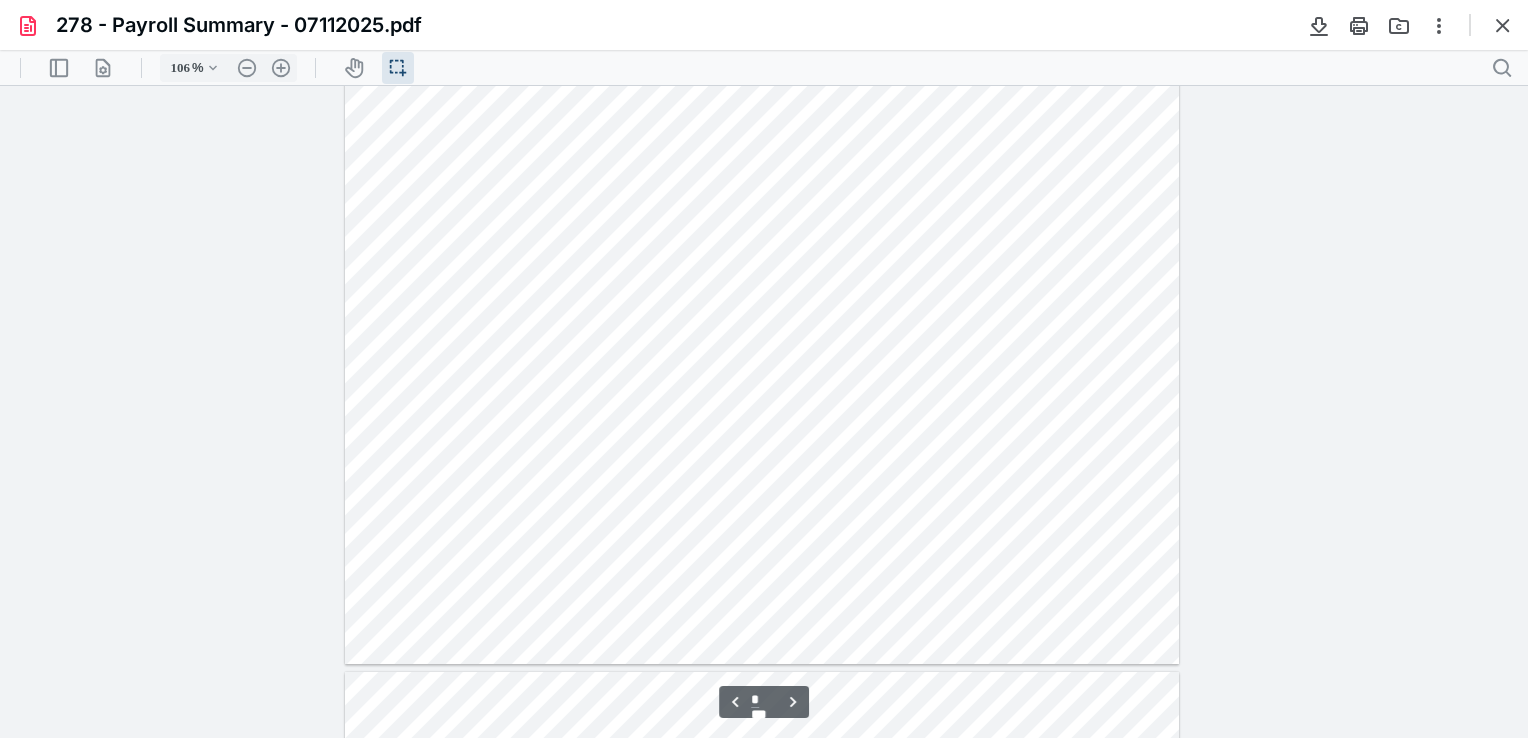 scroll, scrollTop: 840, scrollLeft: 0, axis: vertical 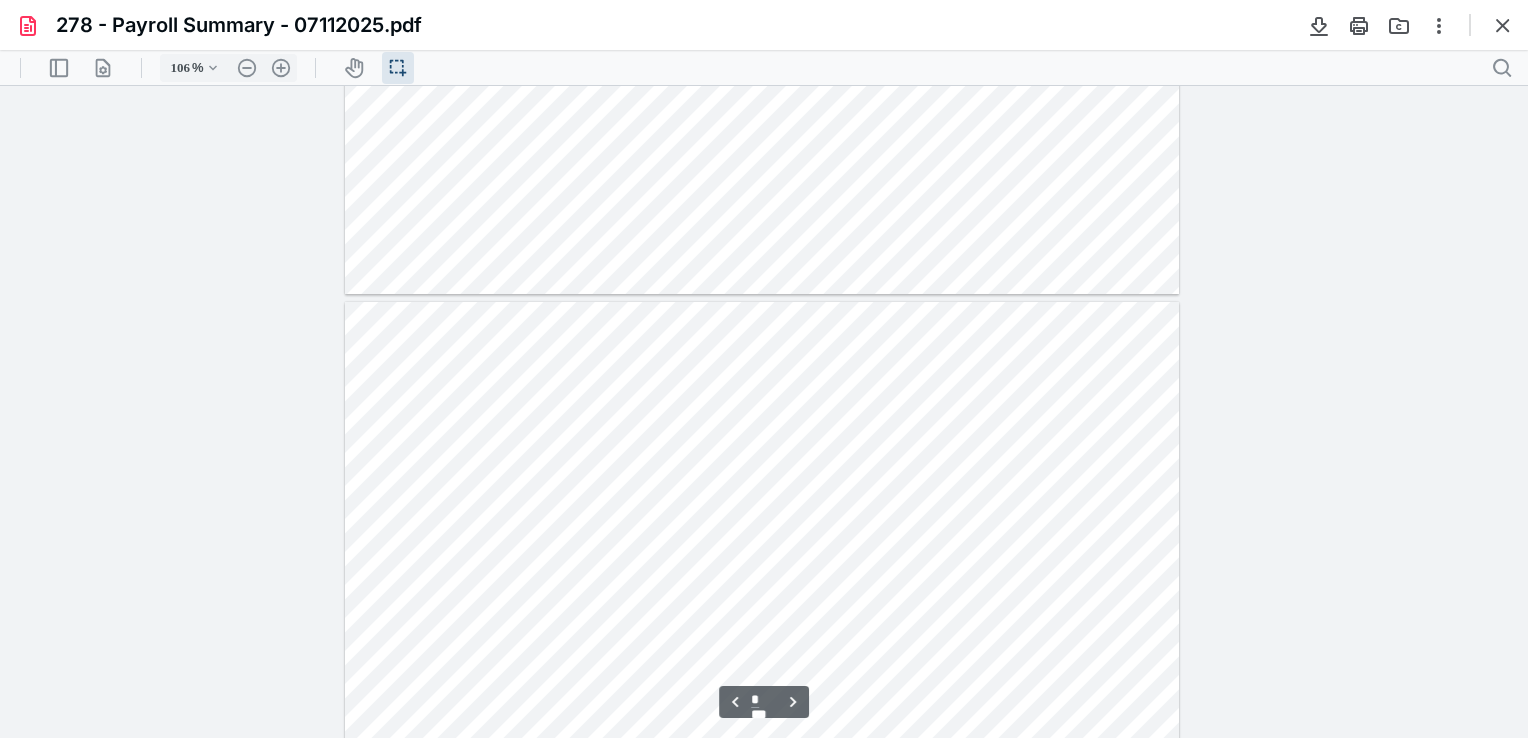 type on "*" 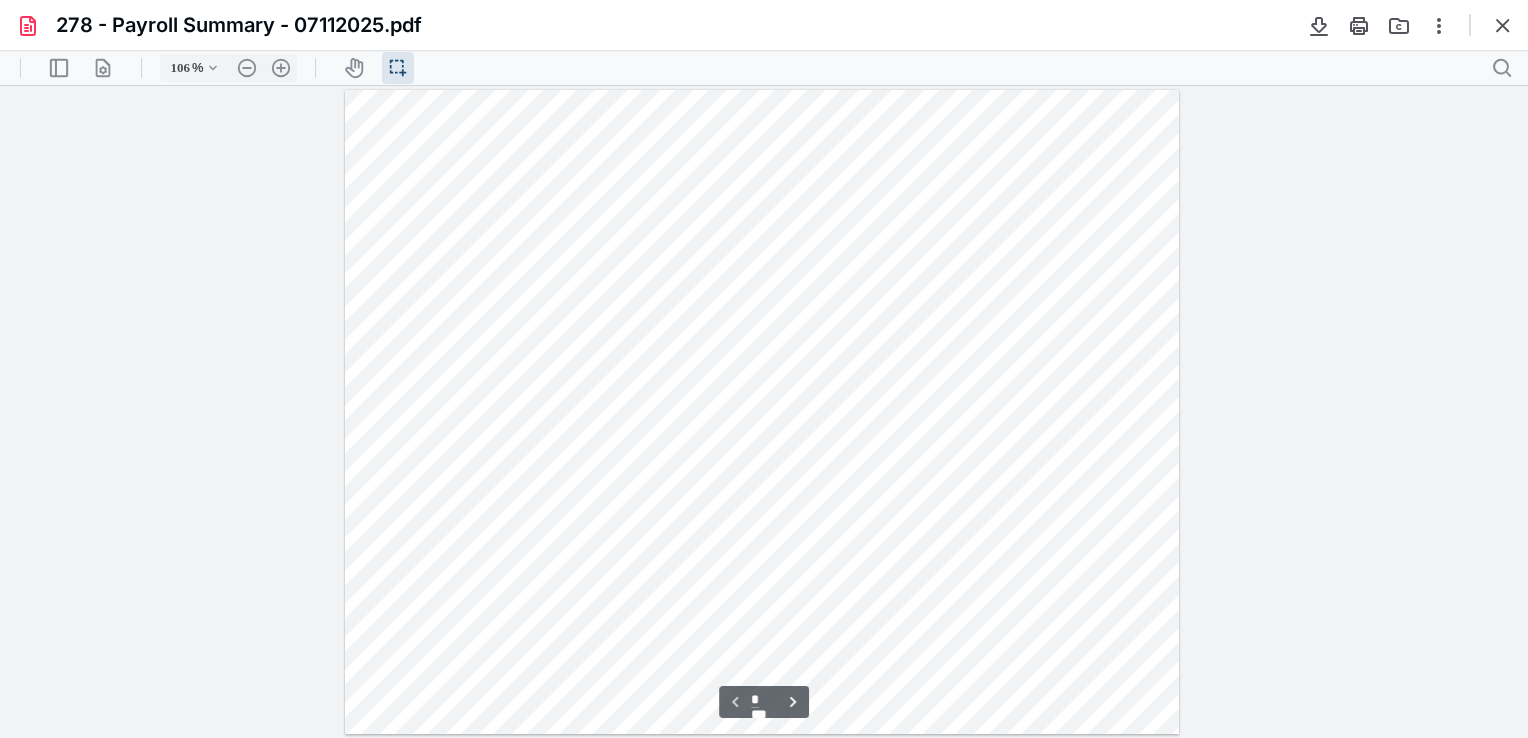 scroll, scrollTop: 0, scrollLeft: 0, axis: both 